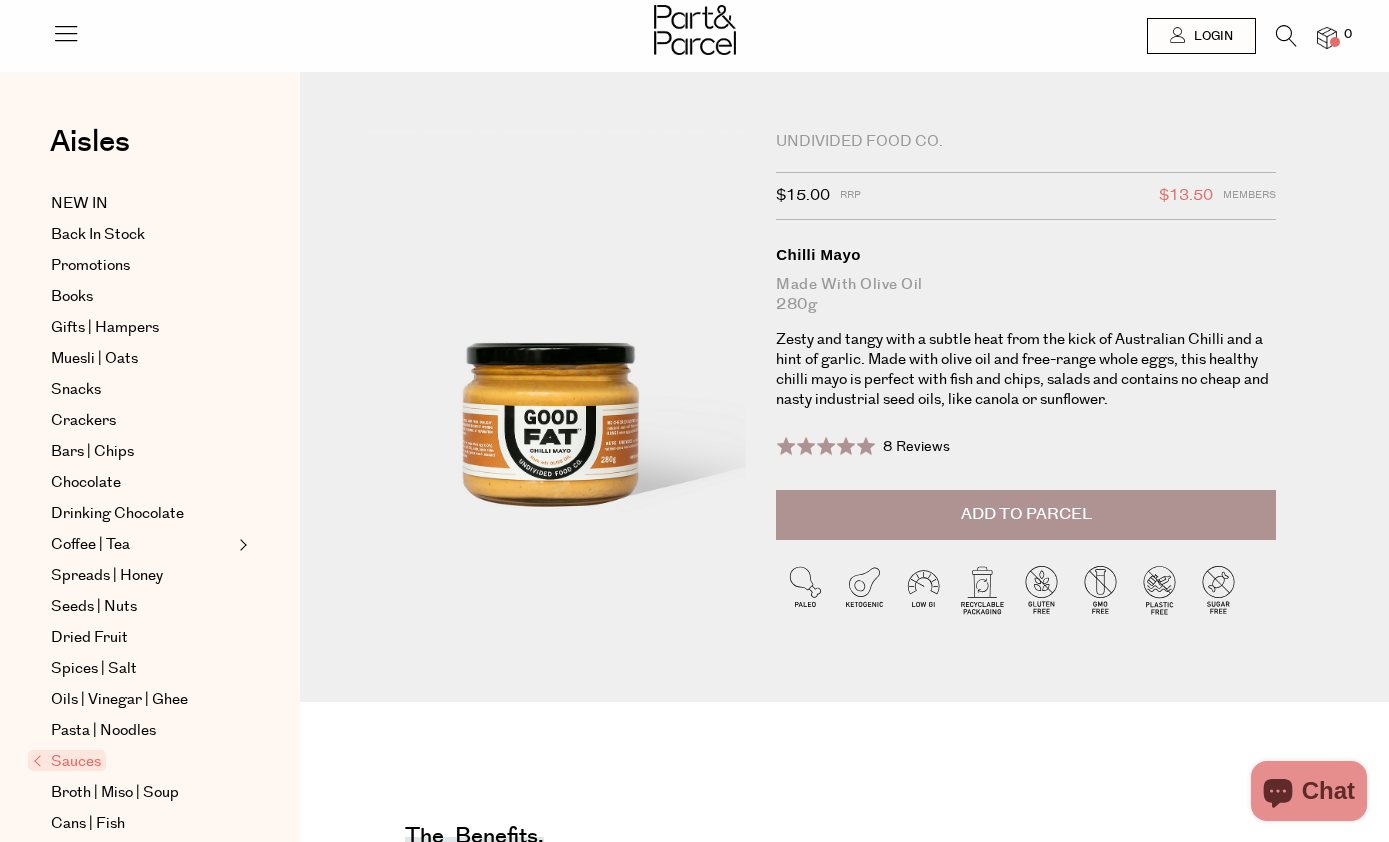 scroll, scrollTop: 0, scrollLeft: 0, axis: both 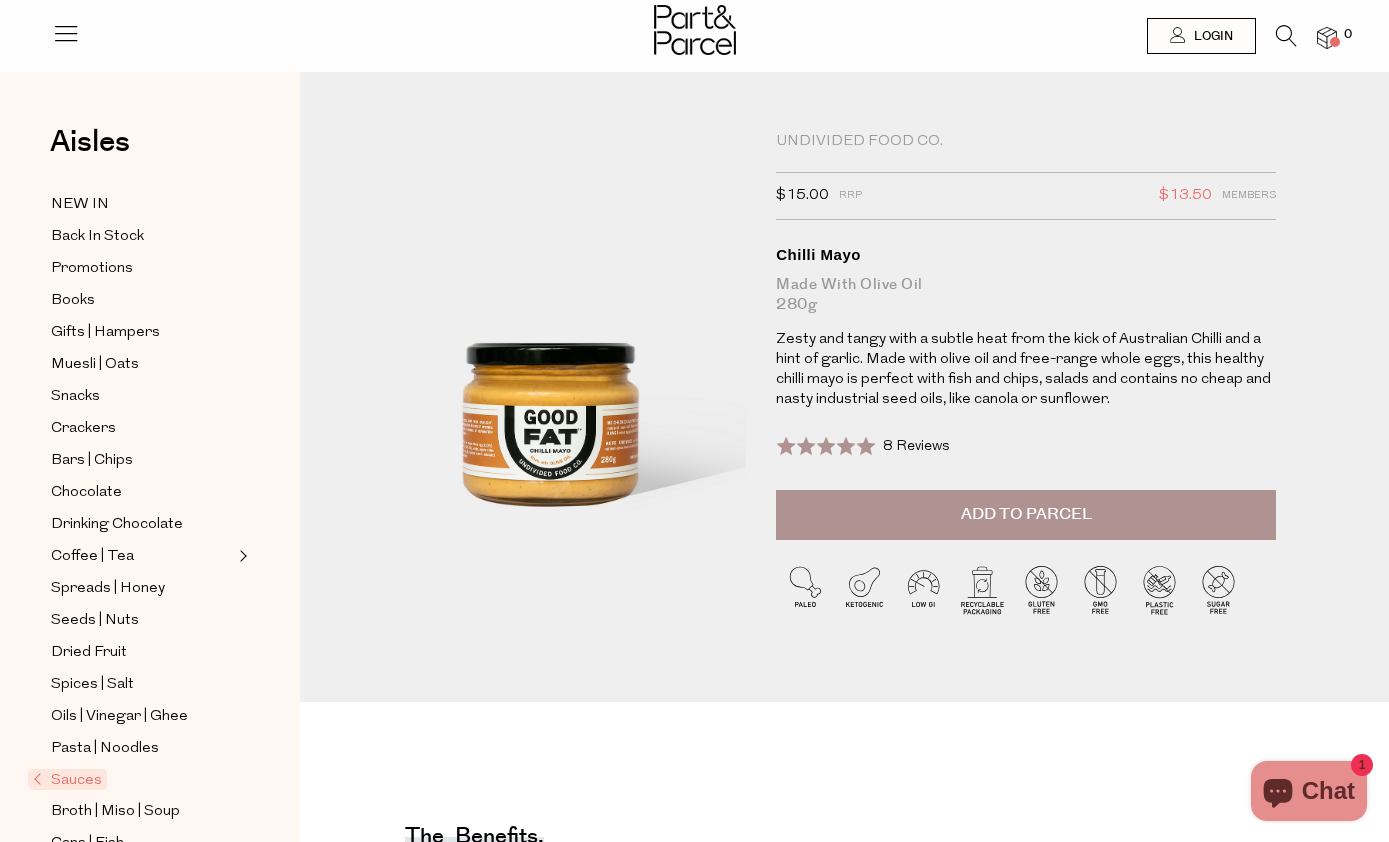 click on "Login" at bounding box center [1201, 36] 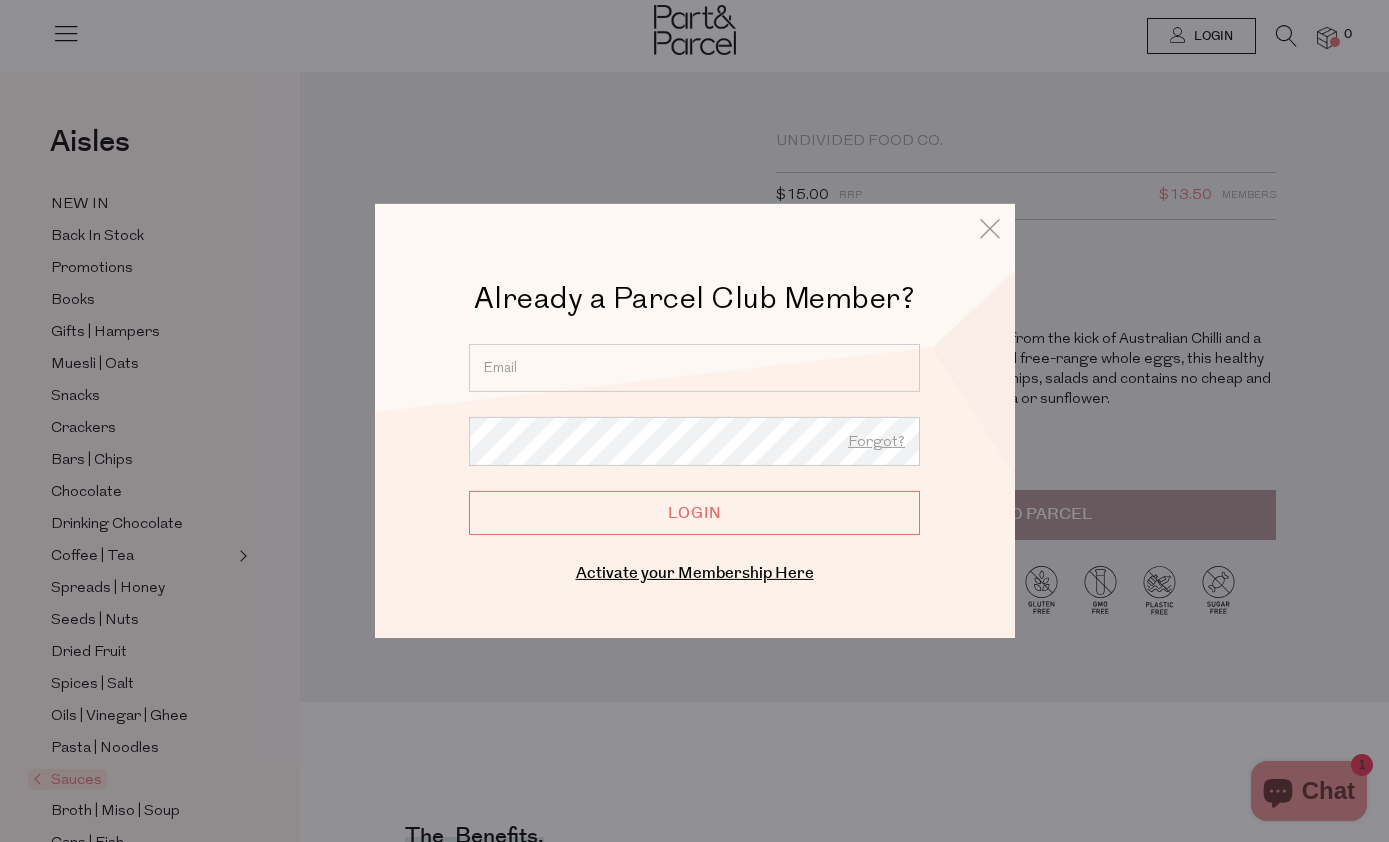 click at bounding box center (694, 368) 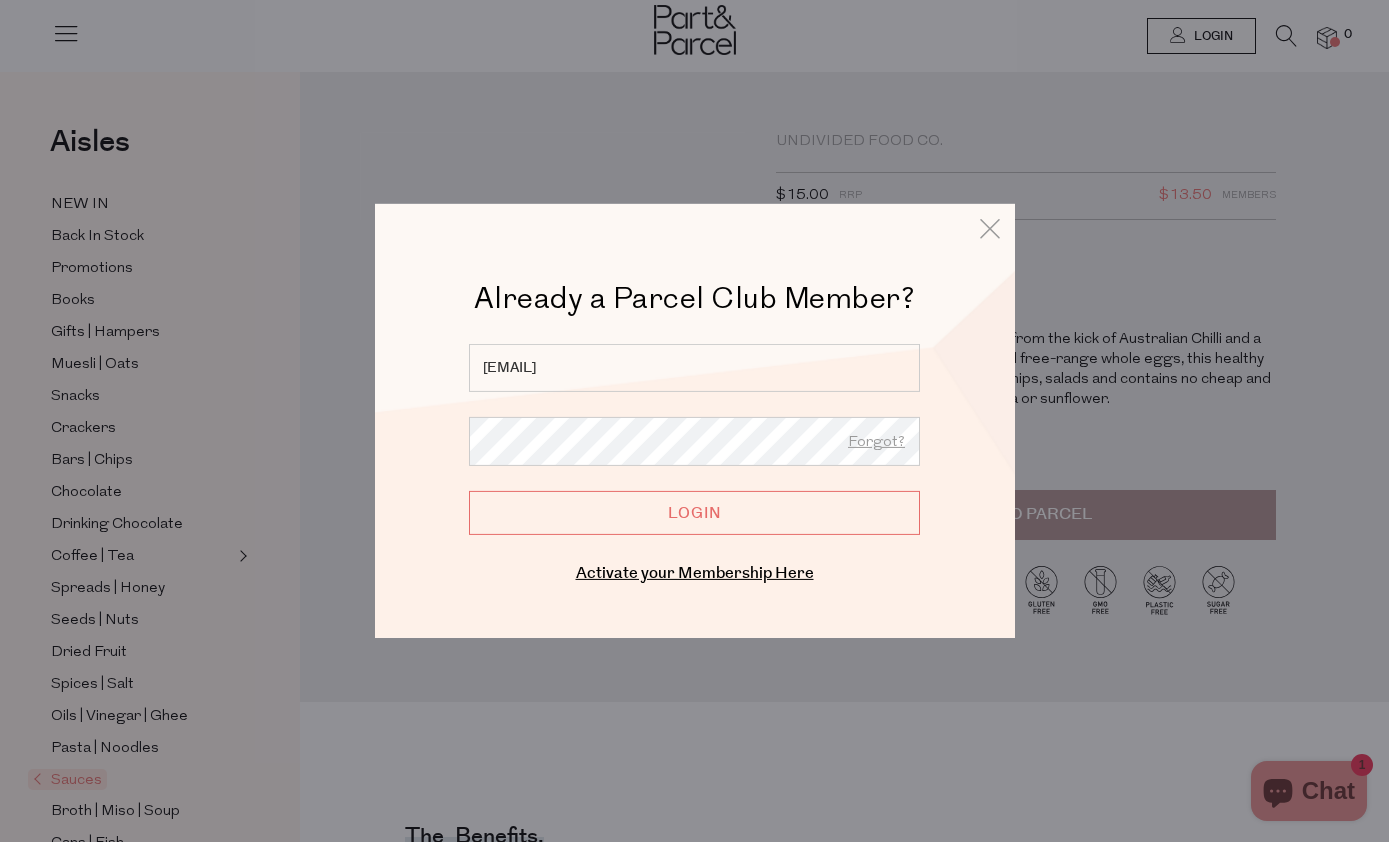 type on "mirandahx@hotmail.com" 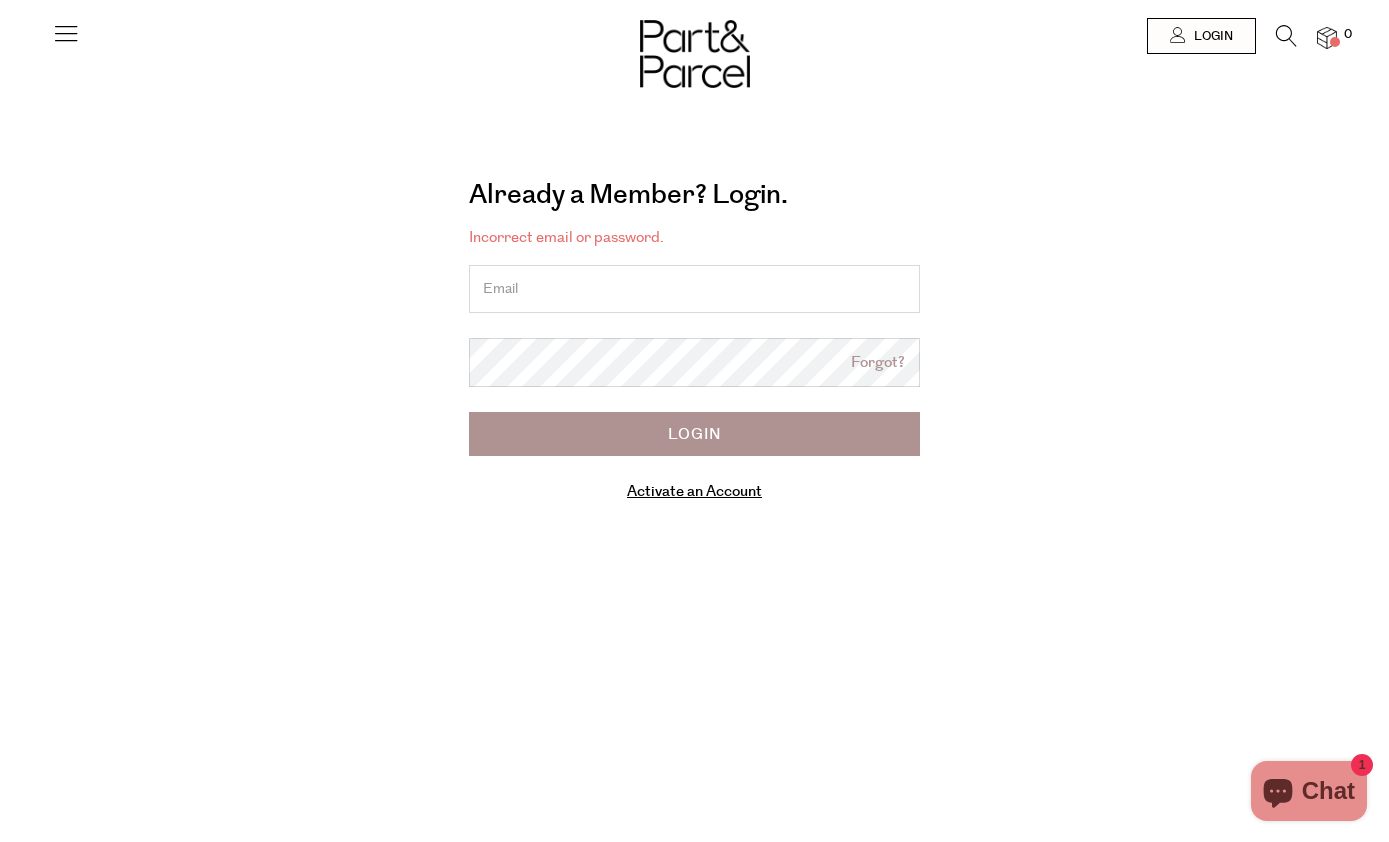 scroll, scrollTop: 0, scrollLeft: 0, axis: both 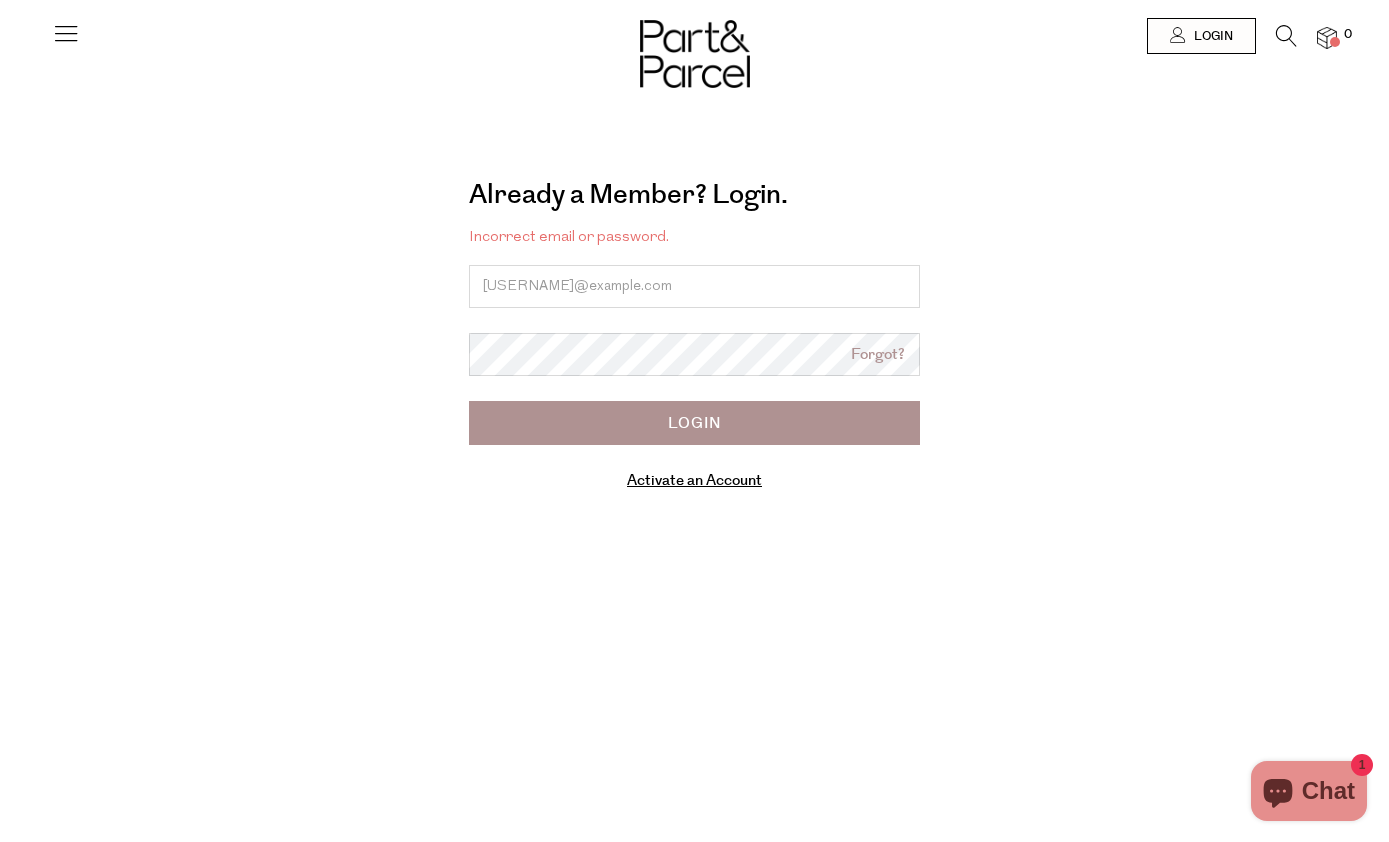 type on "[EMAIL]" 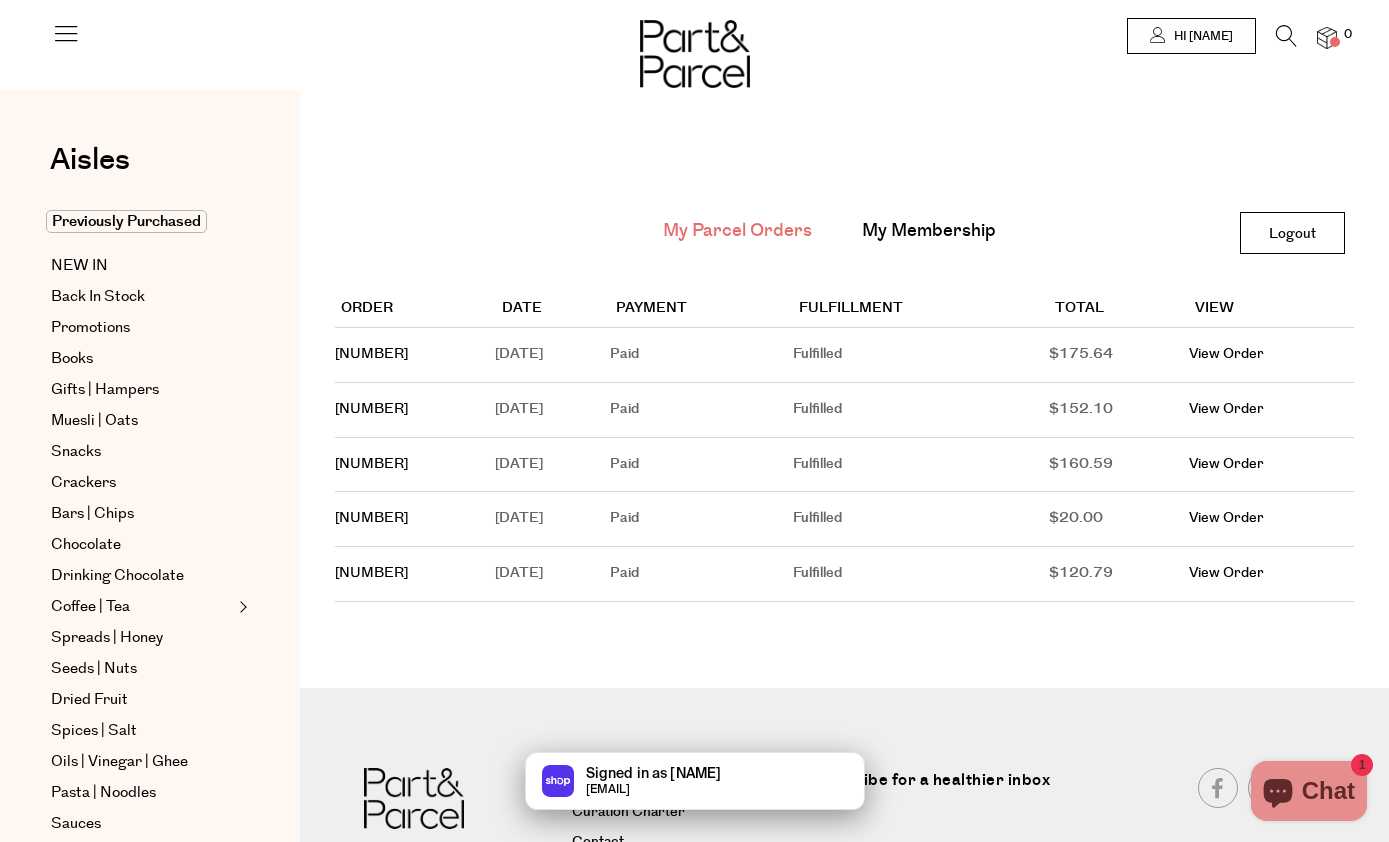 scroll, scrollTop: 0, scrollLeft: 0, axis: both 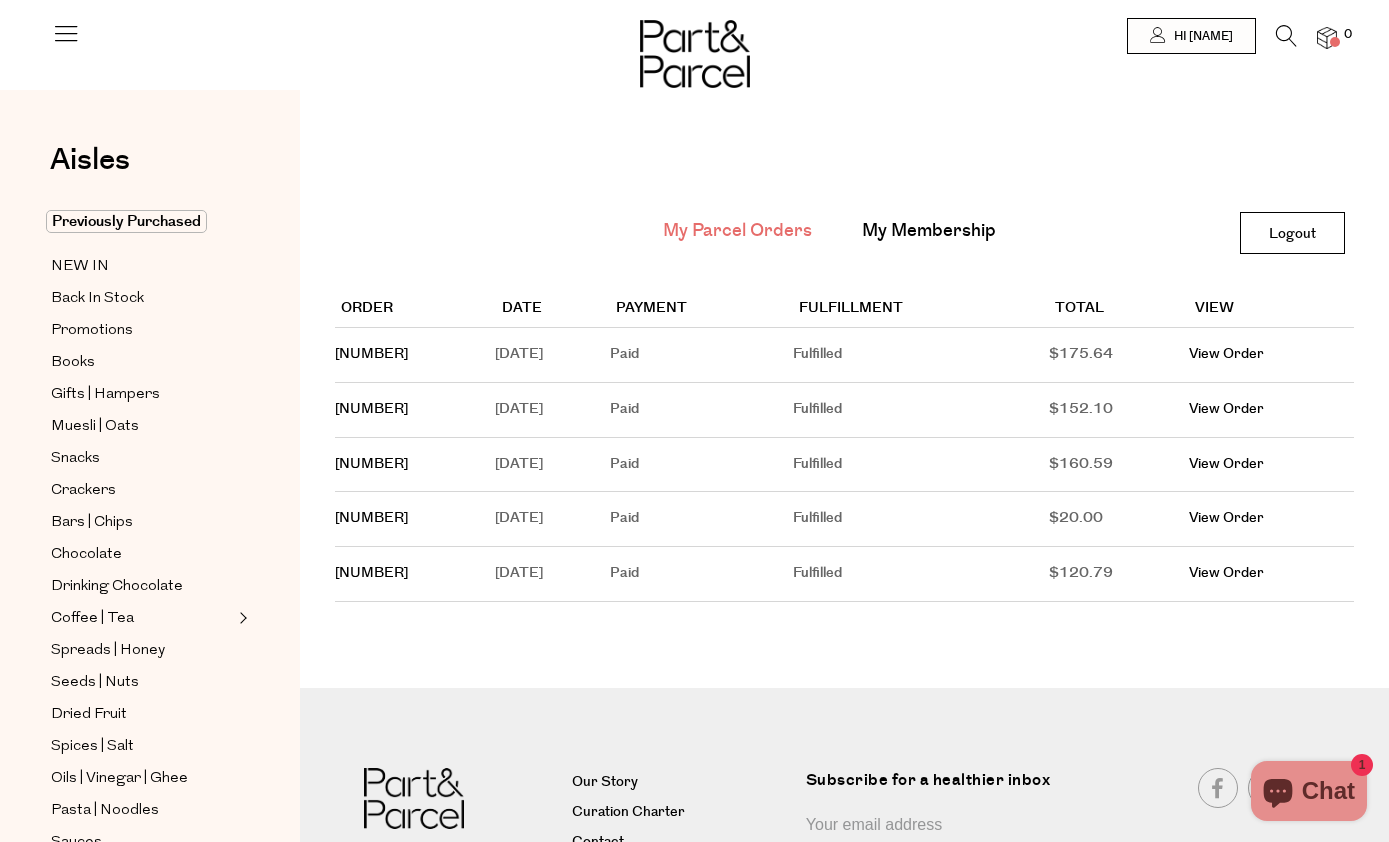 click on "NEW IN" at bounding box center [80, 267] 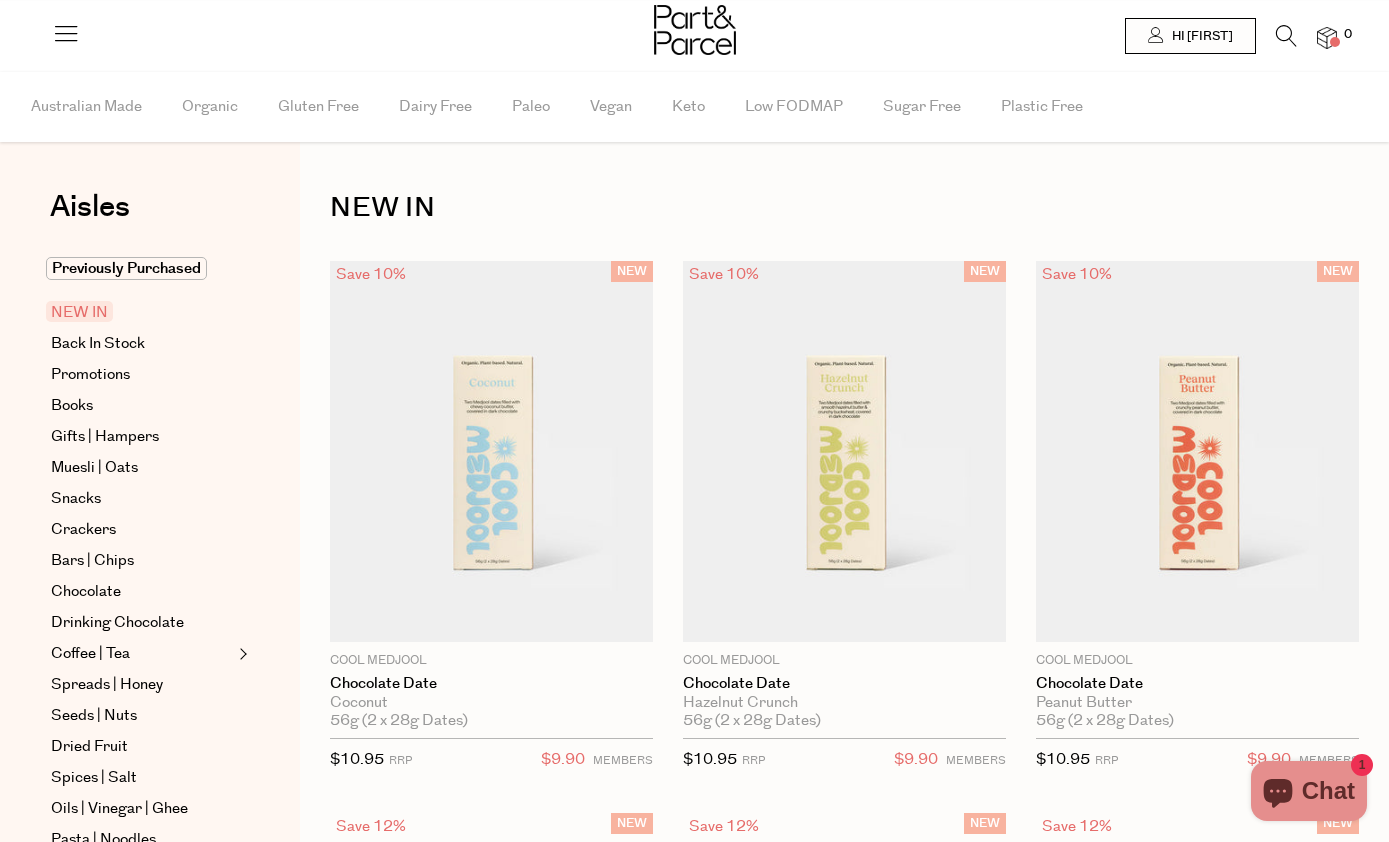 scroll, scrollTop: 0, scrollLeft: 0, axis: both 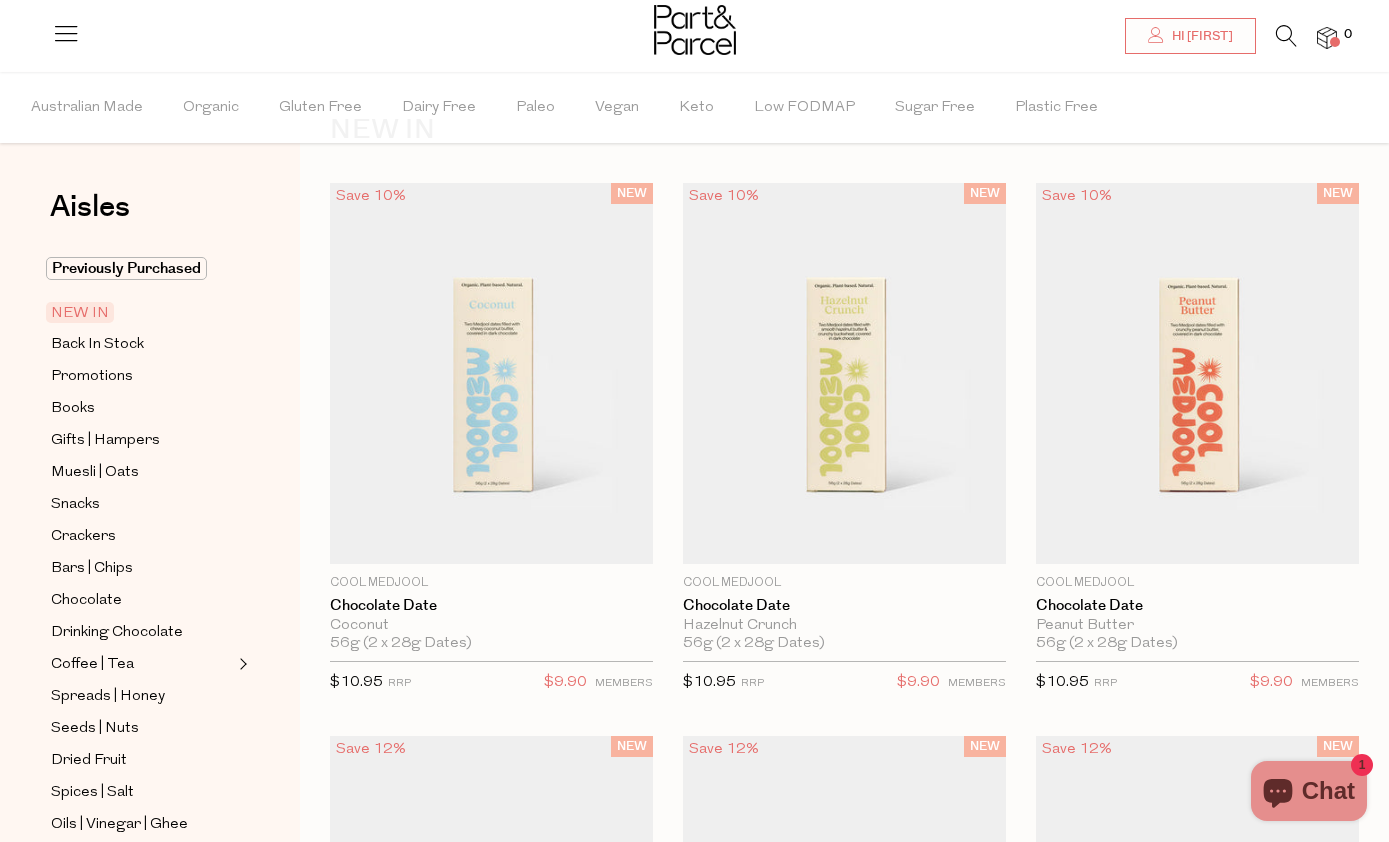 click at bounding box center [491, 373] 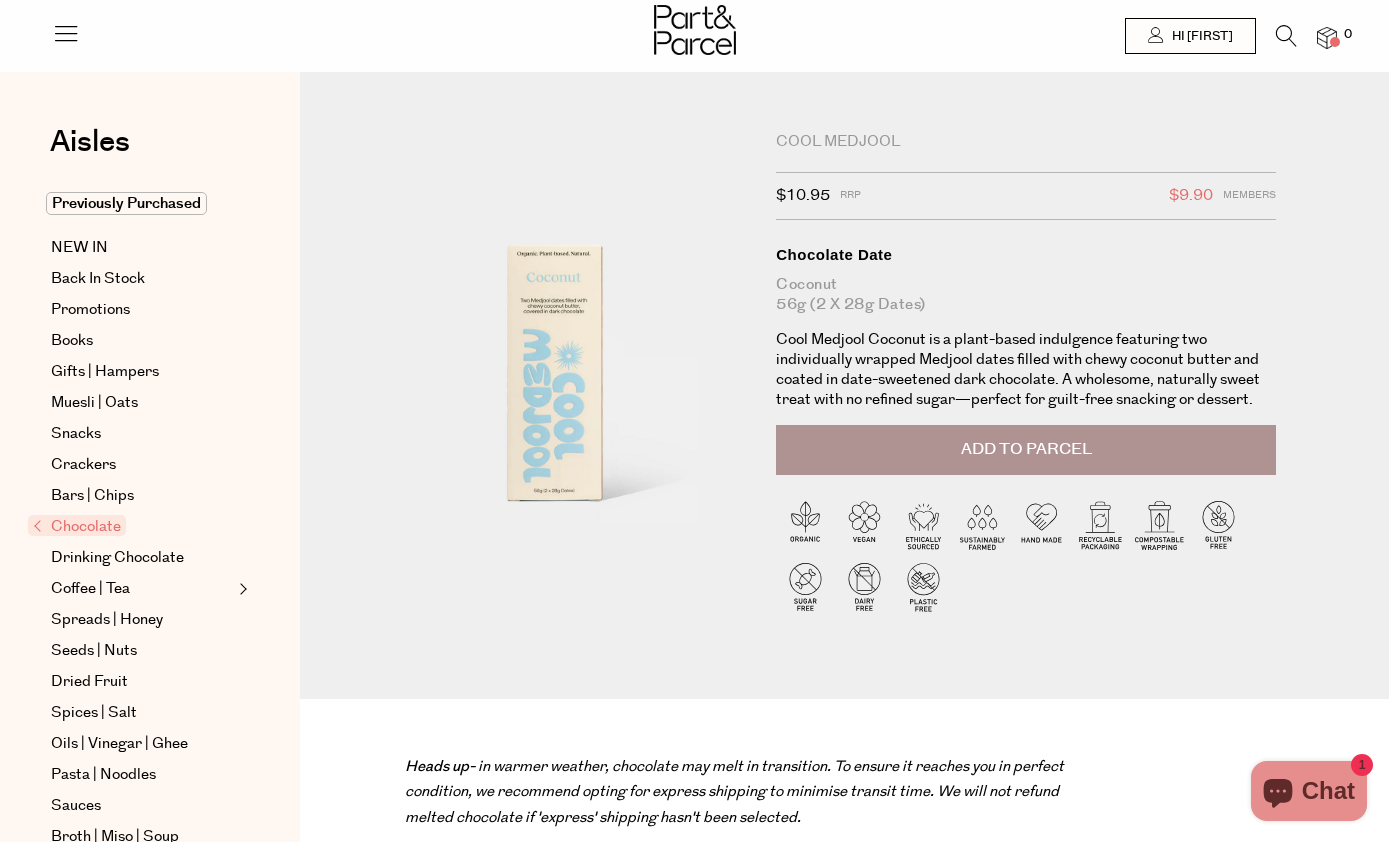 scroll, scrollTop: 0, scrollLeft: 0, axis: both 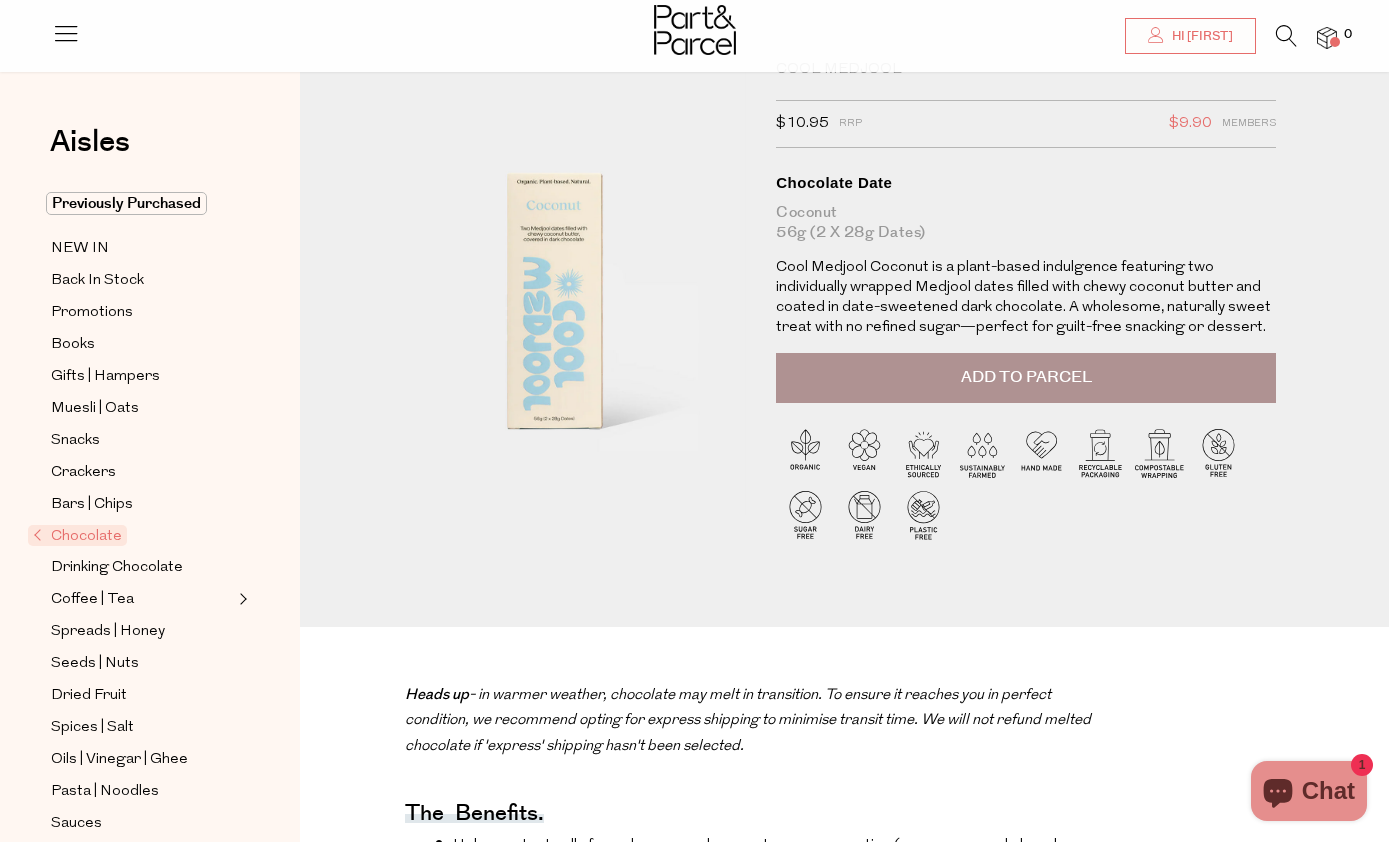 click on "Add to Parcel" at bounding box center [1026, 378] 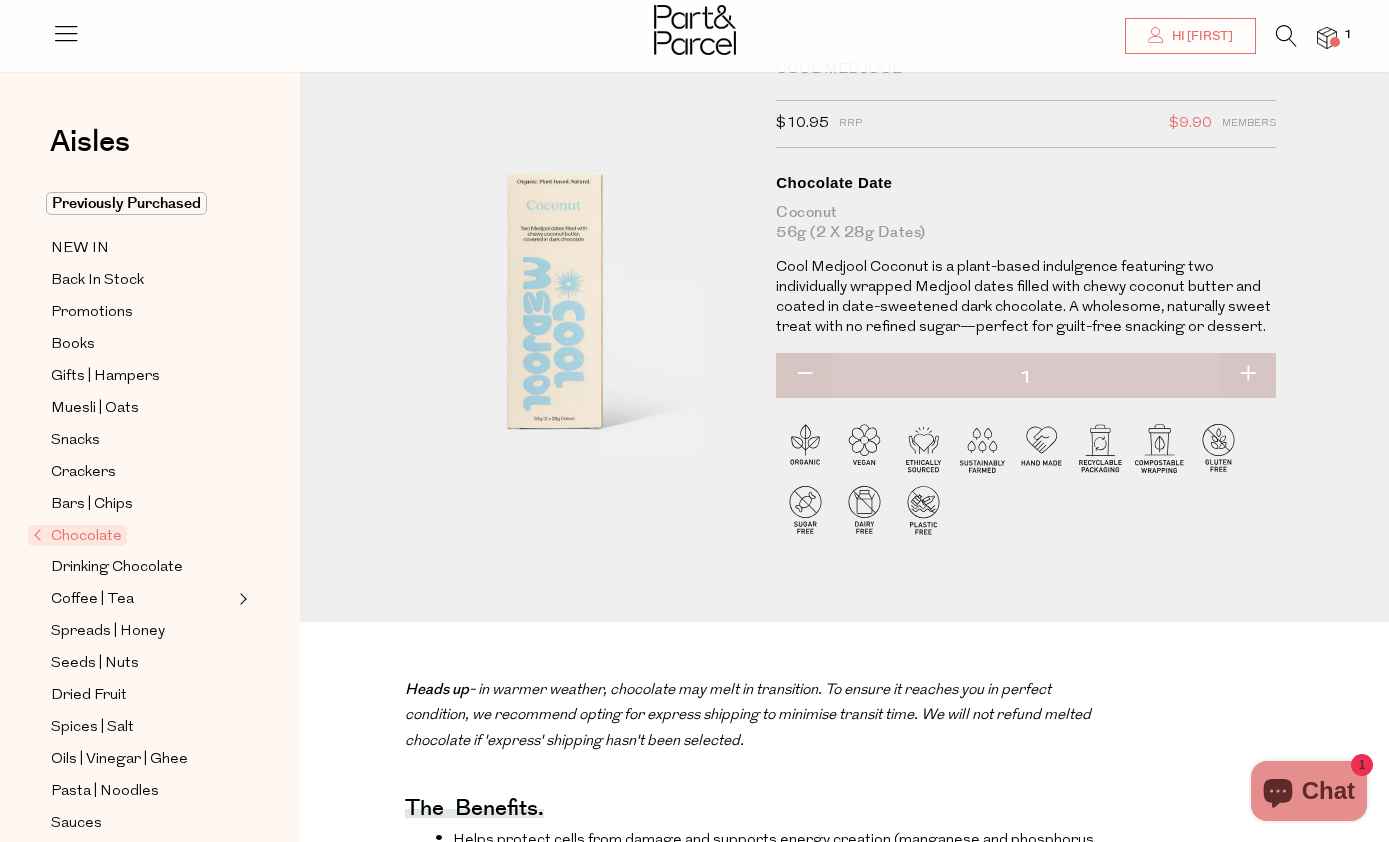 click on "Previously Purchased" at bounding box center [126, 203] 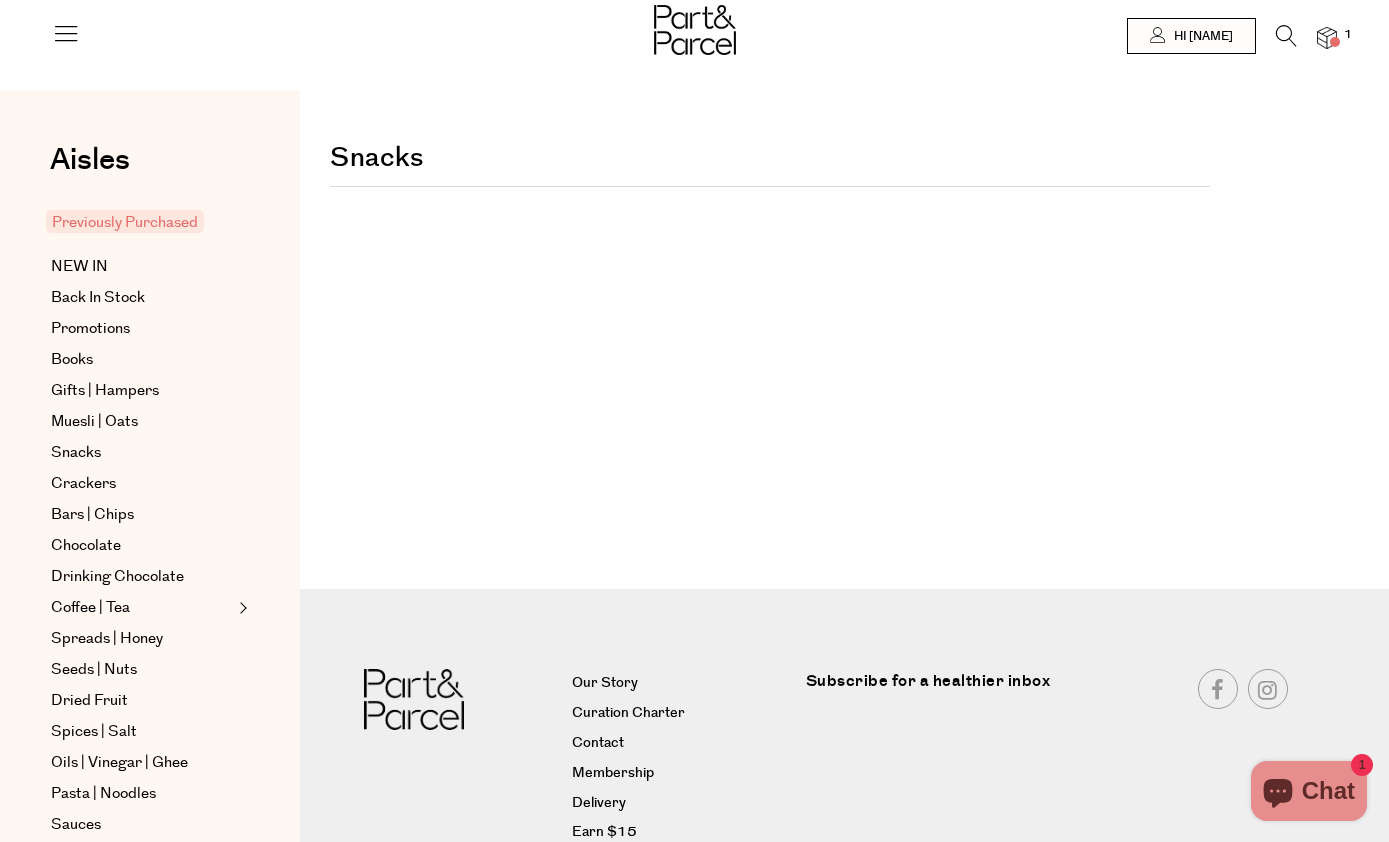 scroll, scrollTop: 0, scrollLeft: 0, axis: both 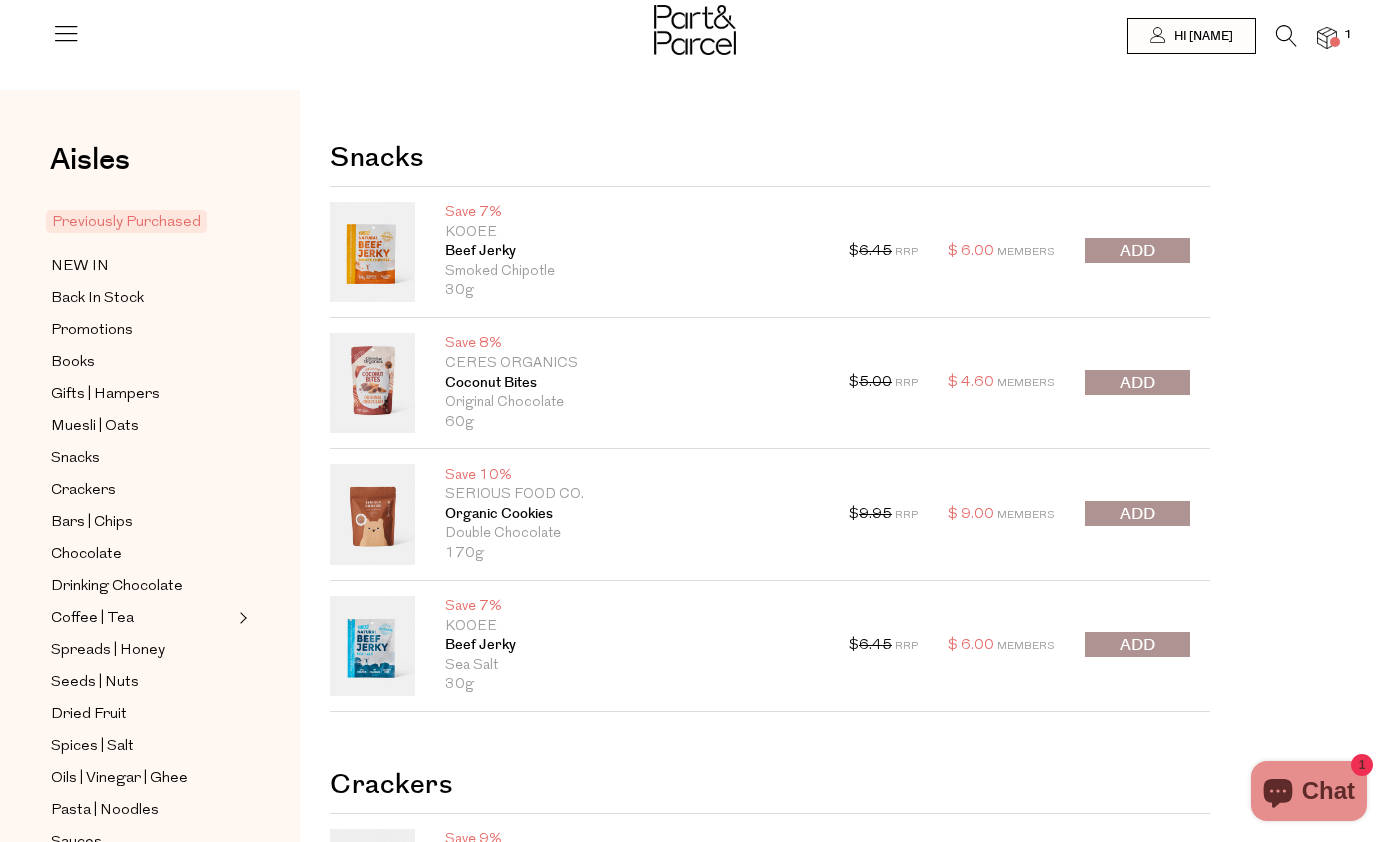 click at bounding box center [1137, 251] 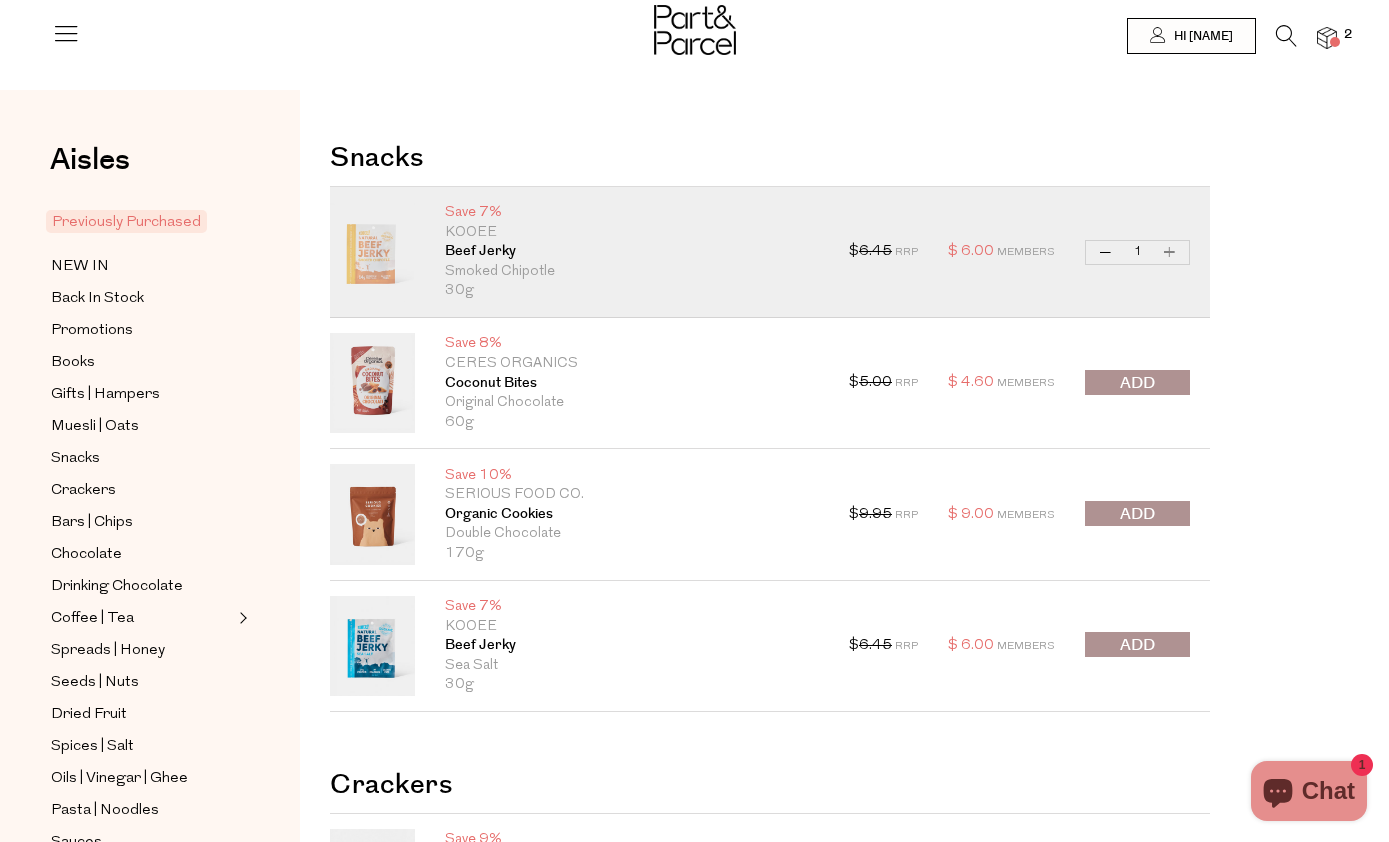 click at bounding box center (1137, 383) 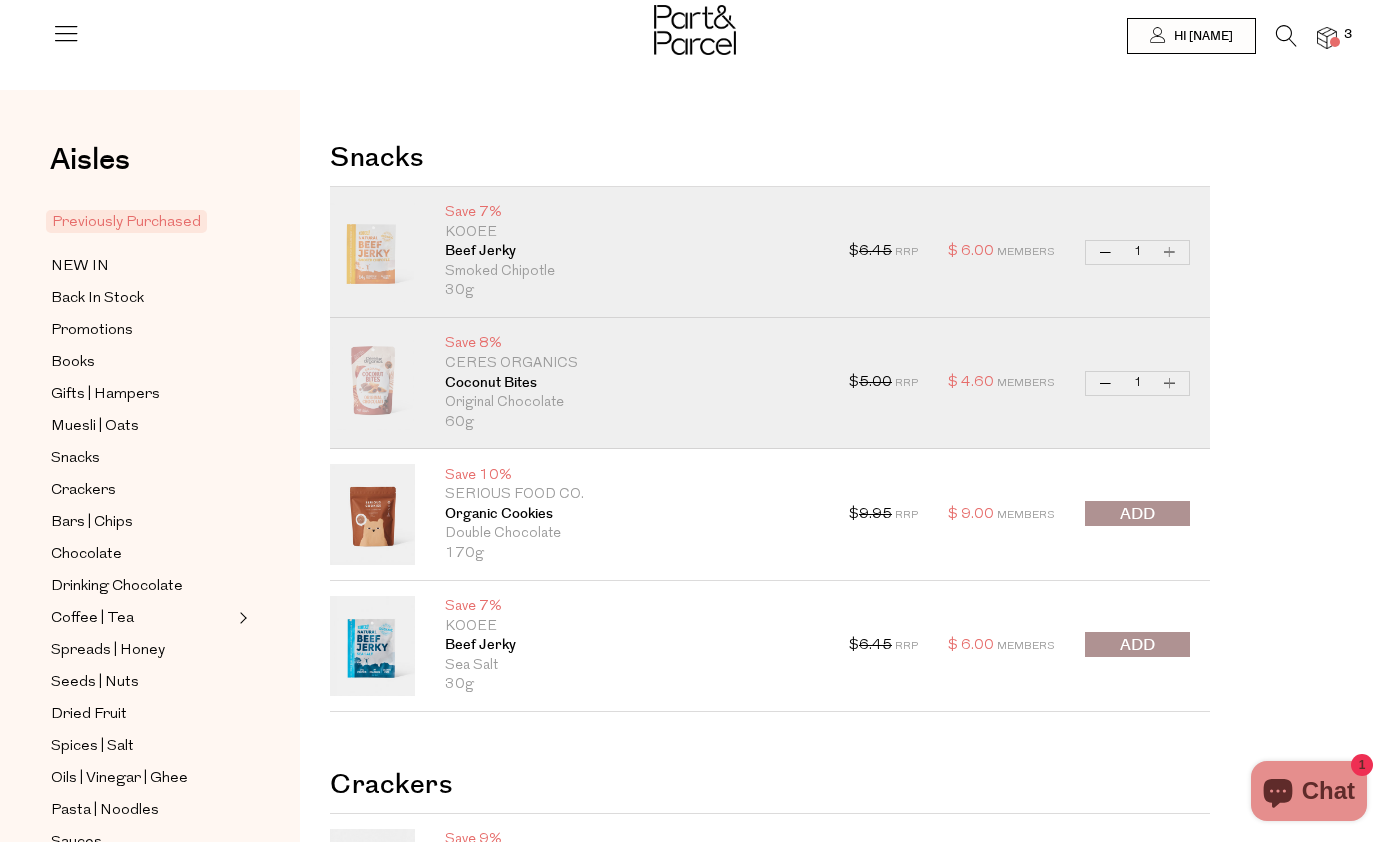 click at bounding box center [372, 383] 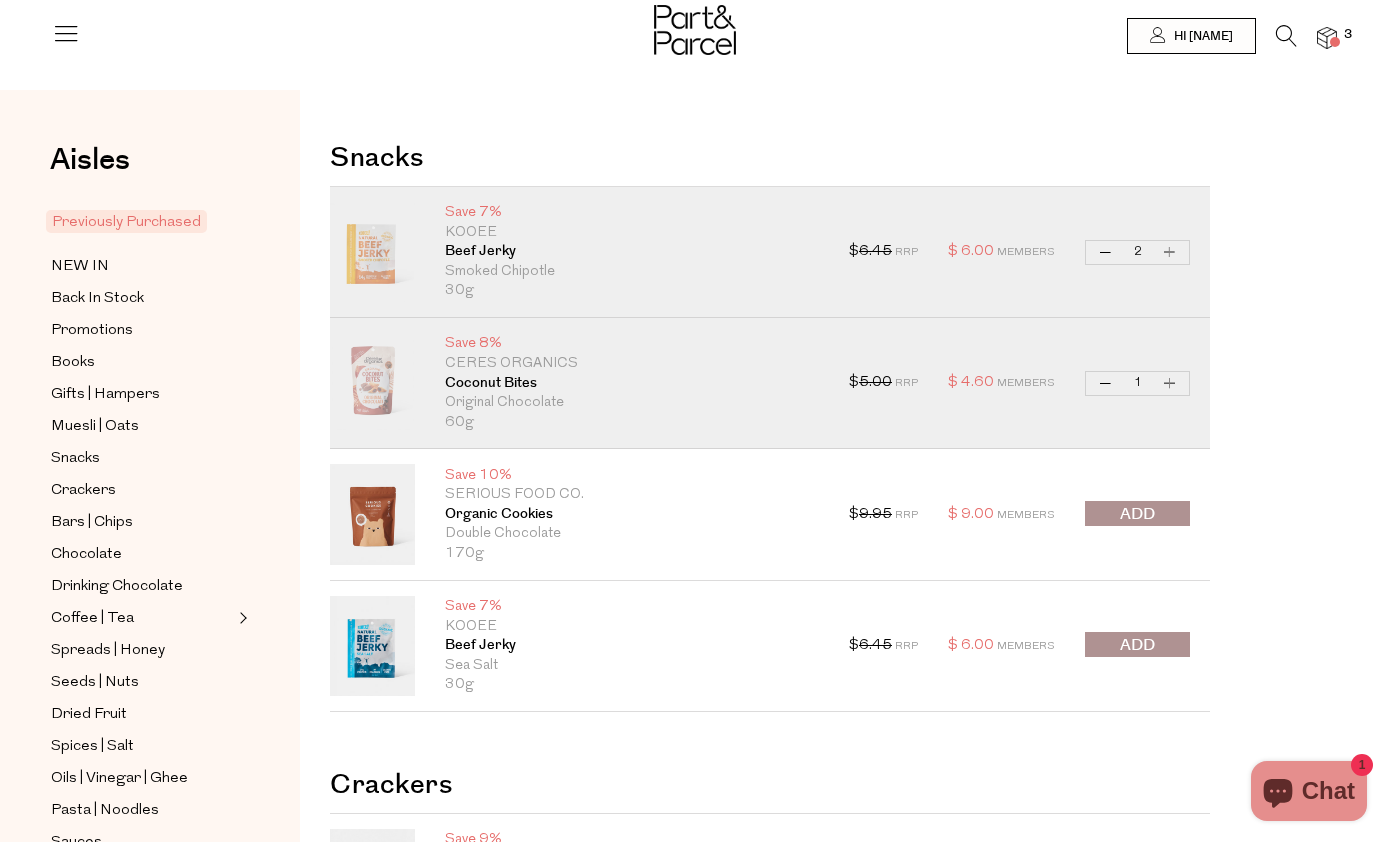 type on "2" 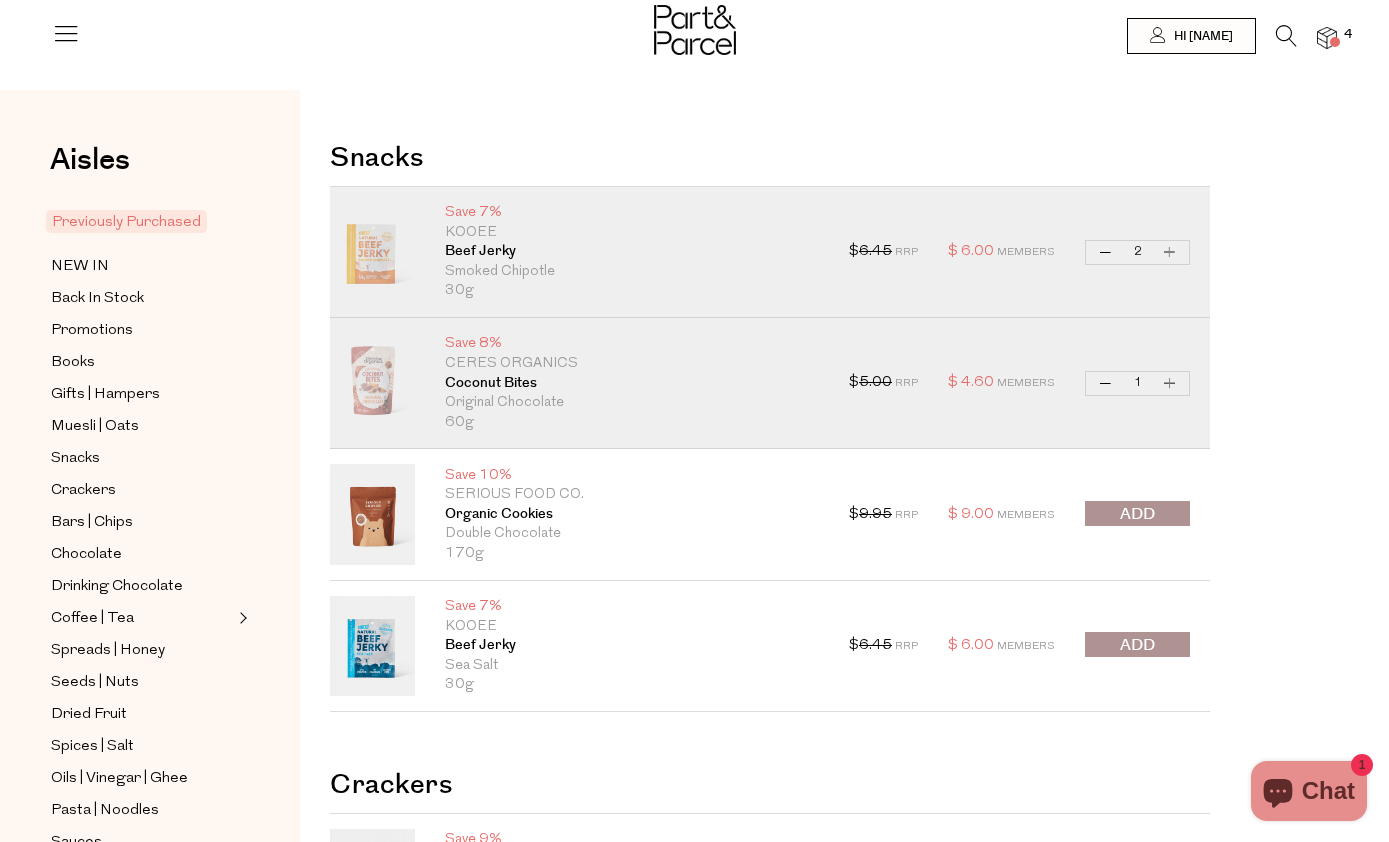 click on "Increase Coconut Bites" at bounding box center (1170, 383) 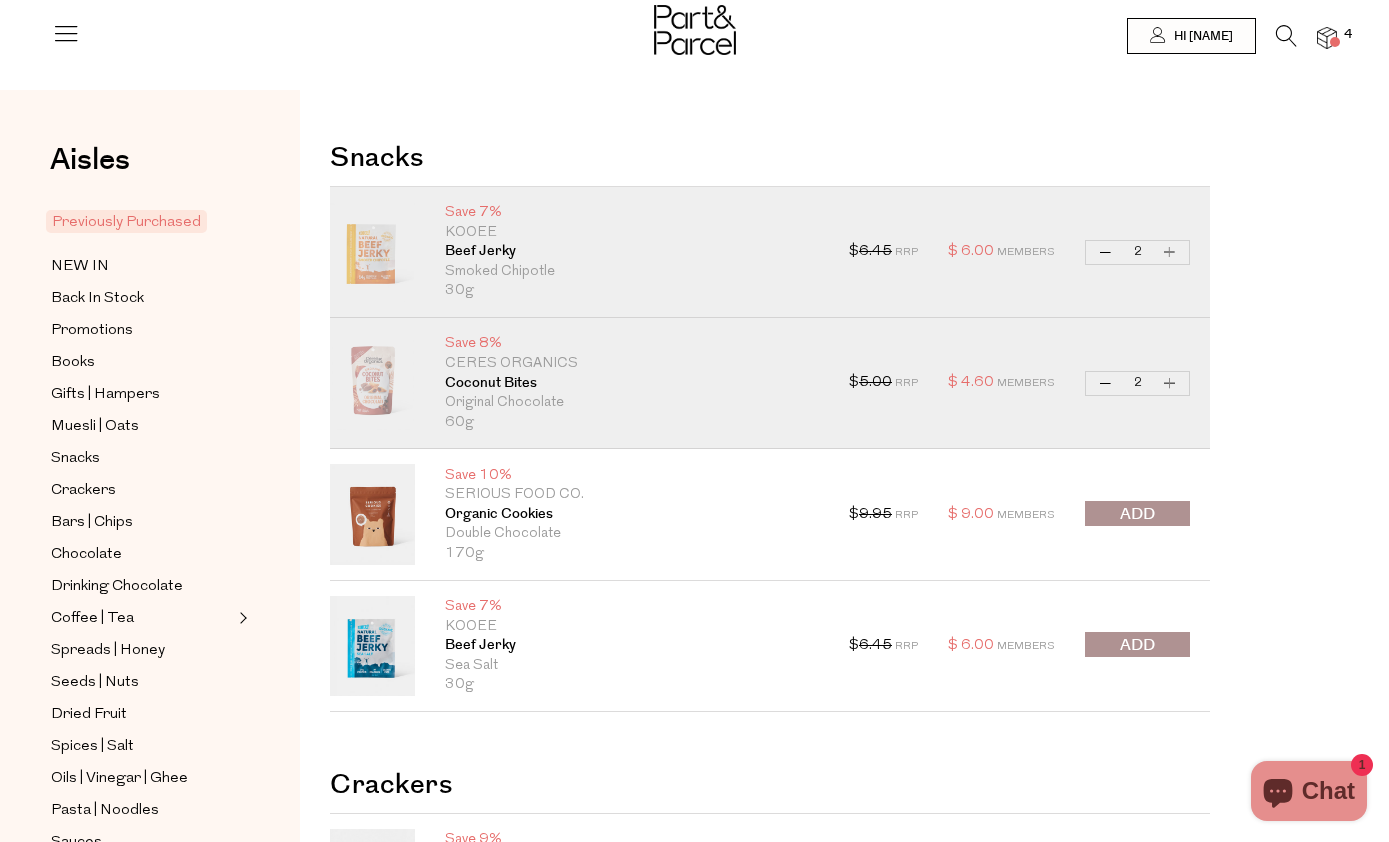 type on "2" 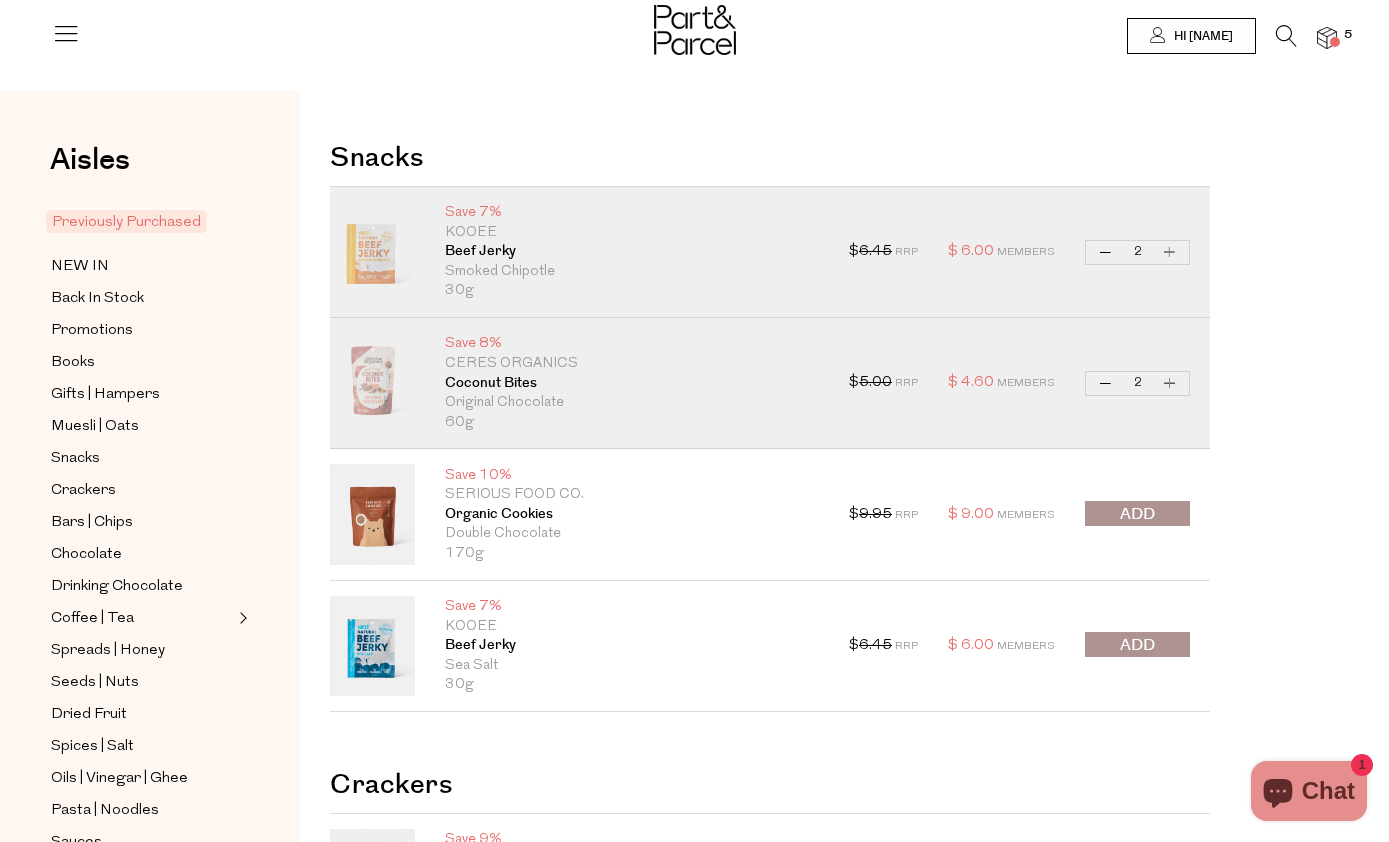 click on "Decrease Coconut Bites
2
Increase Coconut Bites" at bounding box center [1137, 383] 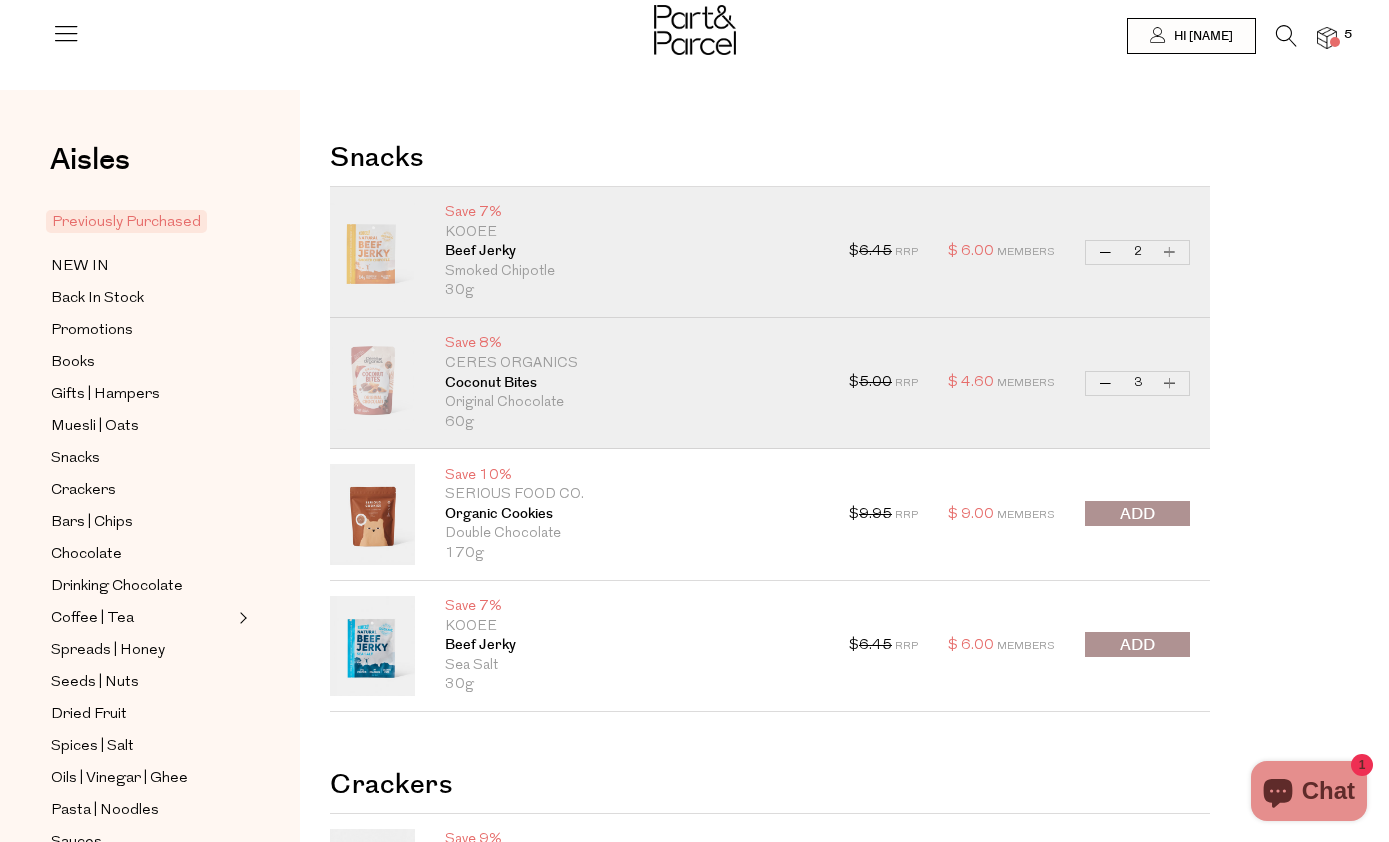 type on "3" 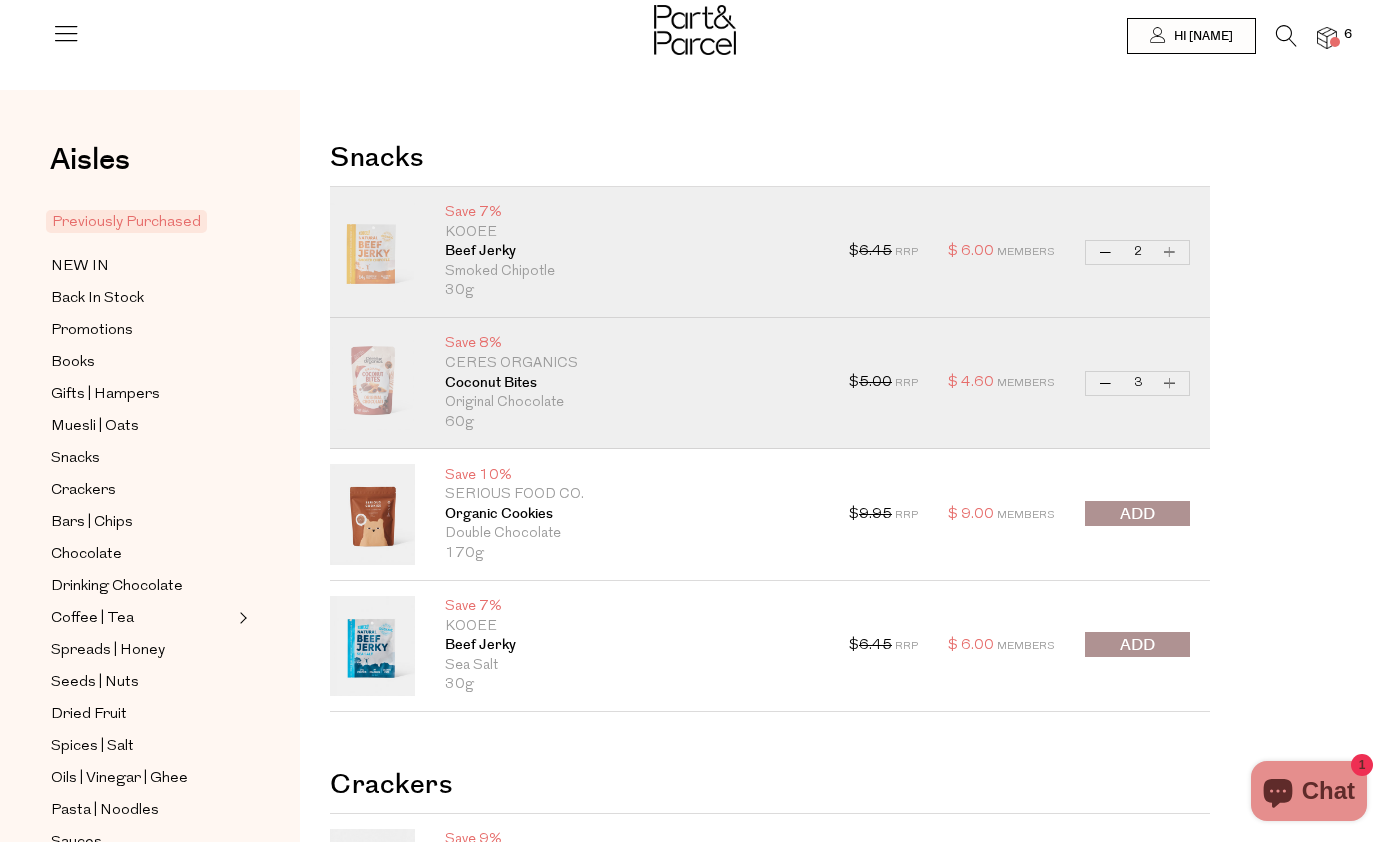 click on "Increase Coconut Bites" at bounding box center [1170, 383] 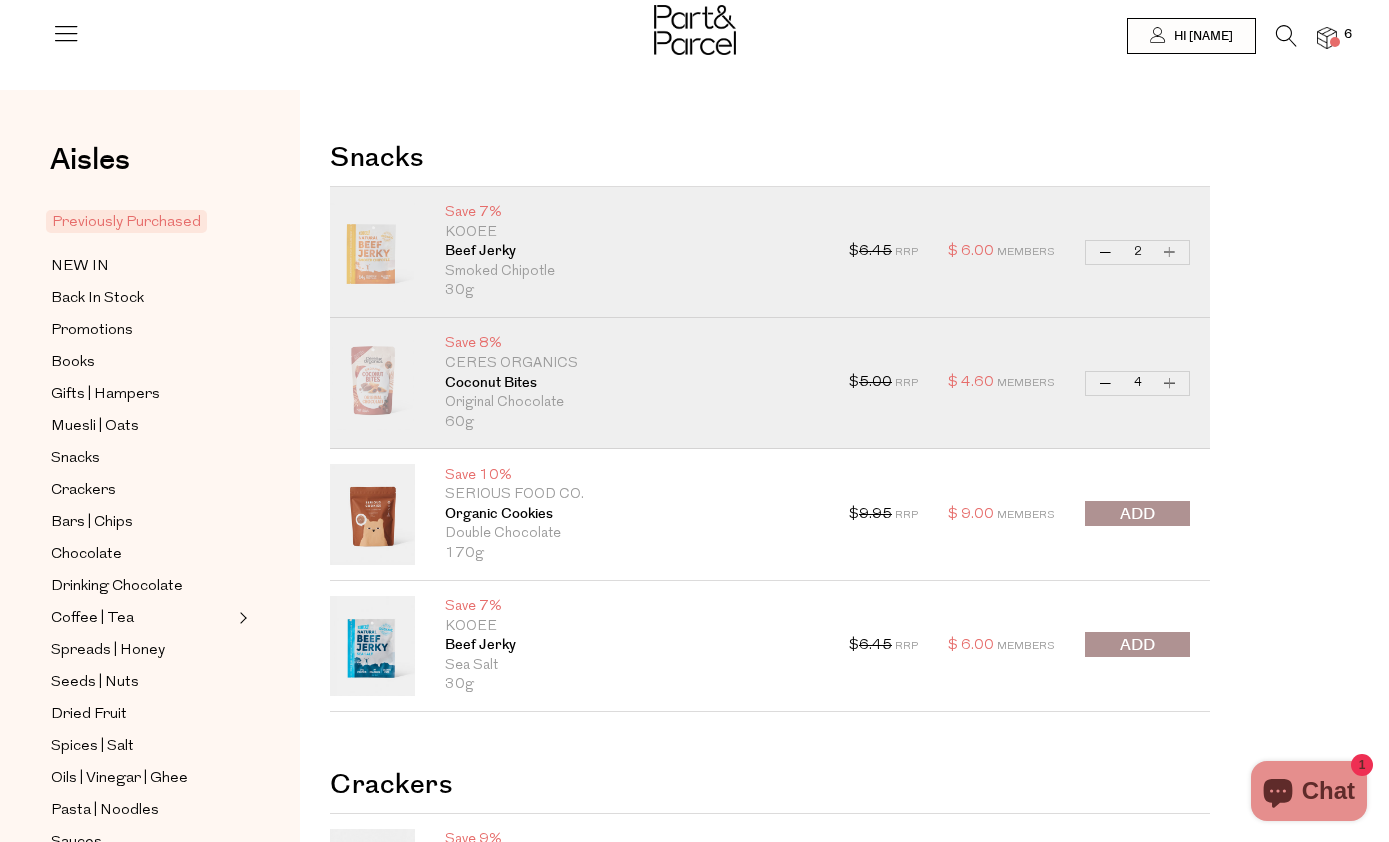 type on "4" 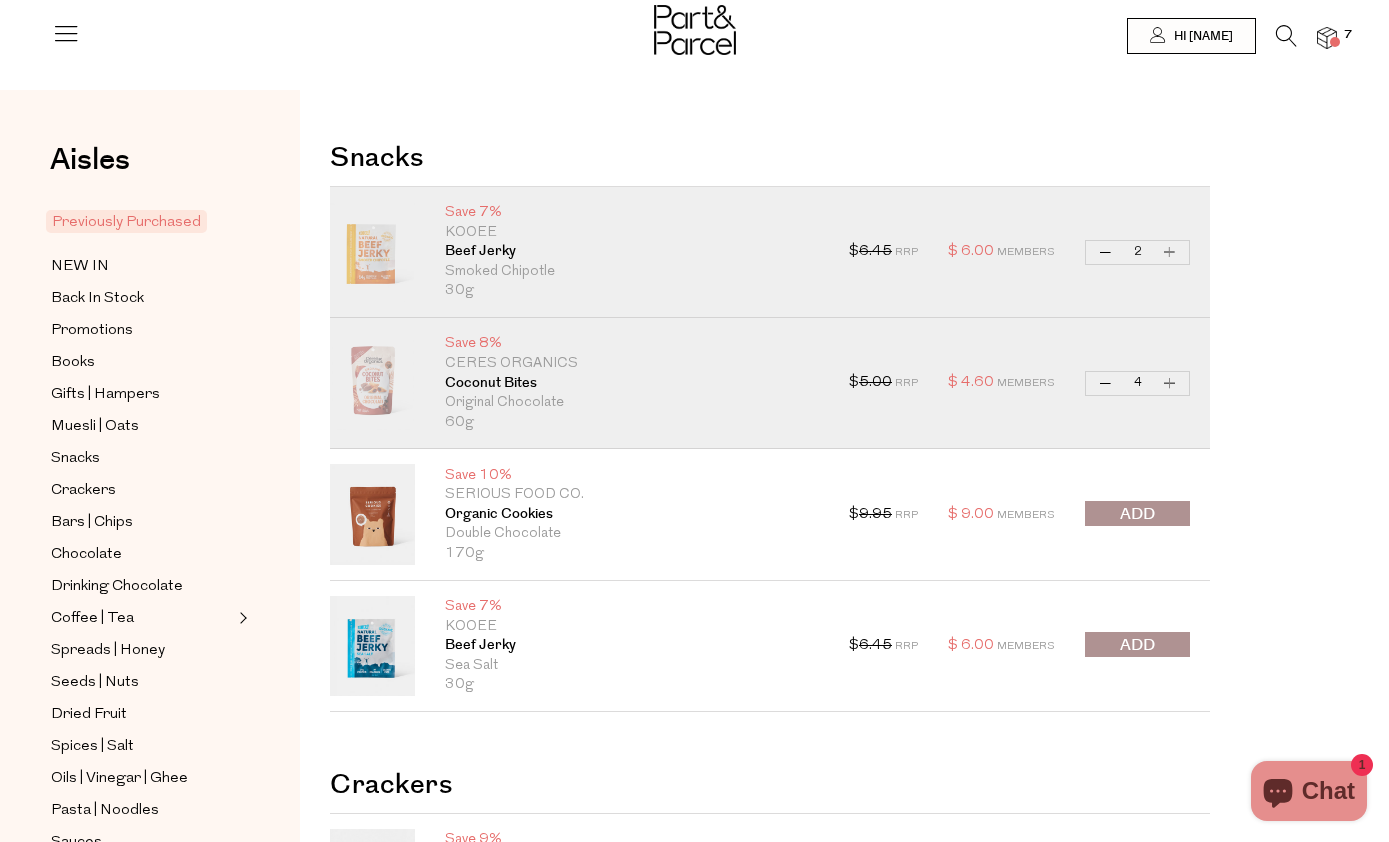 click on "Back In Stock" at bounding box center [97, 299] 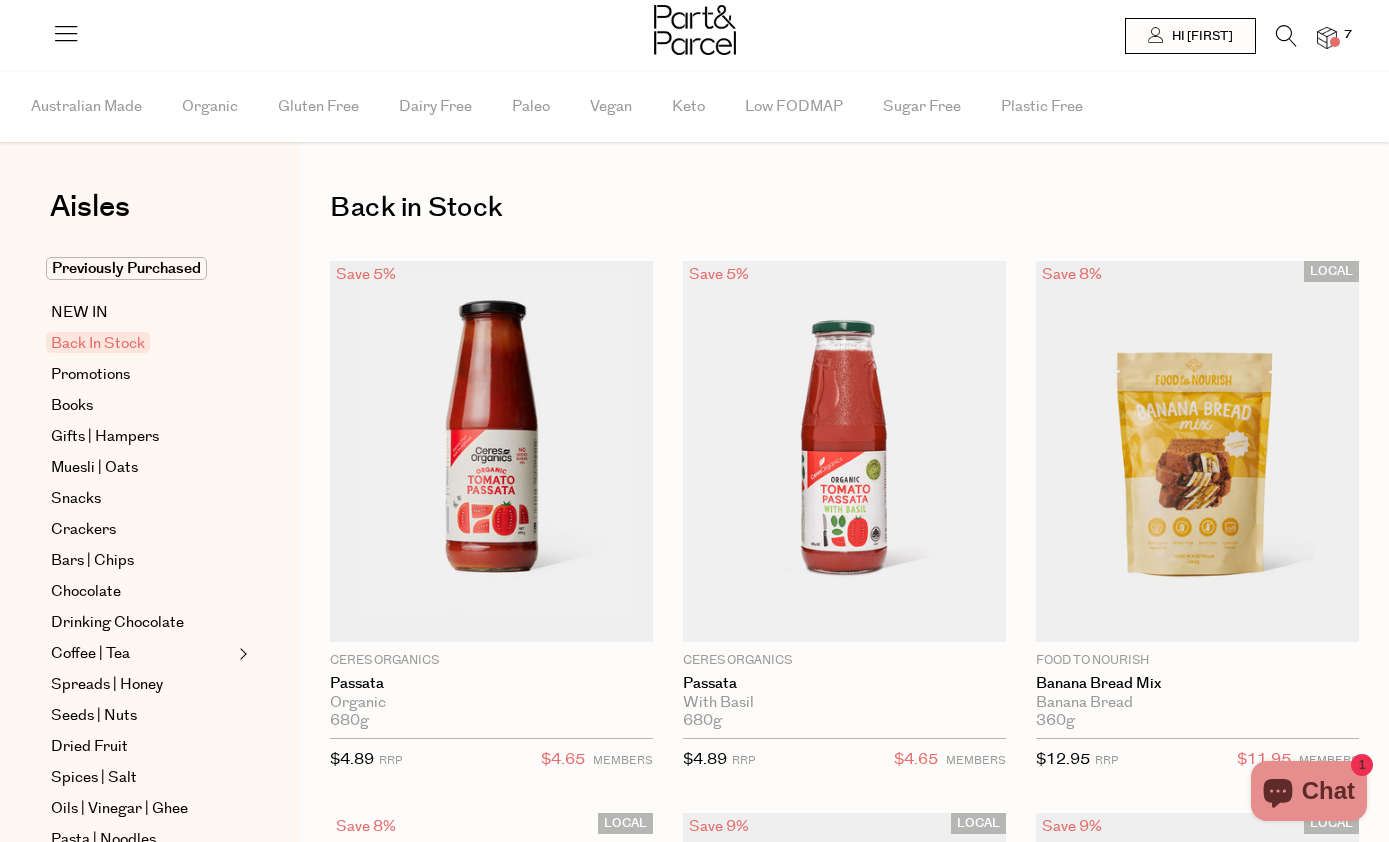 scroll, scrollTop: 0, scrollLeft: 0, axis: both 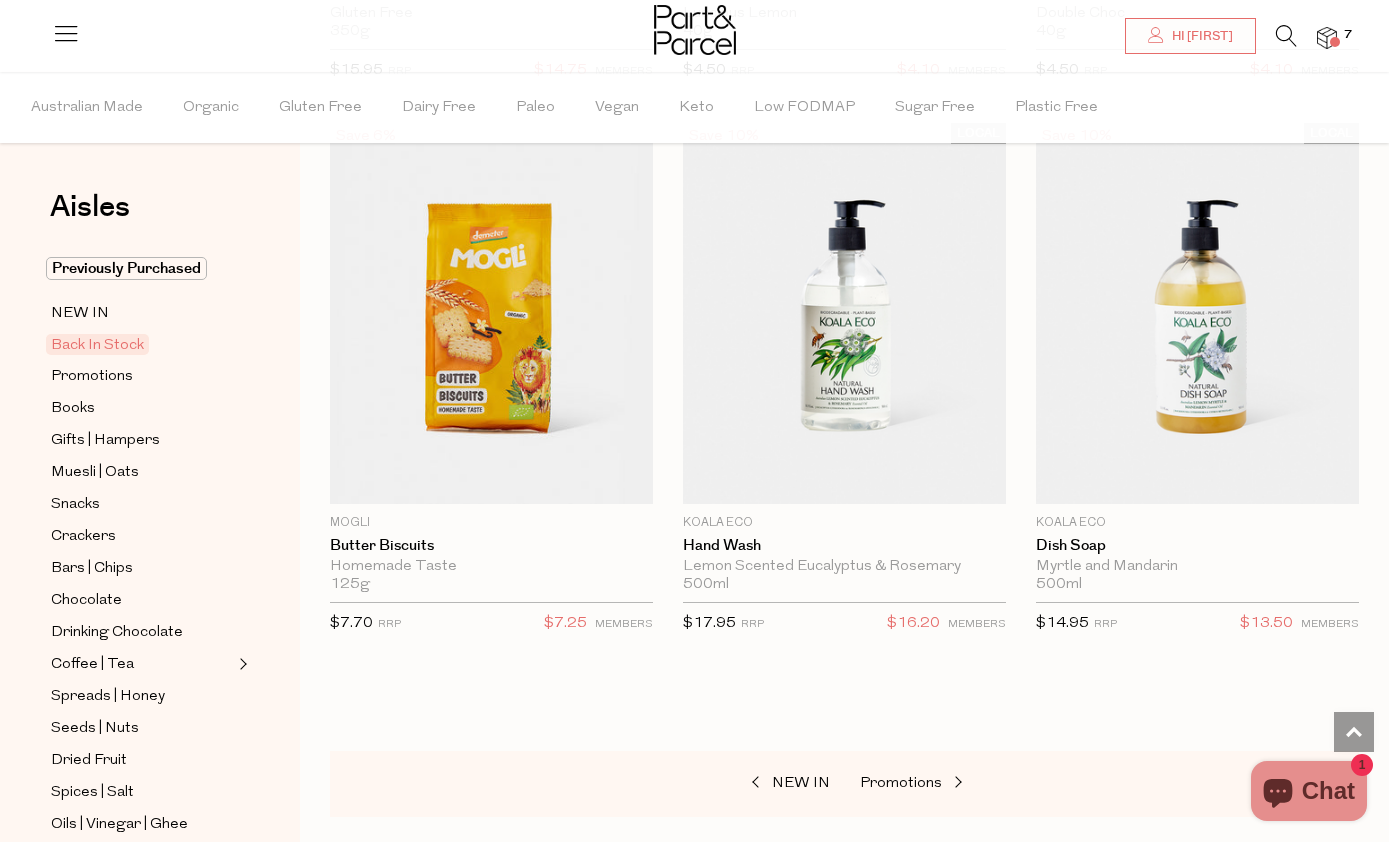 click at bounding box center [491, 313] 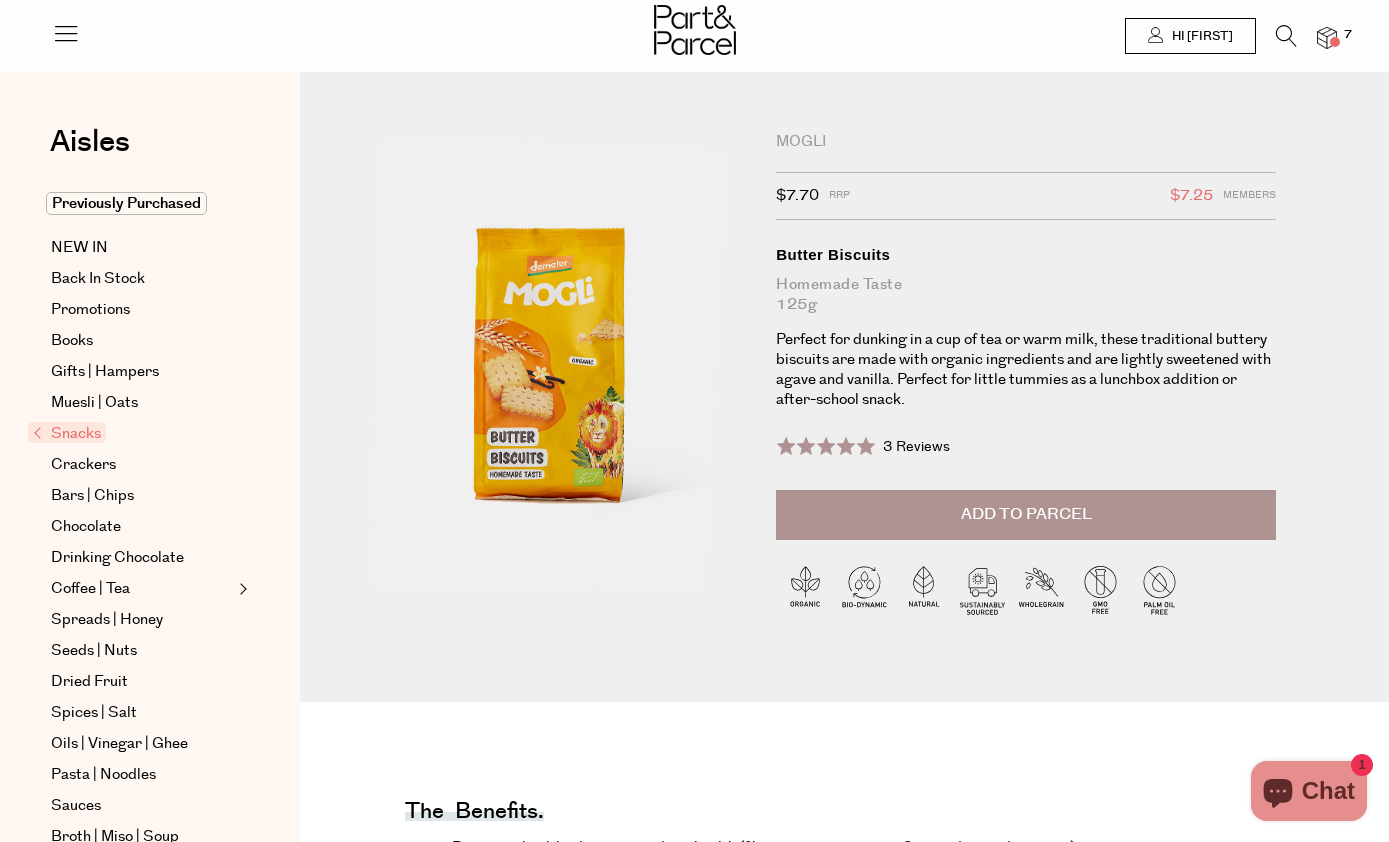 scroll, scrollTop: 0, scrollLeft: 0, axis: both 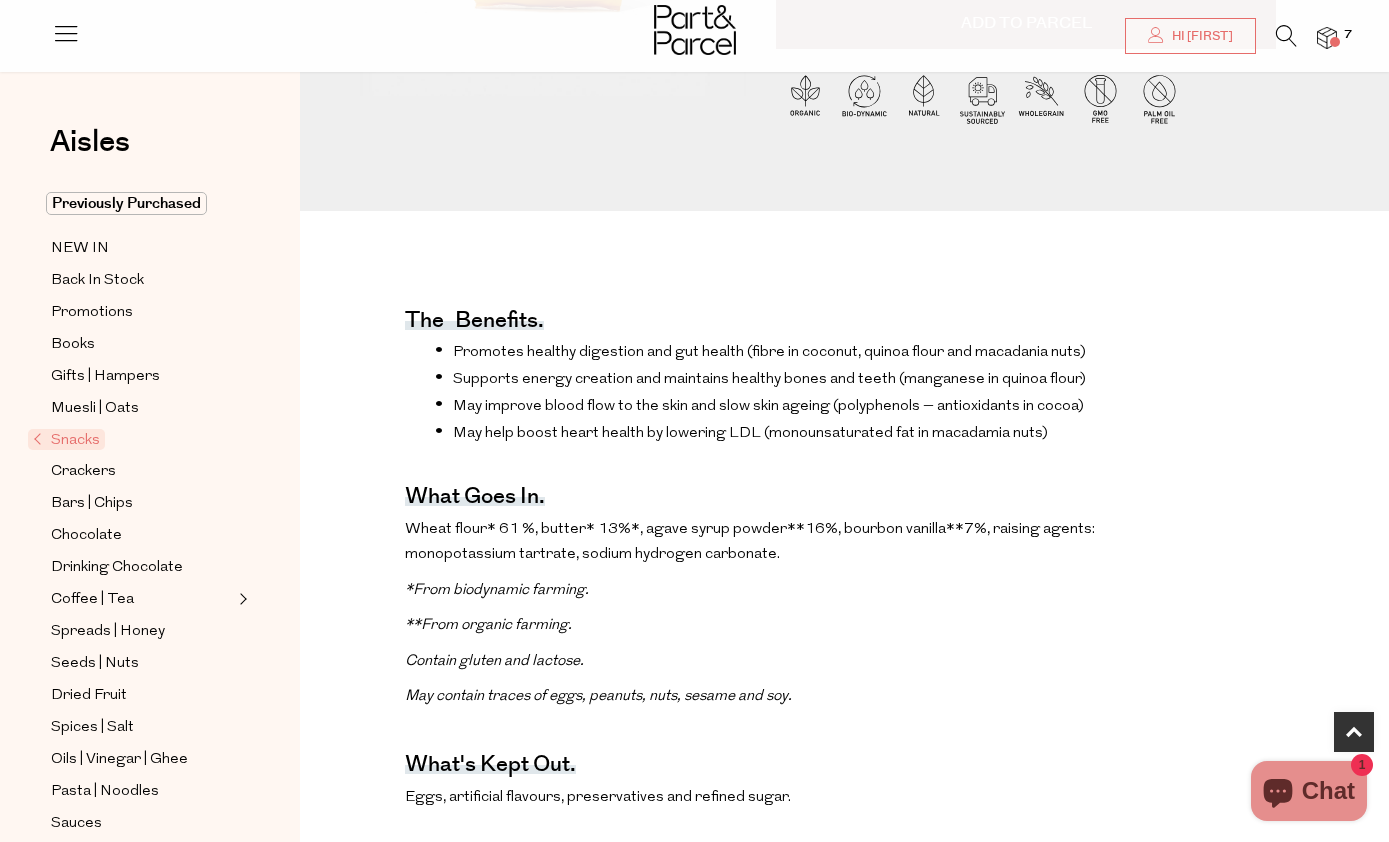click on "Chocolate" at bounding box center (86, 536) 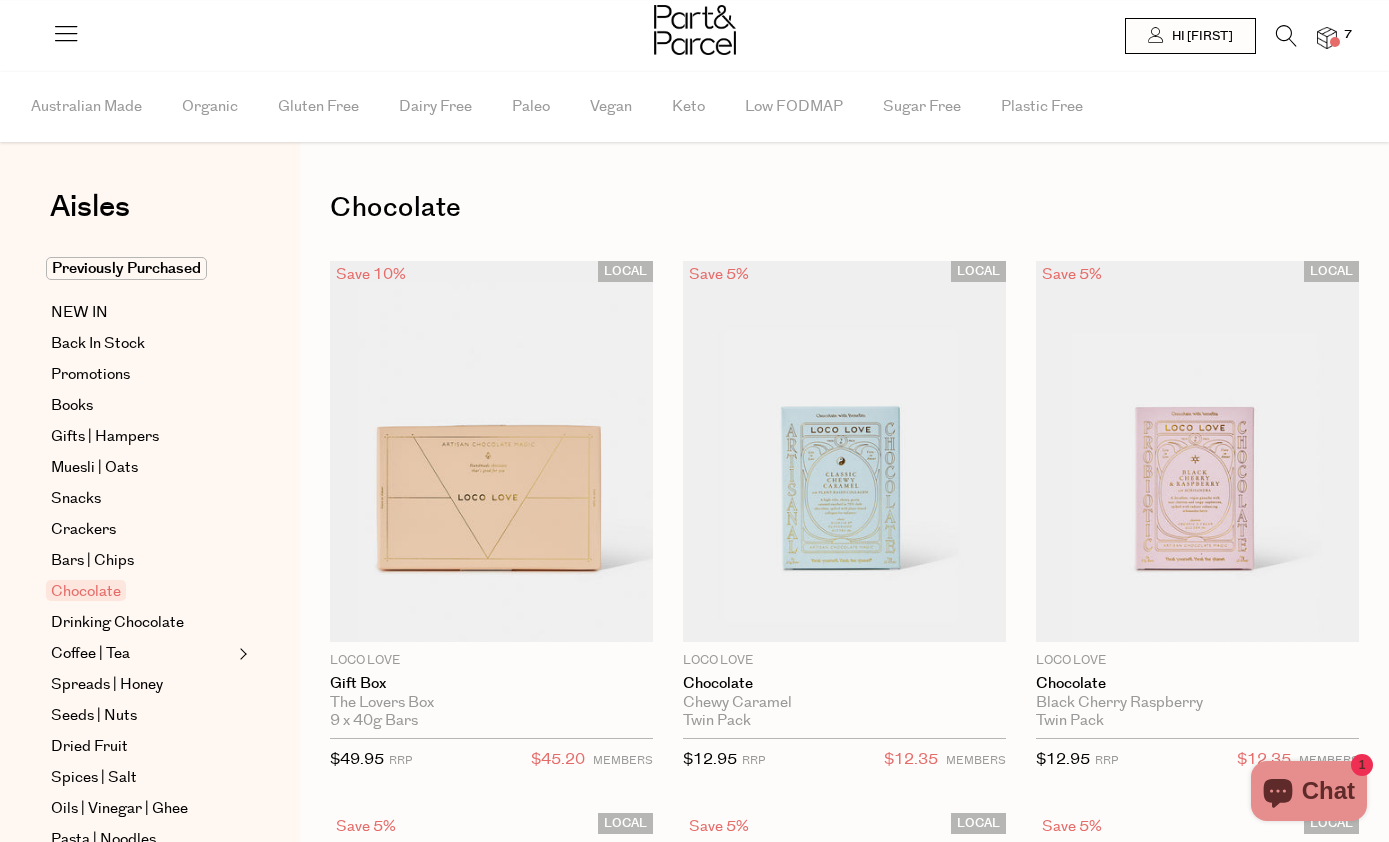 scroll, scrollTop: 0, scrollLeft: 0, axis: both 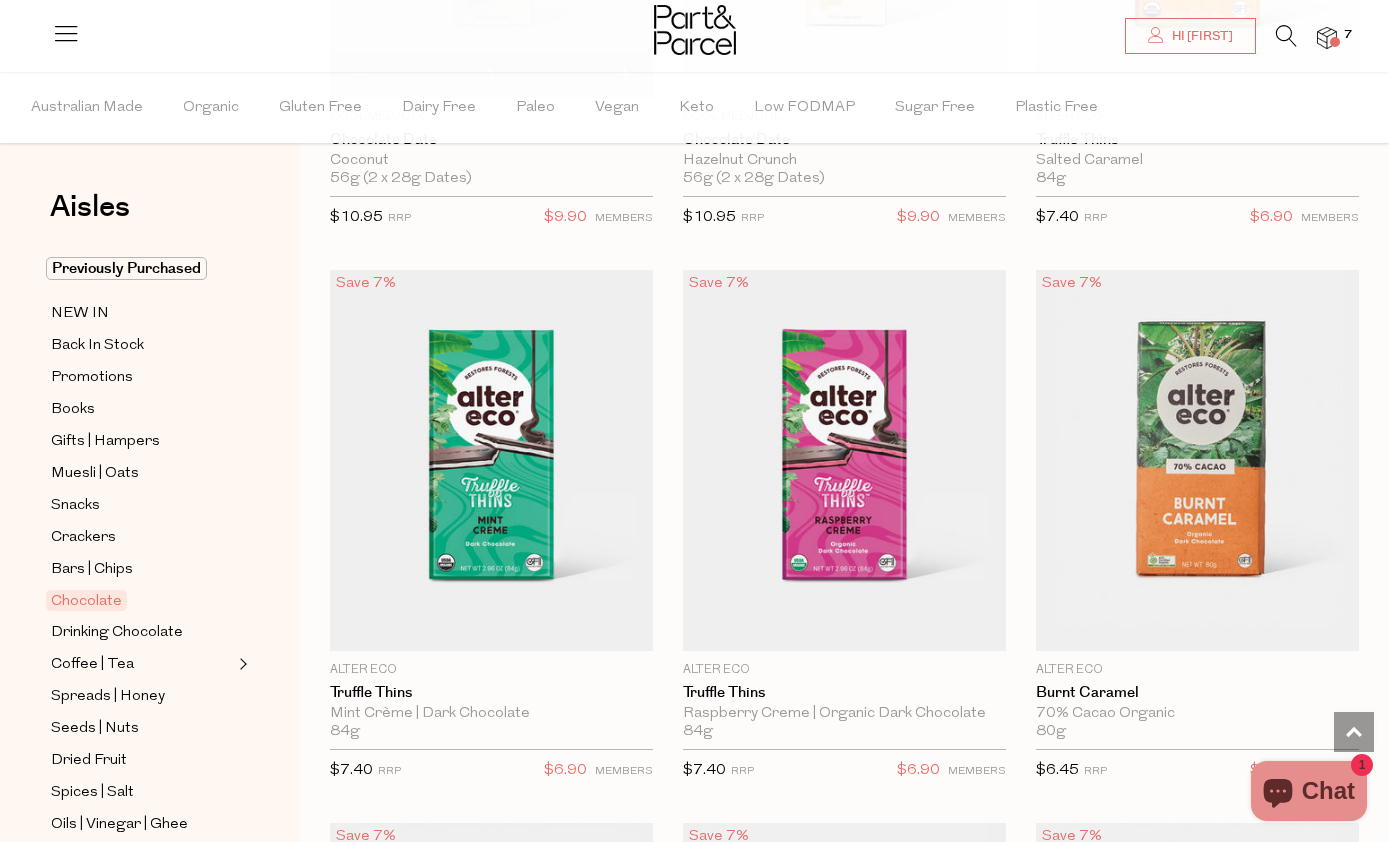 click at bounding box center [844, 460] 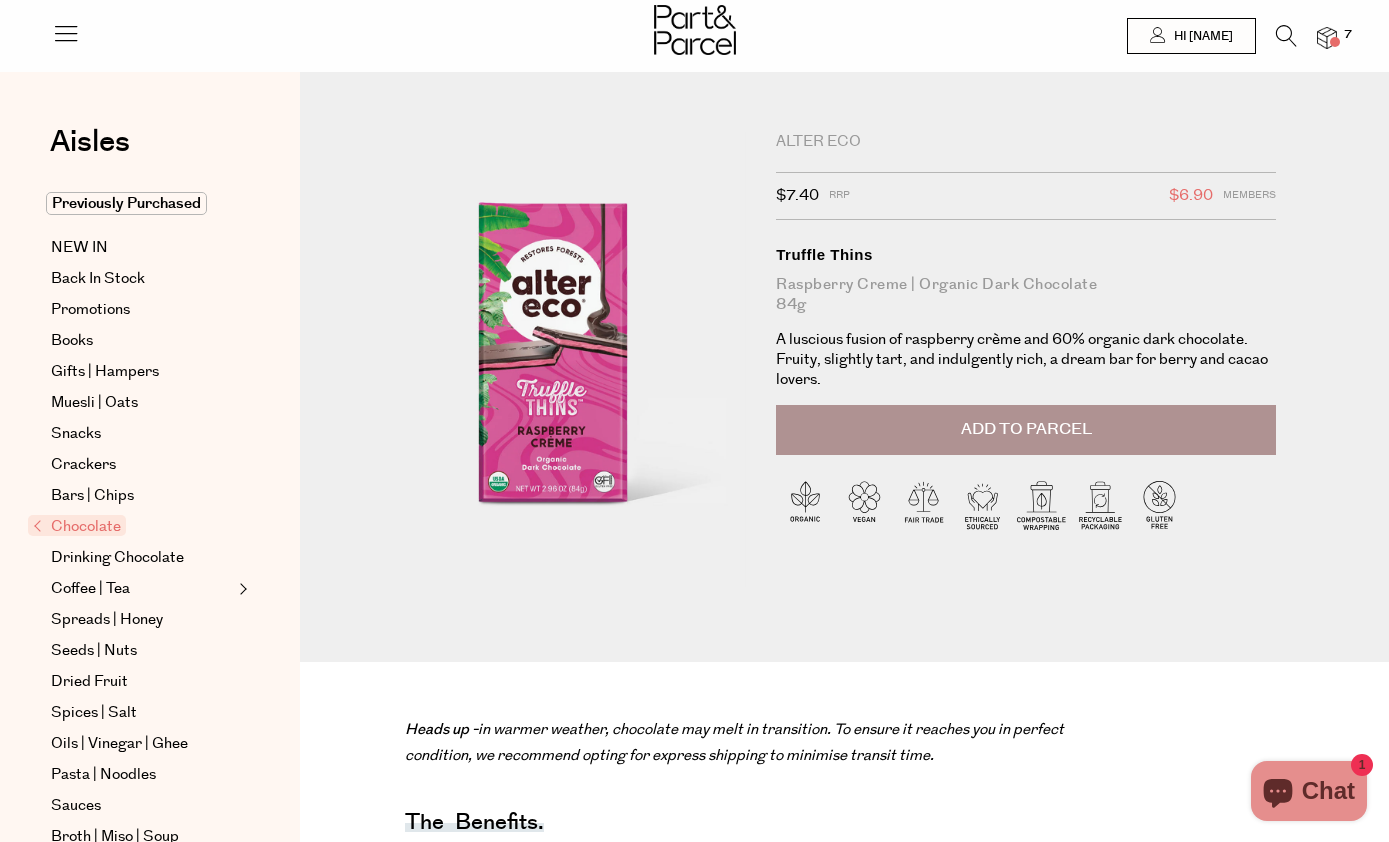scroll, scrollTop: 0, scrollLeft: 0, axis: both 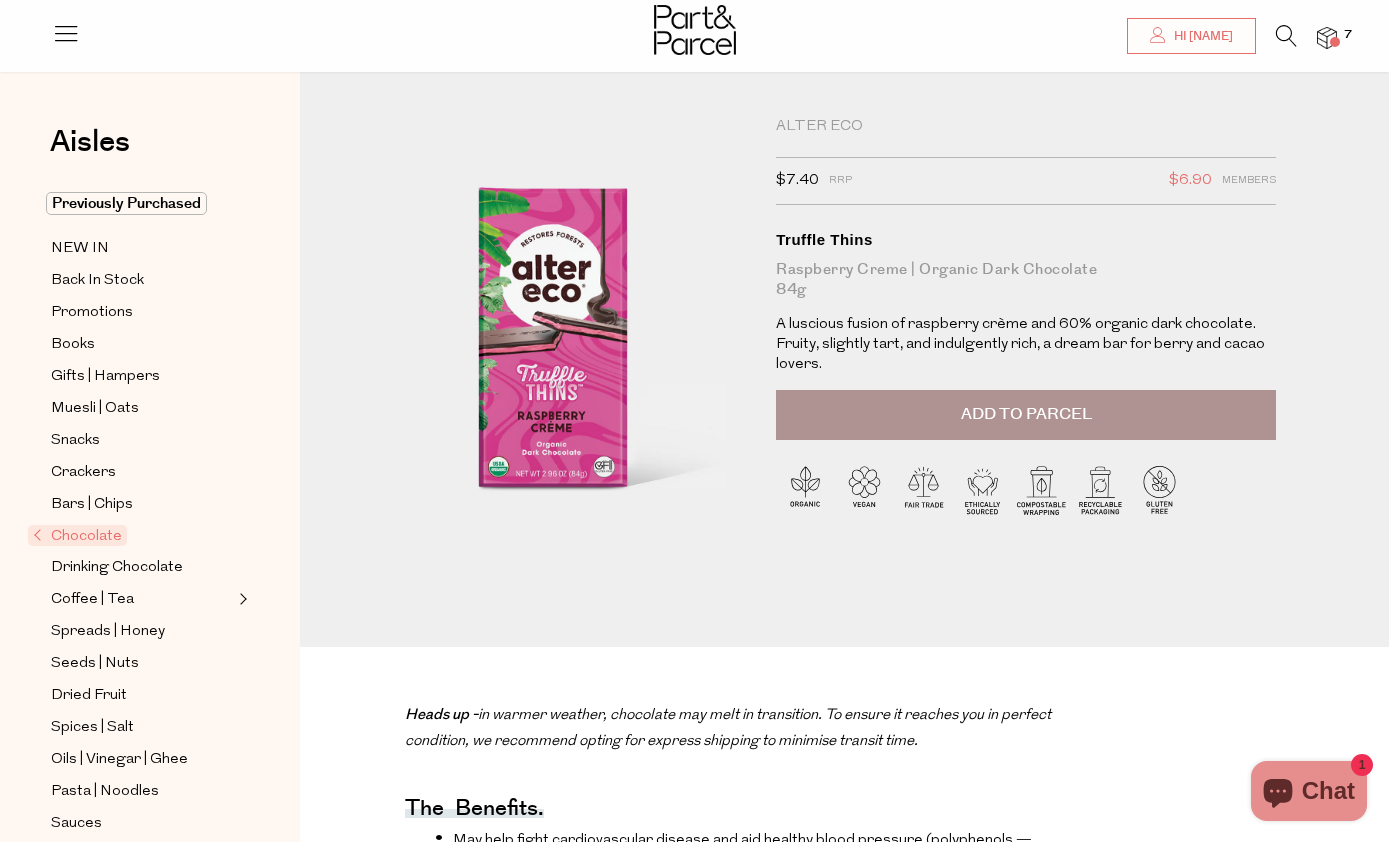 click on "Add to Parcel" at bounding box center (1026, 415) 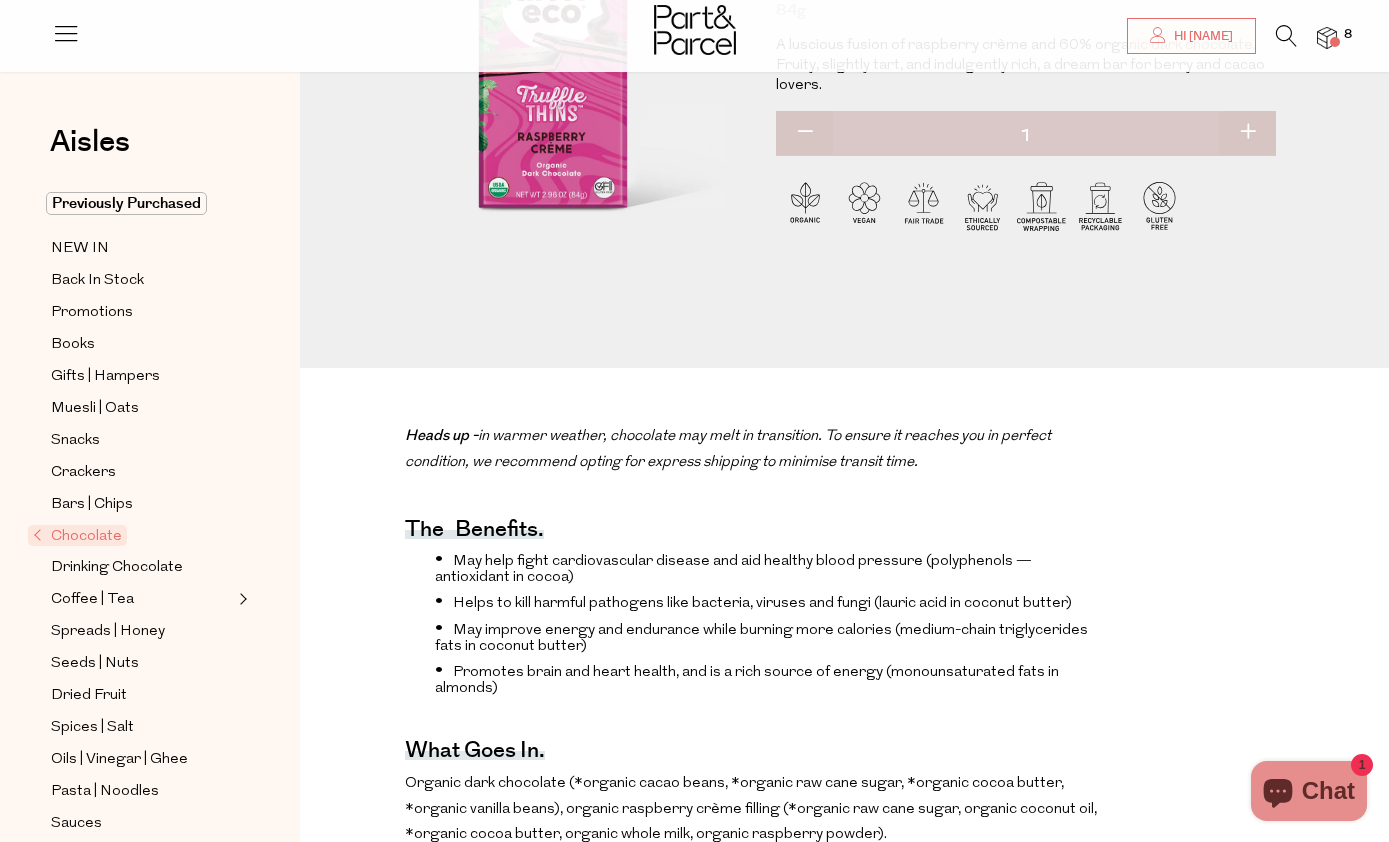 scroll, scrollTop: 0, scrollLeft: 0, axis: both 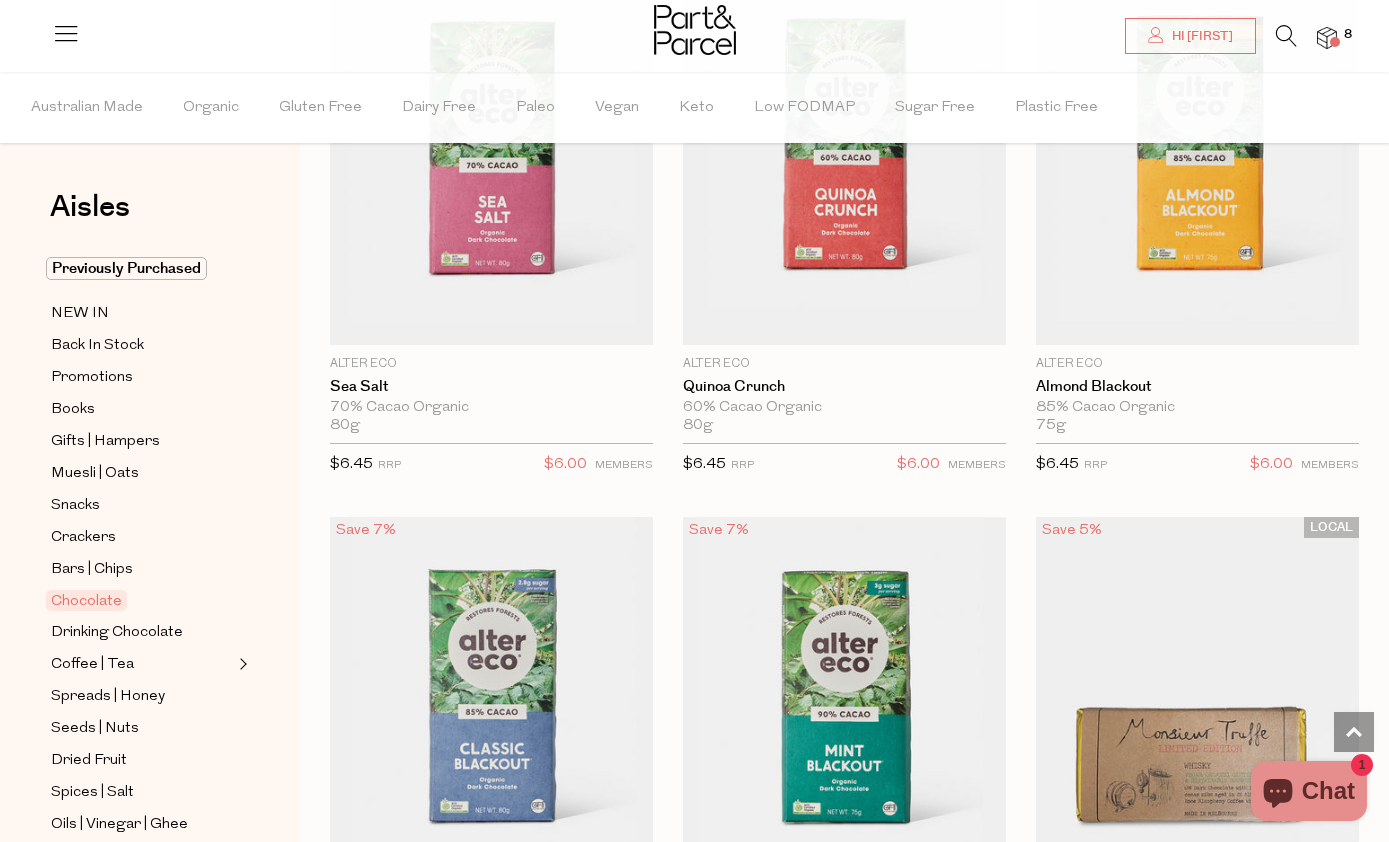 click on "Add To Parcel" at bounding box center [491, 142] 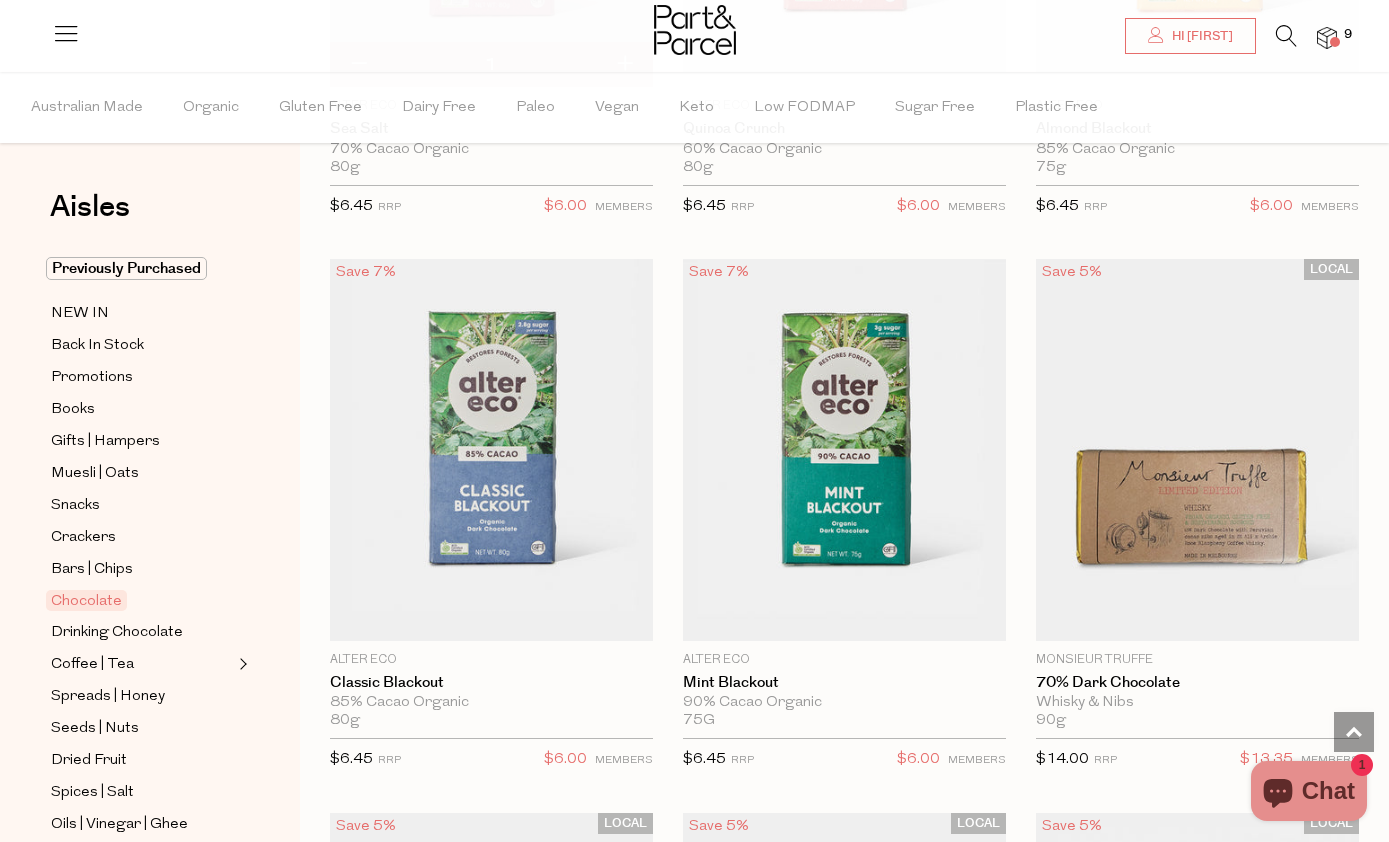 scroll, scrollTop: 4427, scrollLeft: 0, axis: vertical 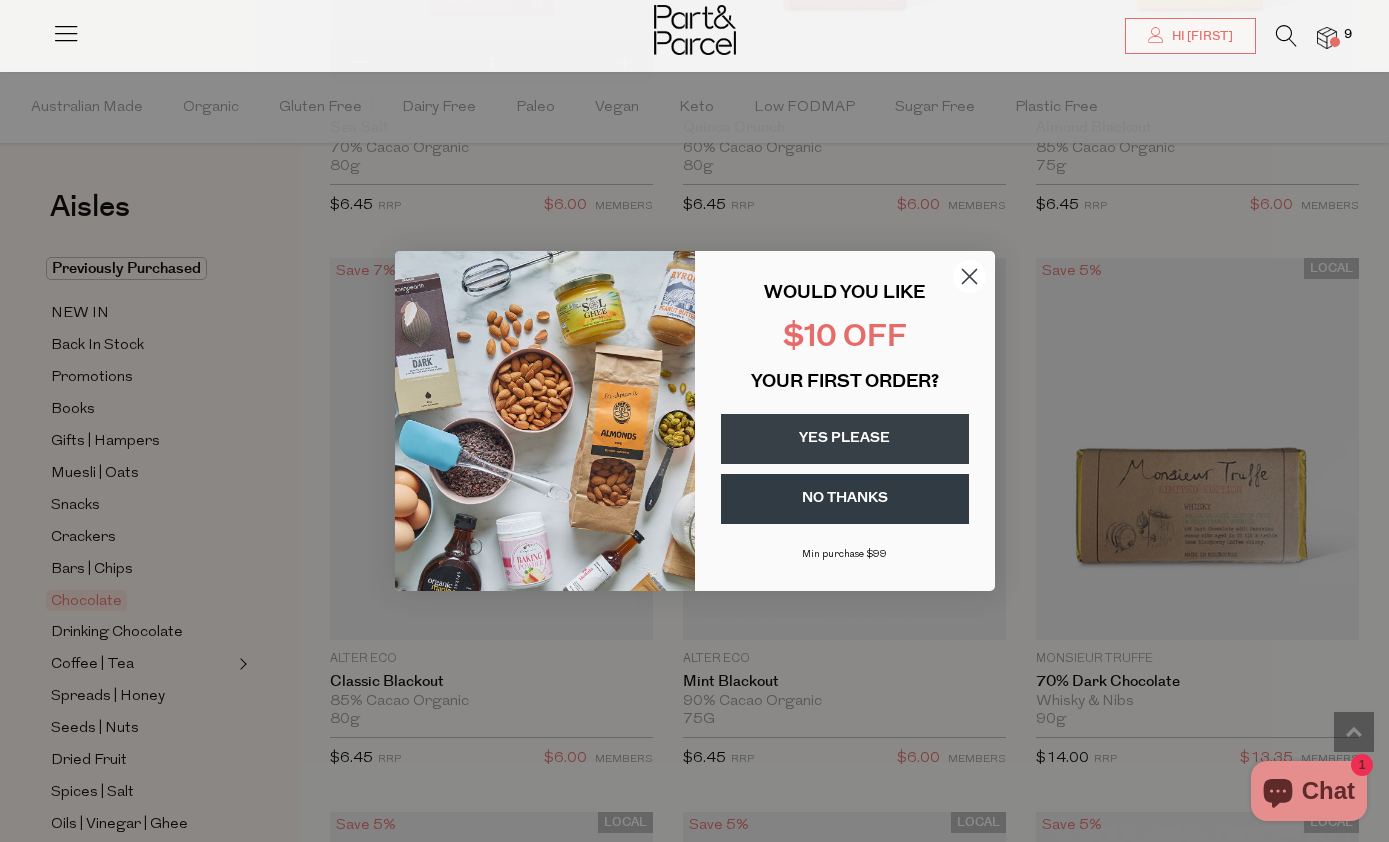 click 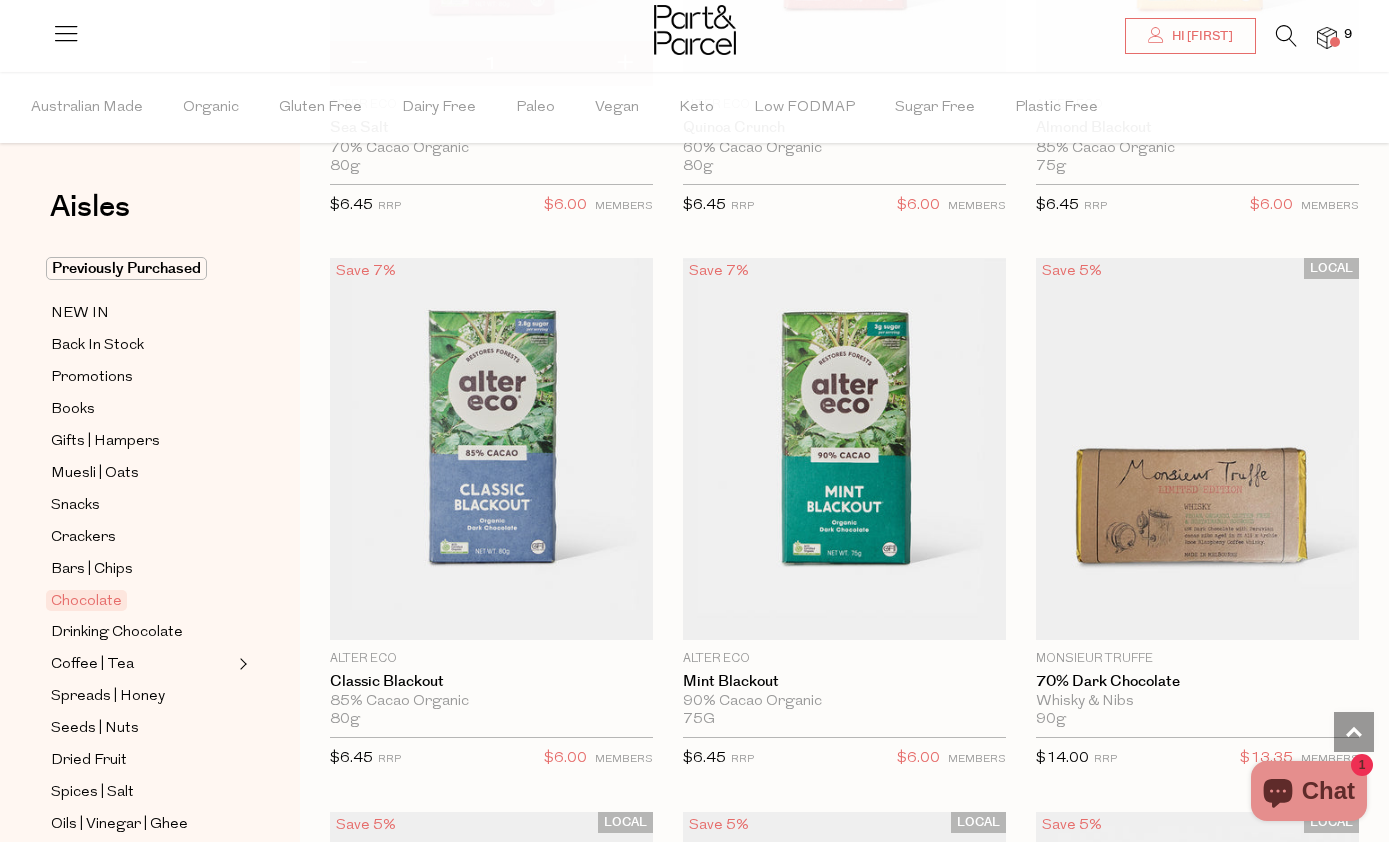 click at bounding box center (491, 448) 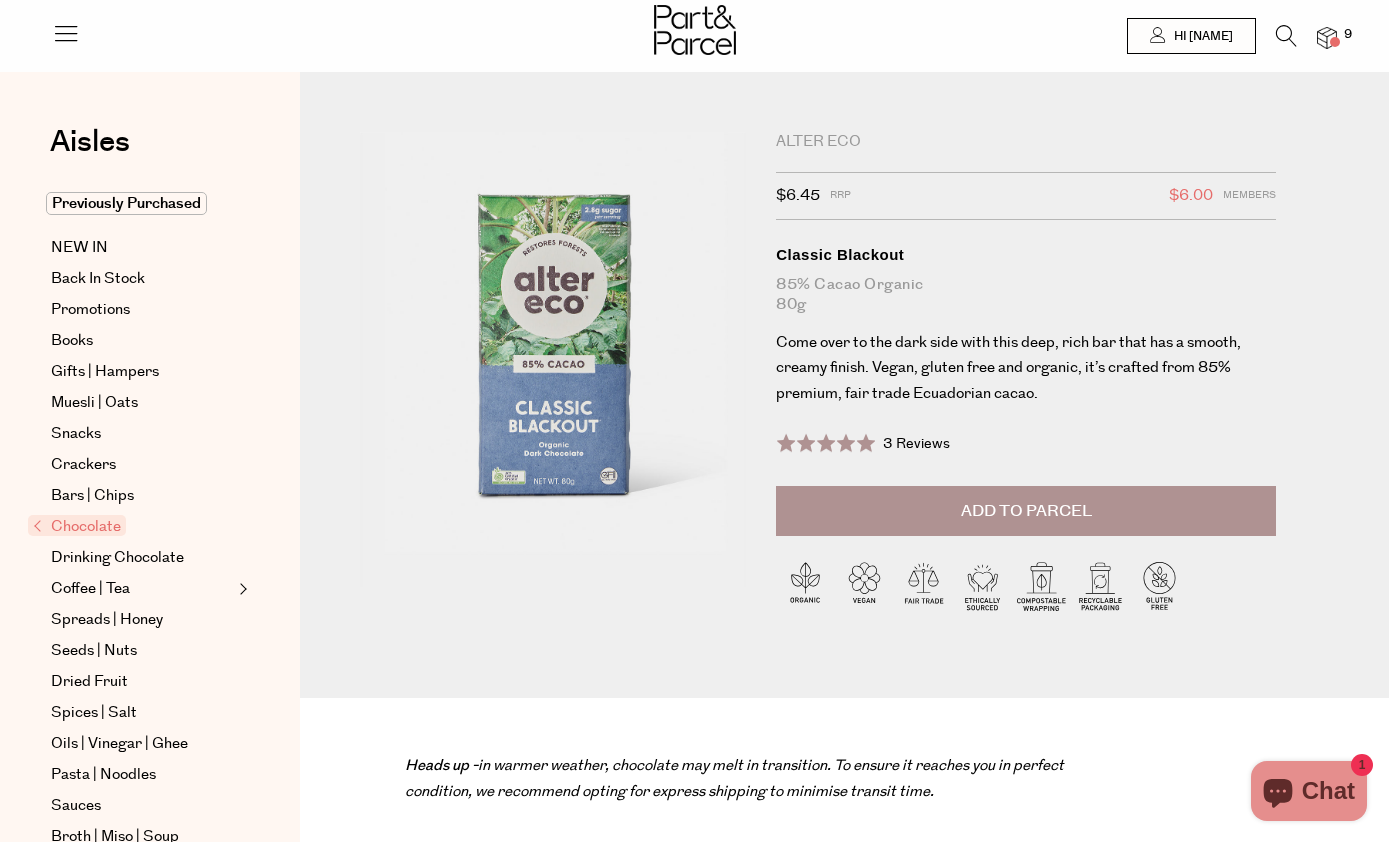 scroll, scrollTop: 0, scrollLeft: 0, axis: both 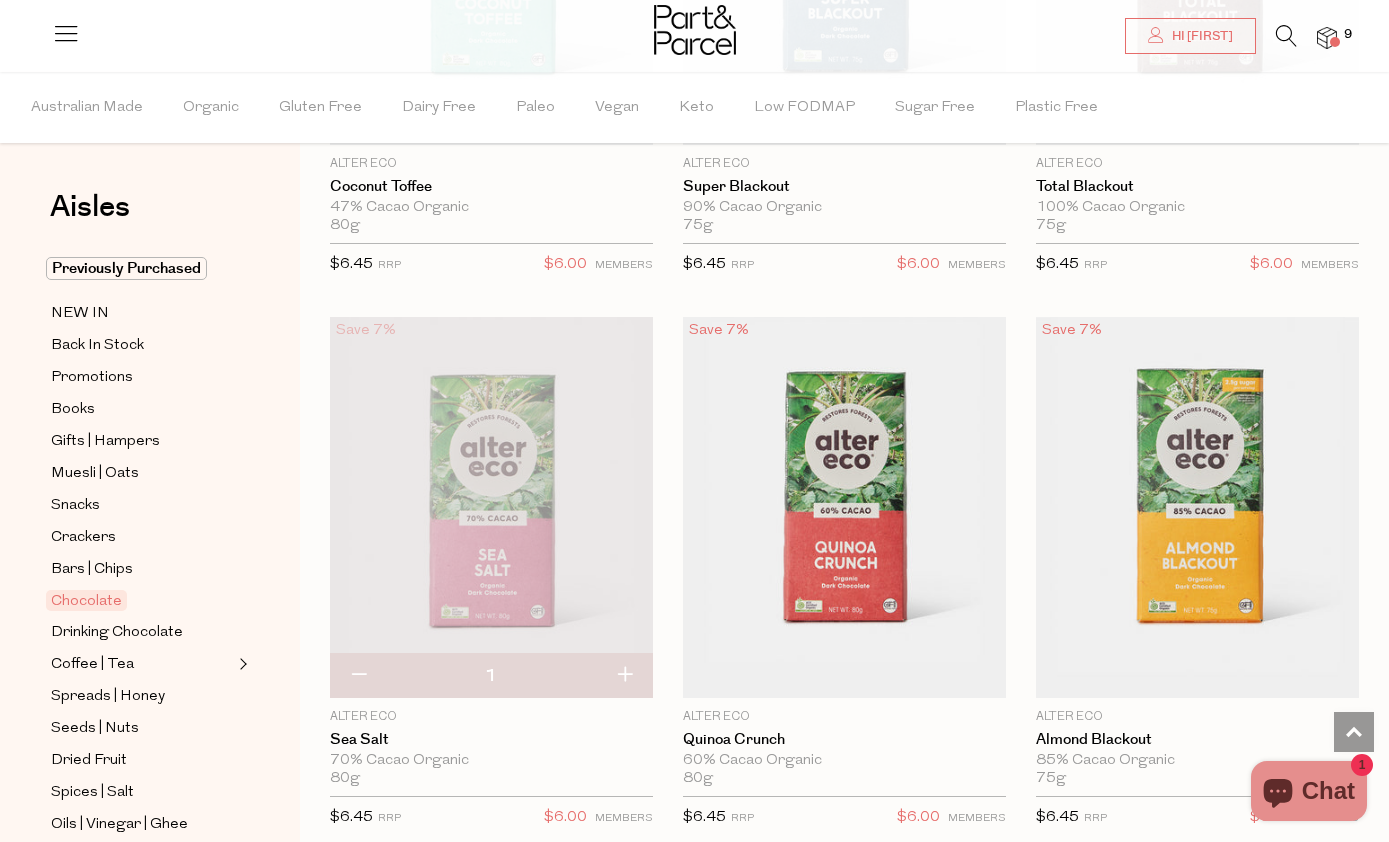 click at bounding box center [844, 507] 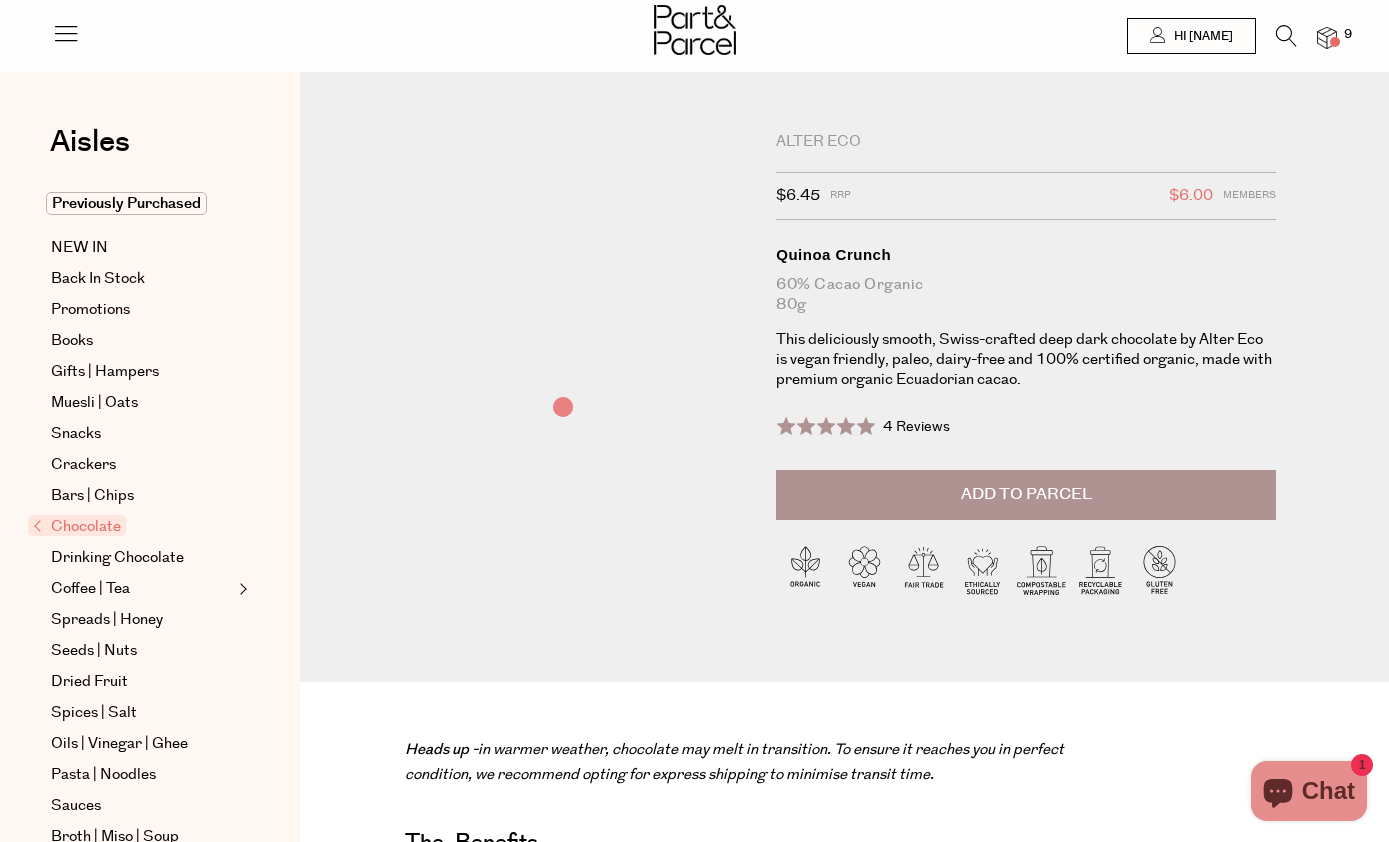 scroll, scrollTop: 831, scrollLeft: 0, axis: vertical 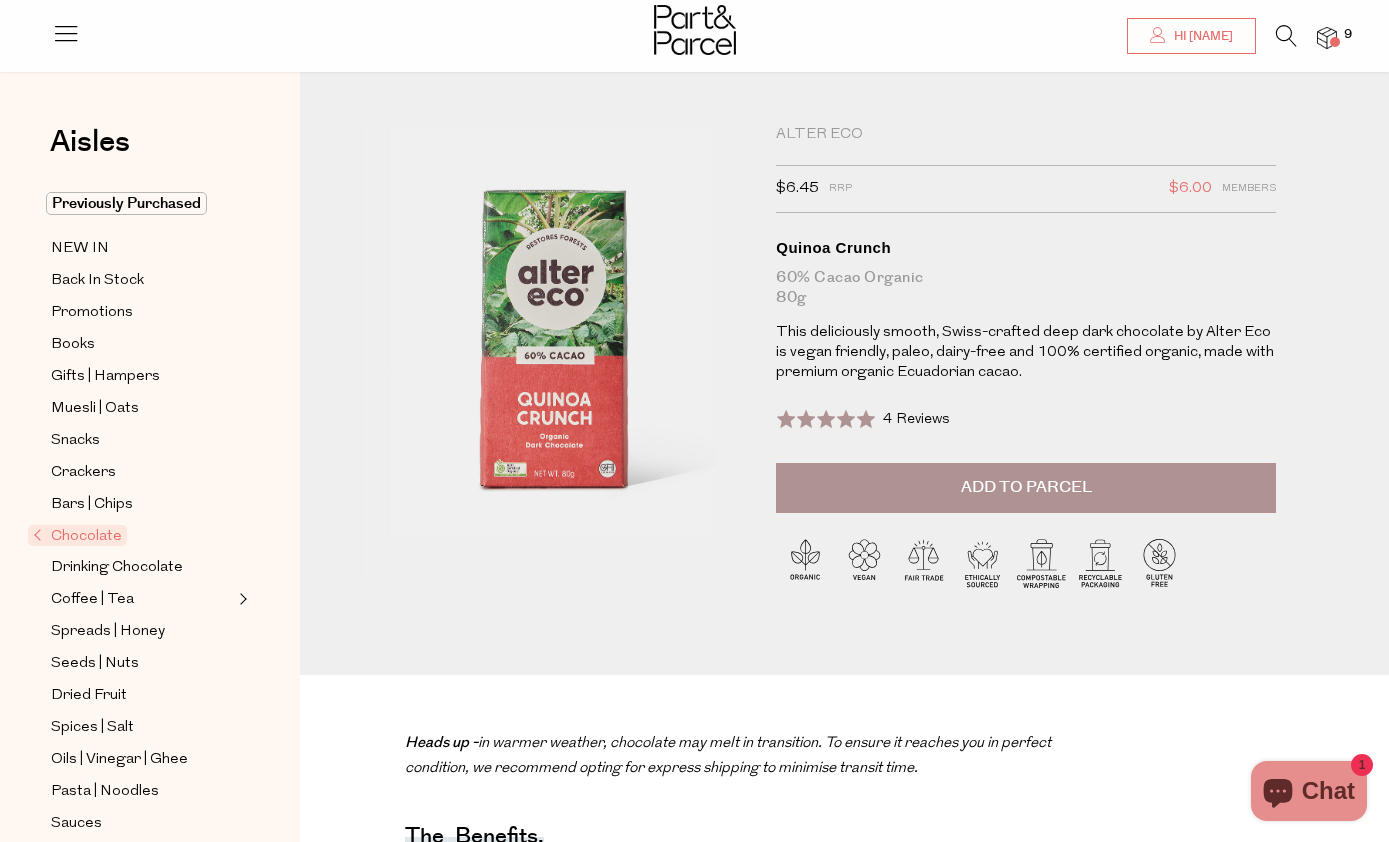 click on "Add to Parcel" at bounding box center (1026, 488) 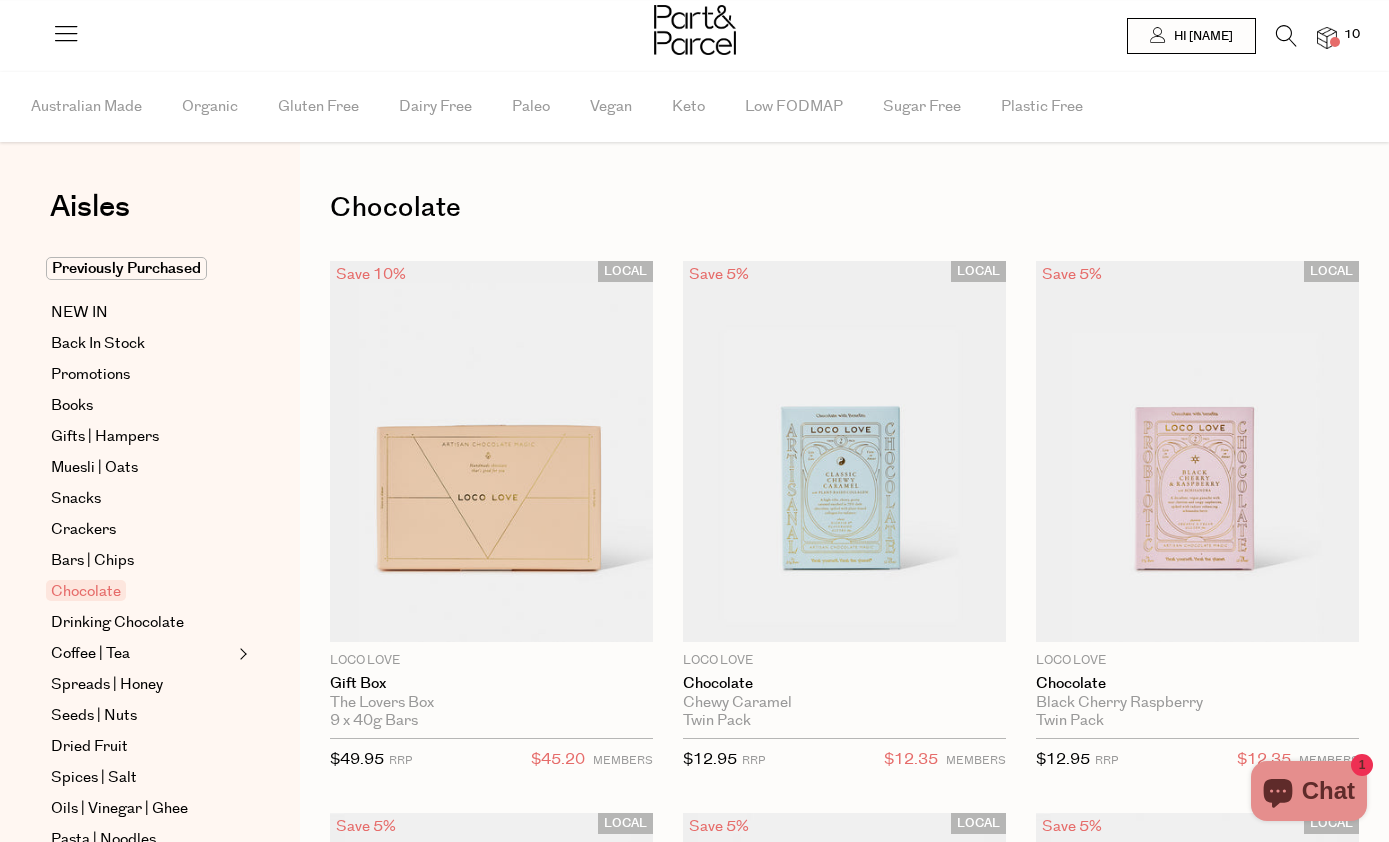scroll, scrollTop: 0, scrollLeft: 0, axis: both 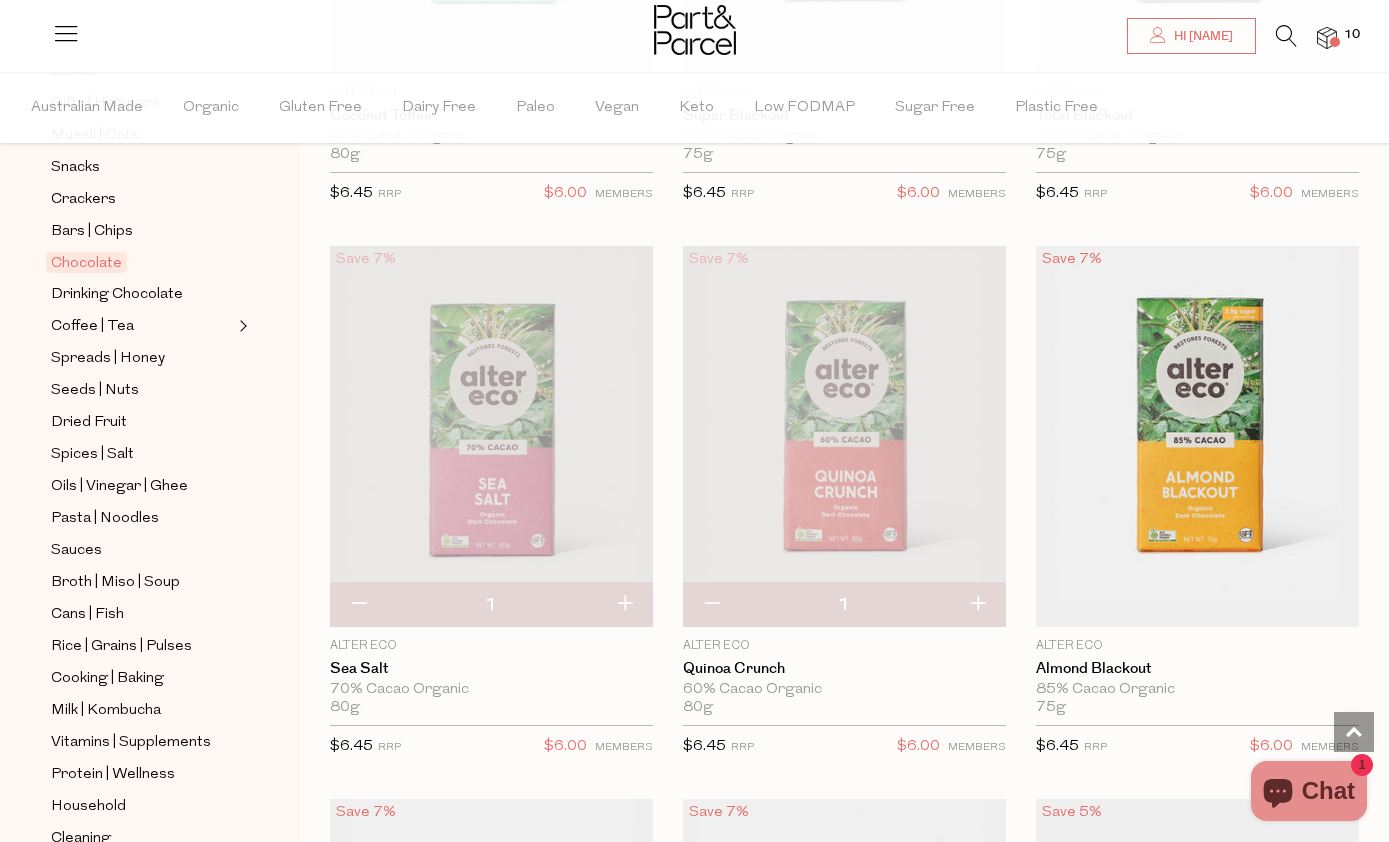 click on "Seeds | Nuts" at bounding box center [95, 391] 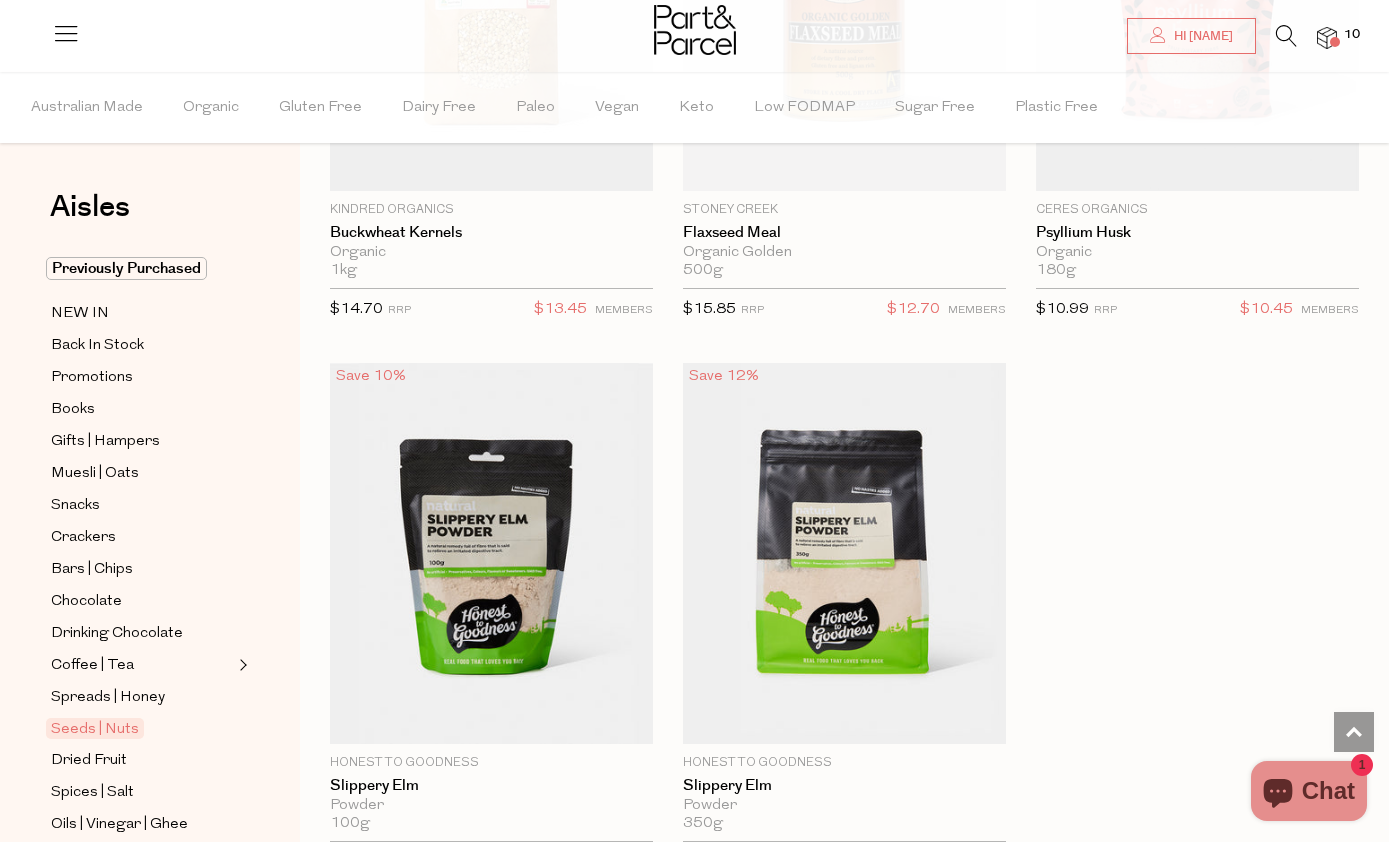 scroll, scrollTop: 8200, scrollLeft: 0, axis: vertical 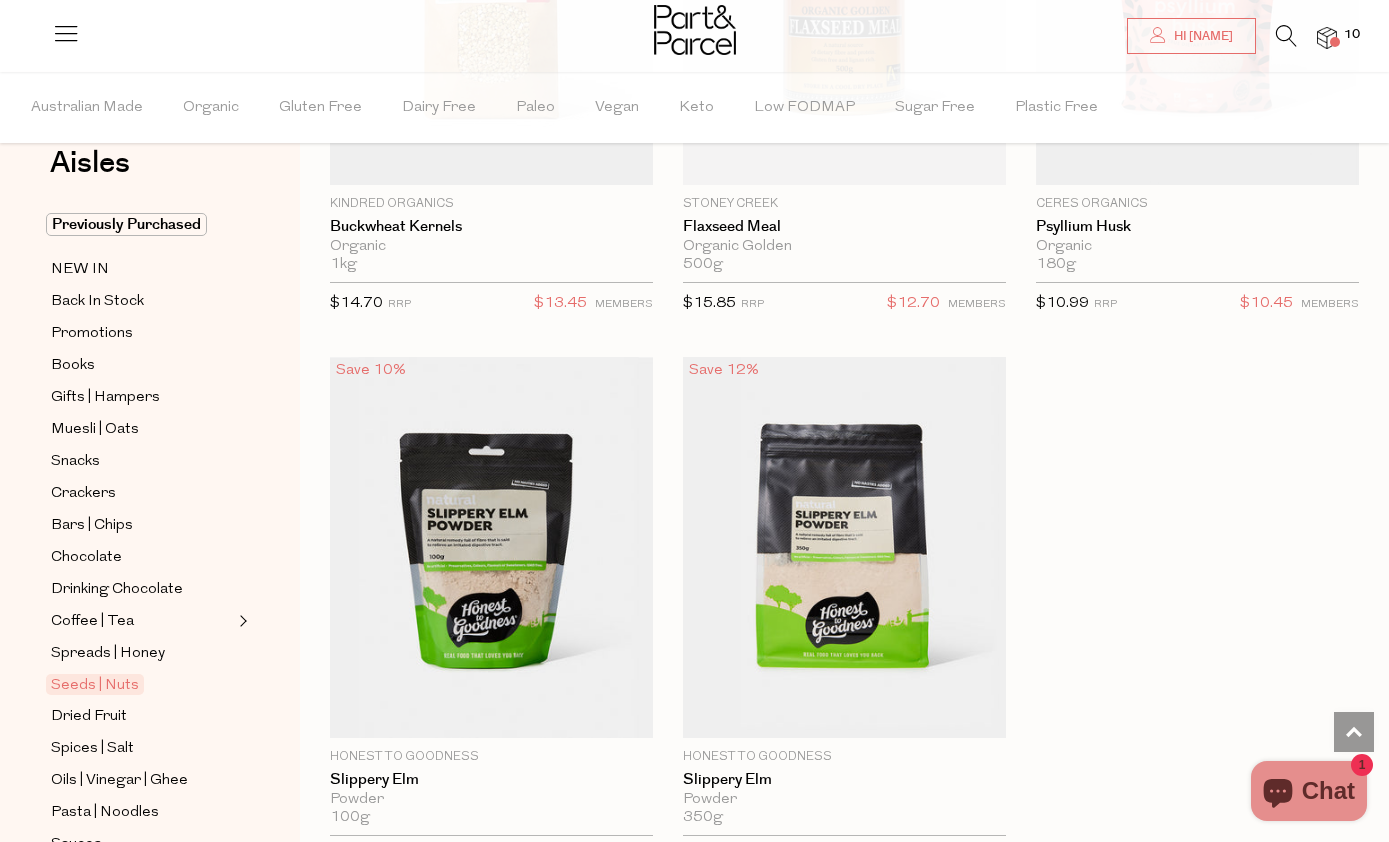 click on "Dried Fruit" at bounding box center (89, 717) 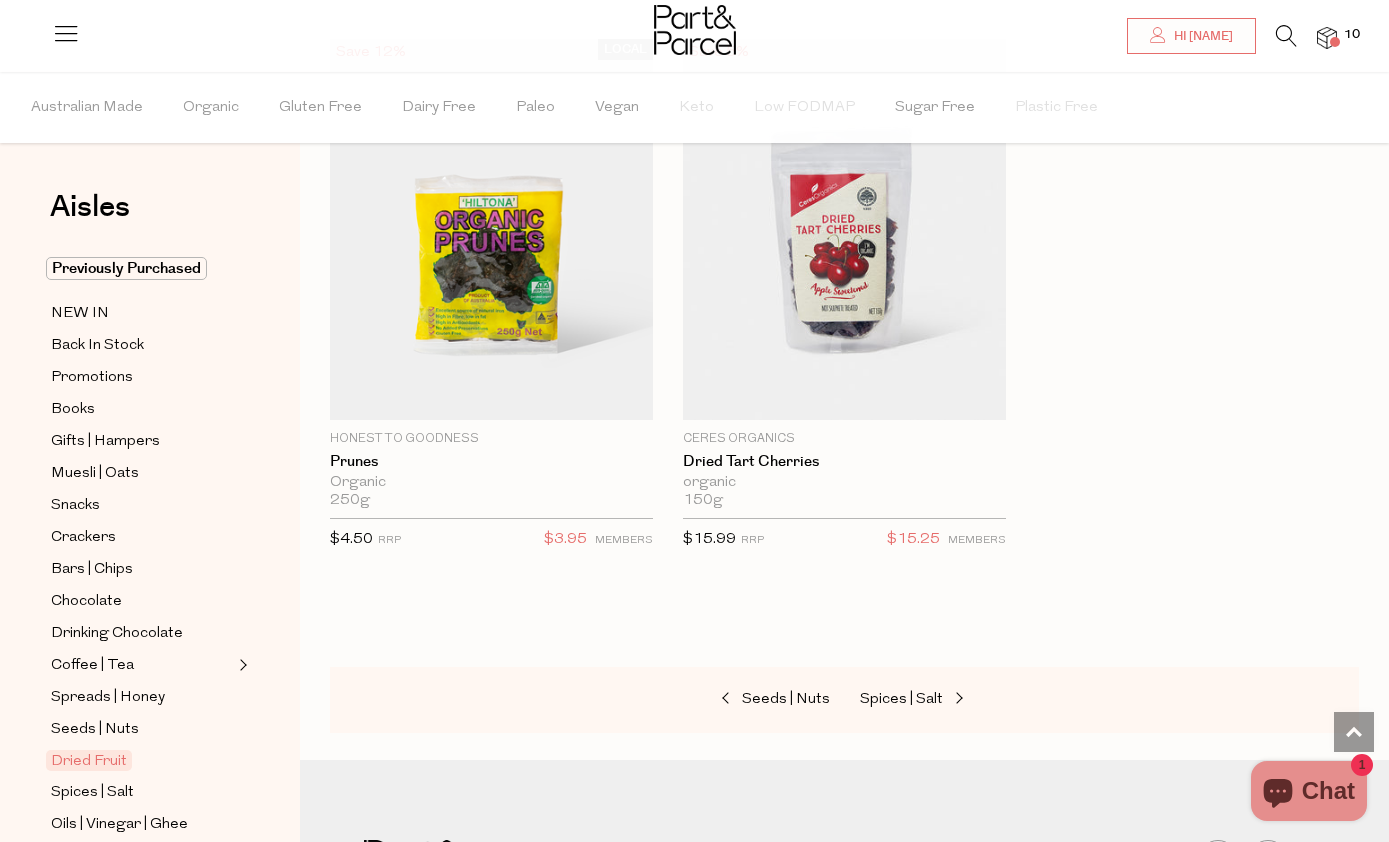 scroll, scrollTop: 1873, scrollLeft: 0, axis: vertical 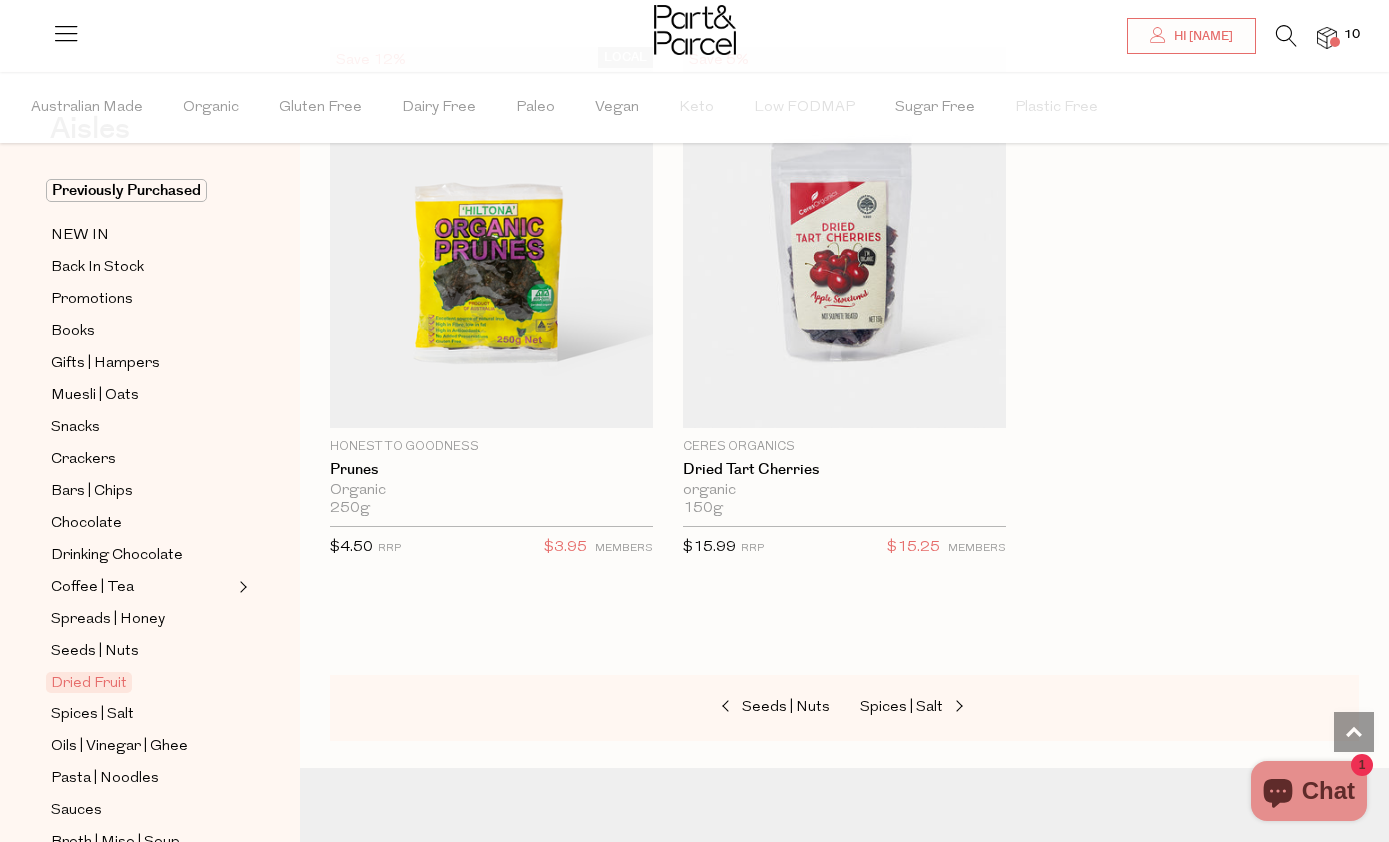 click on "Promotions" at bounding box center (92, 300) 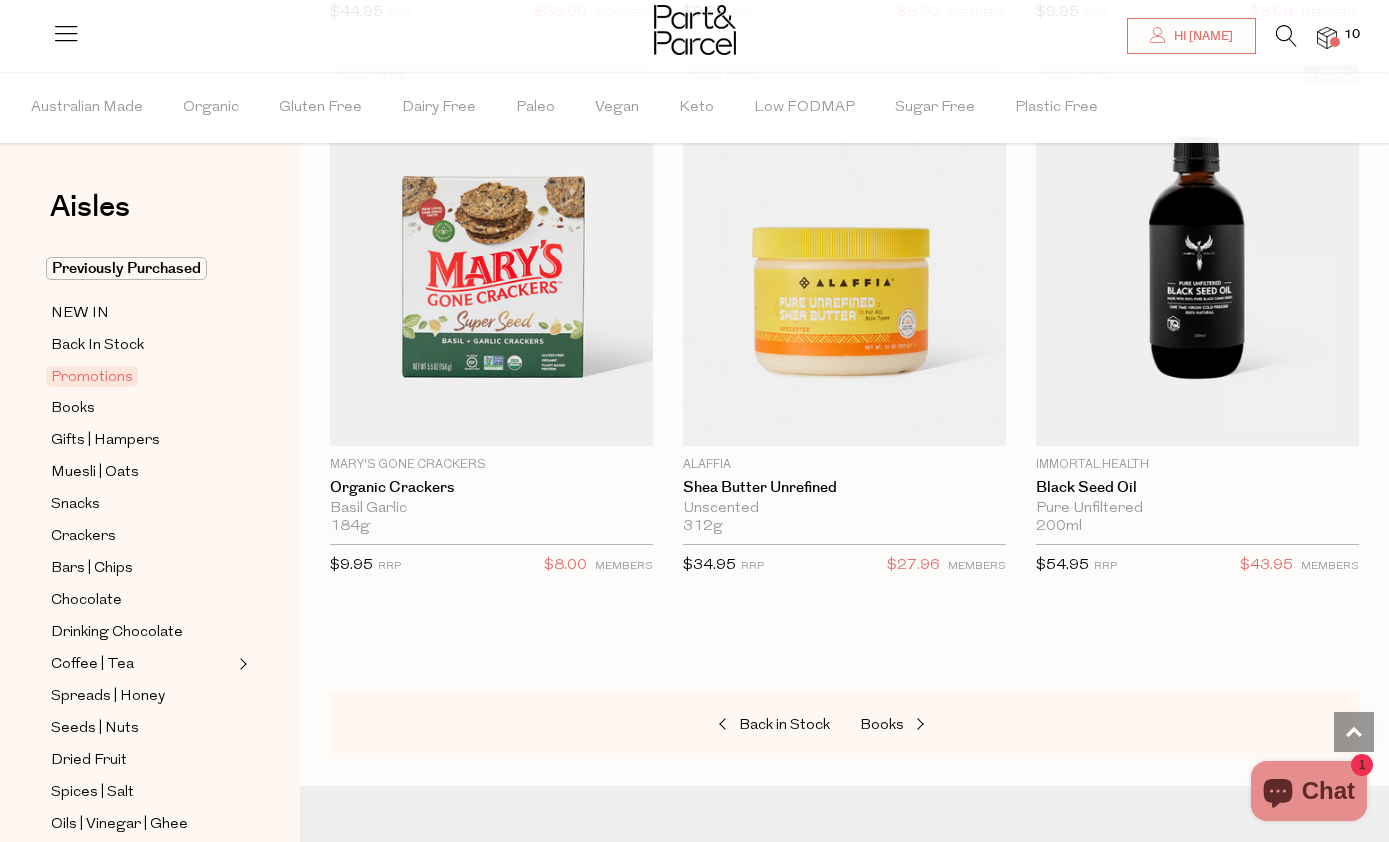 scroll, scrollTop: 1309, scrollLeft: 0, axis: vertical 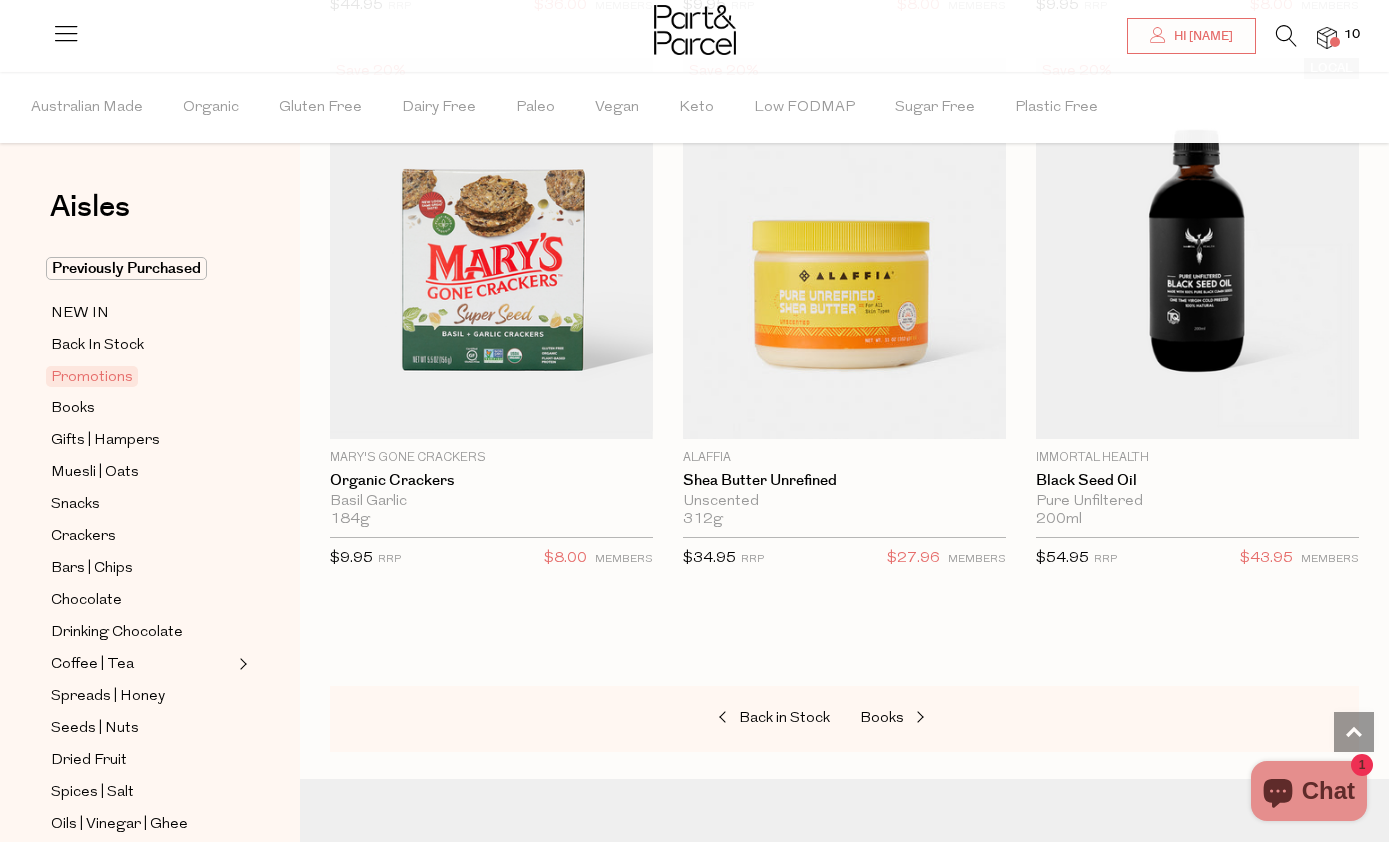 click at bounding box center (918, 718) 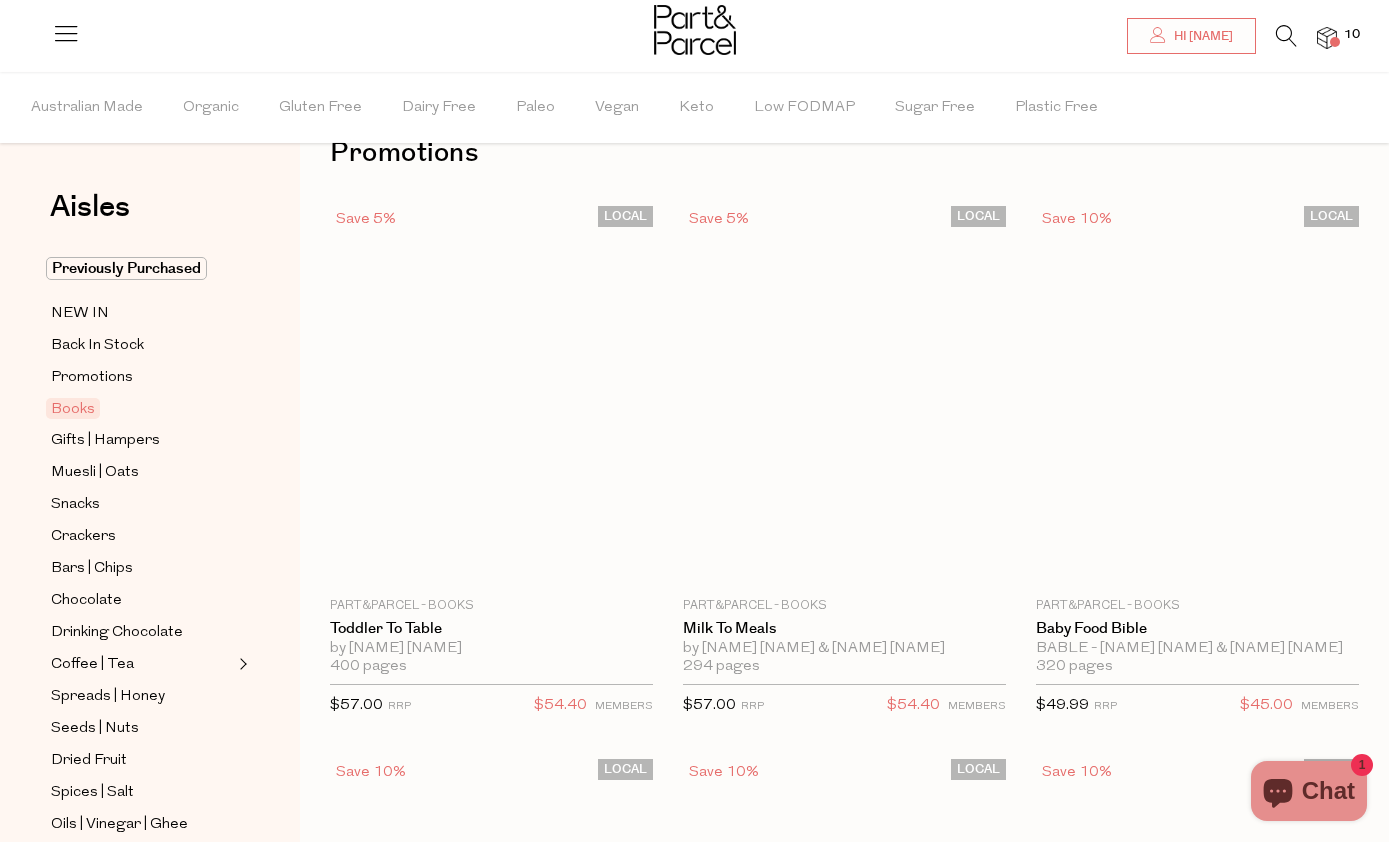 scroll, scrollTop: 56, scrollLeft: 0, axis: vertical 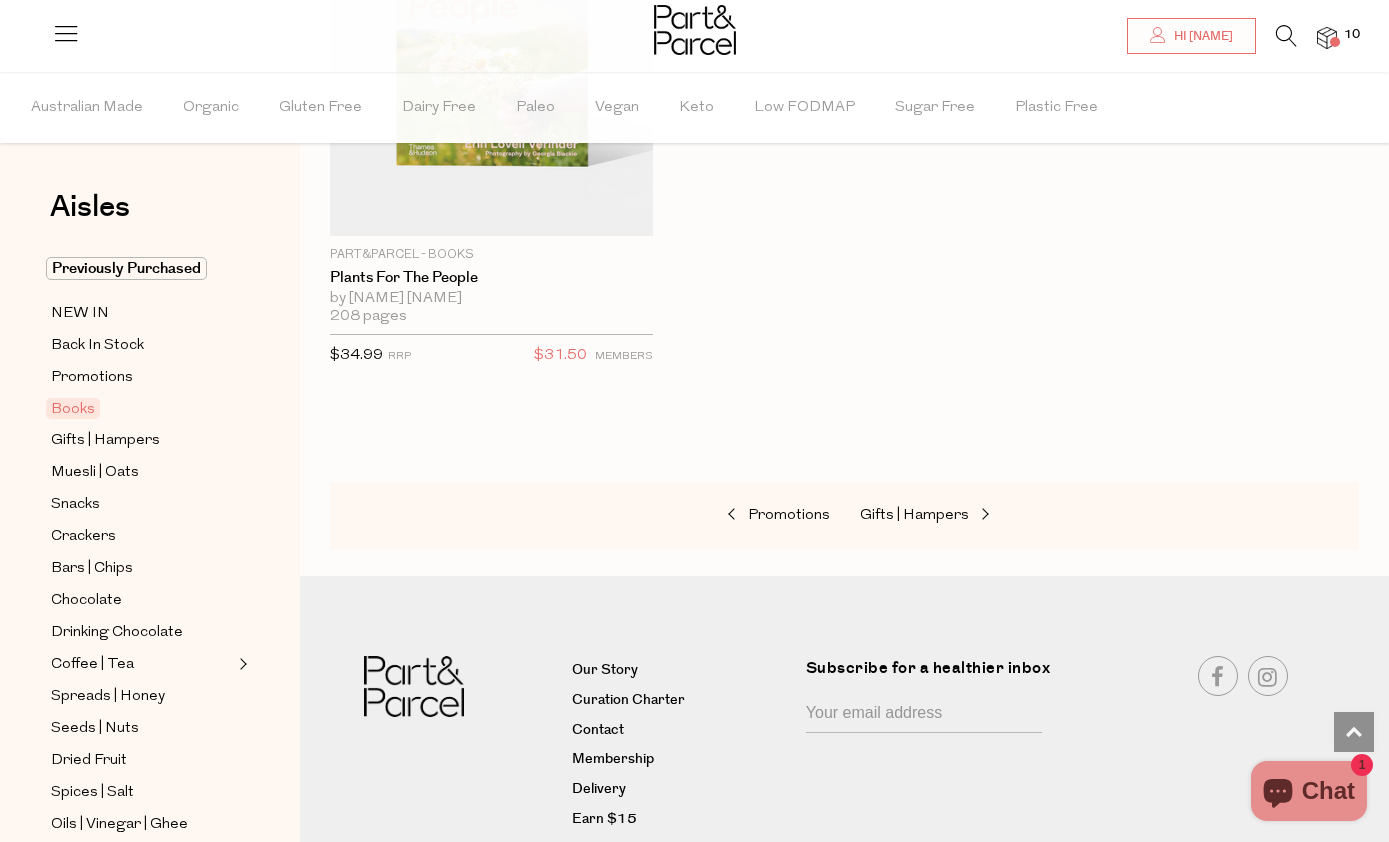 click on "Gifts | Hampers" at bounding box center (914, 515) 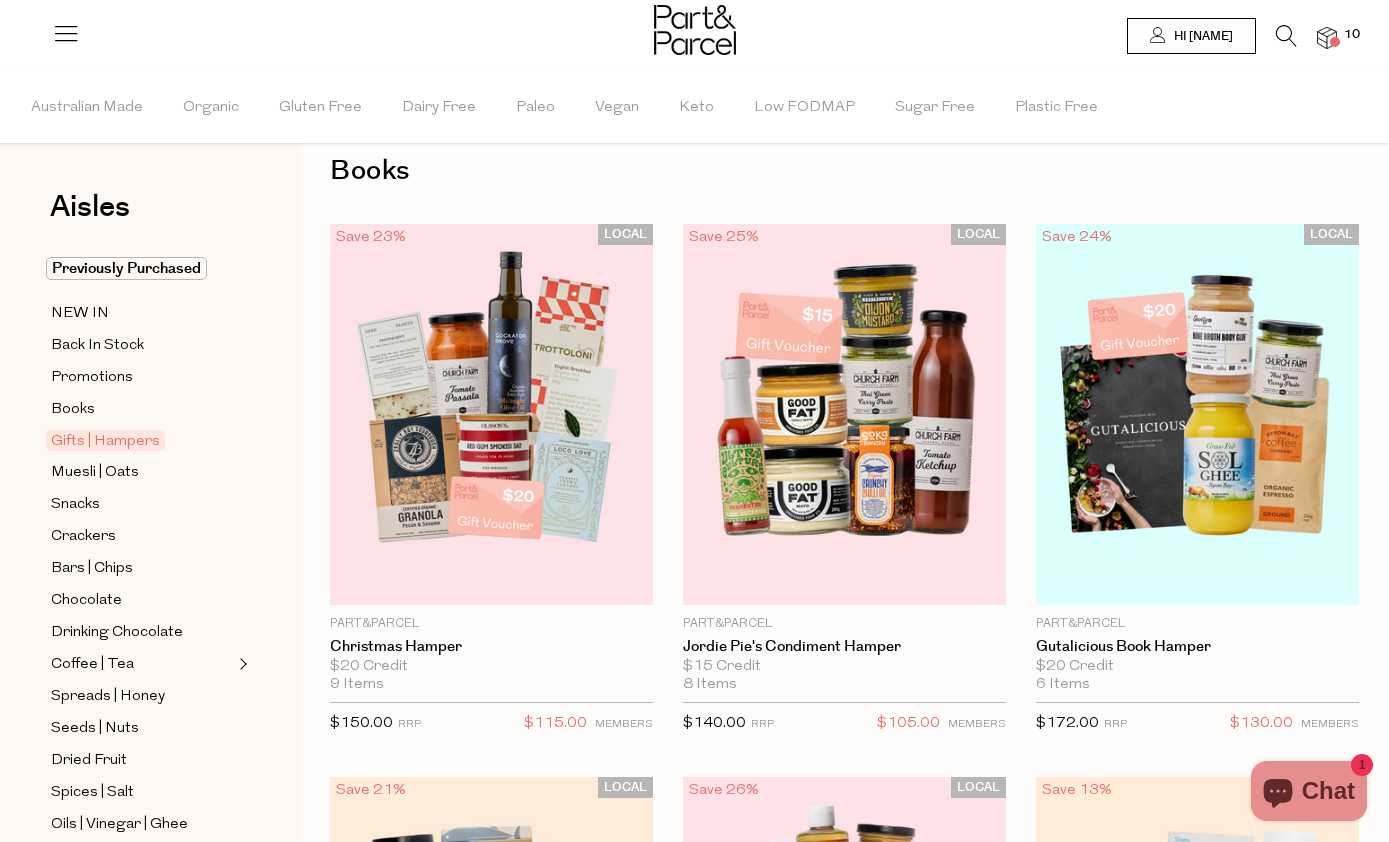 scroll, scrollTop: 56, scrollLeft: 0, axis: vertical 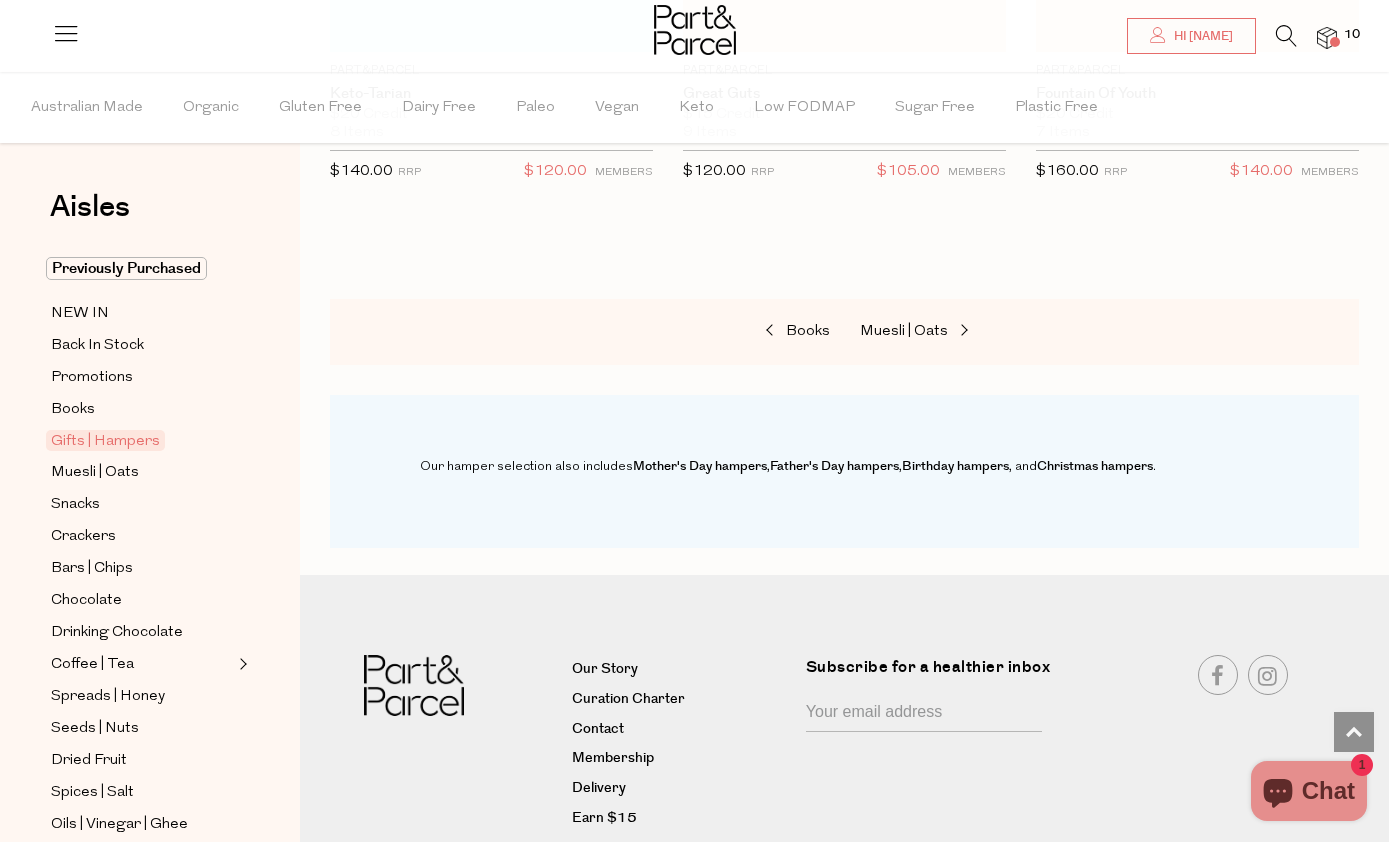 click on "Muesli | Oats" at bounding box center [960, 332] 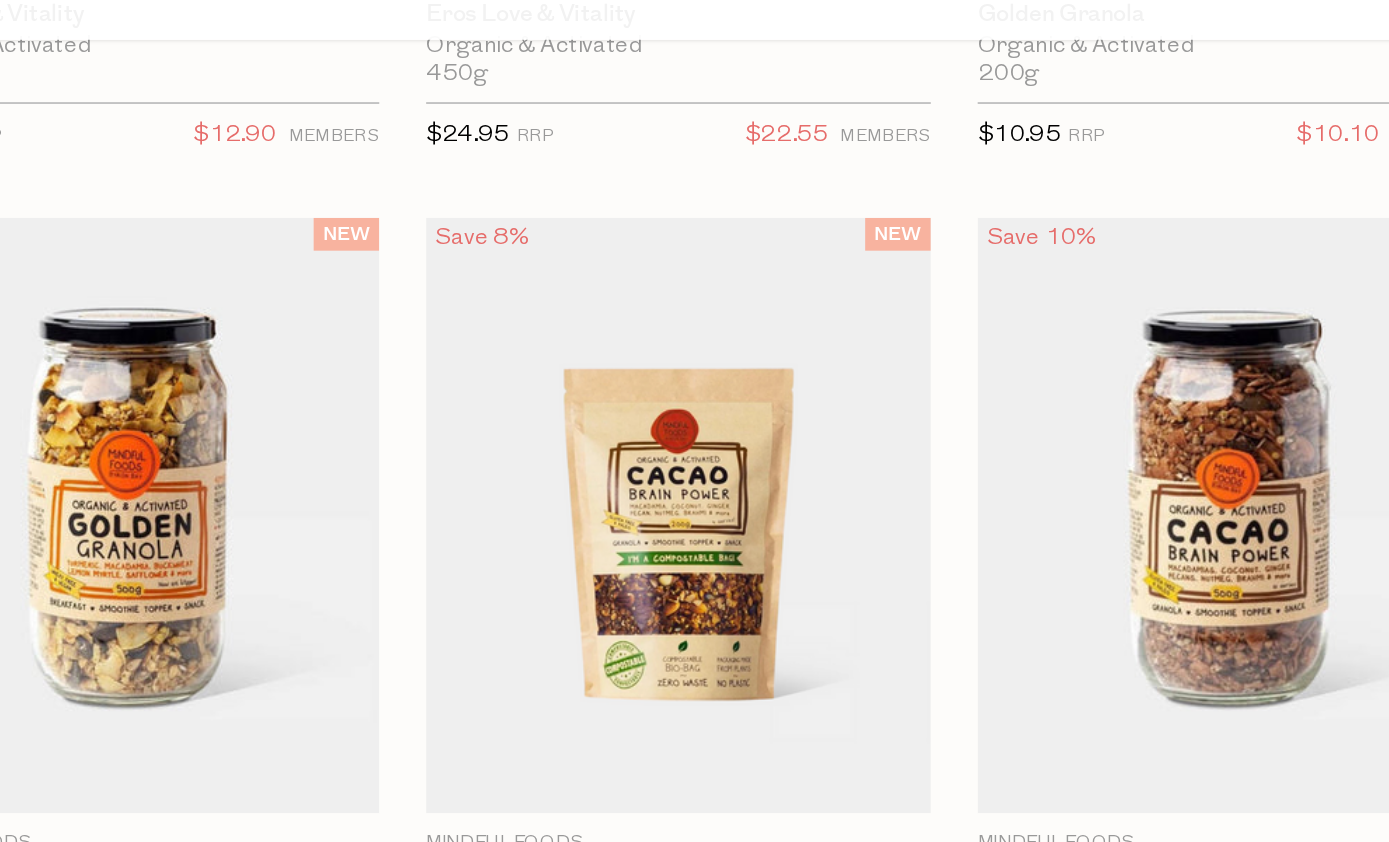 scroll, scrollTop: 1625, scrollLeft: 0, axis: vertical 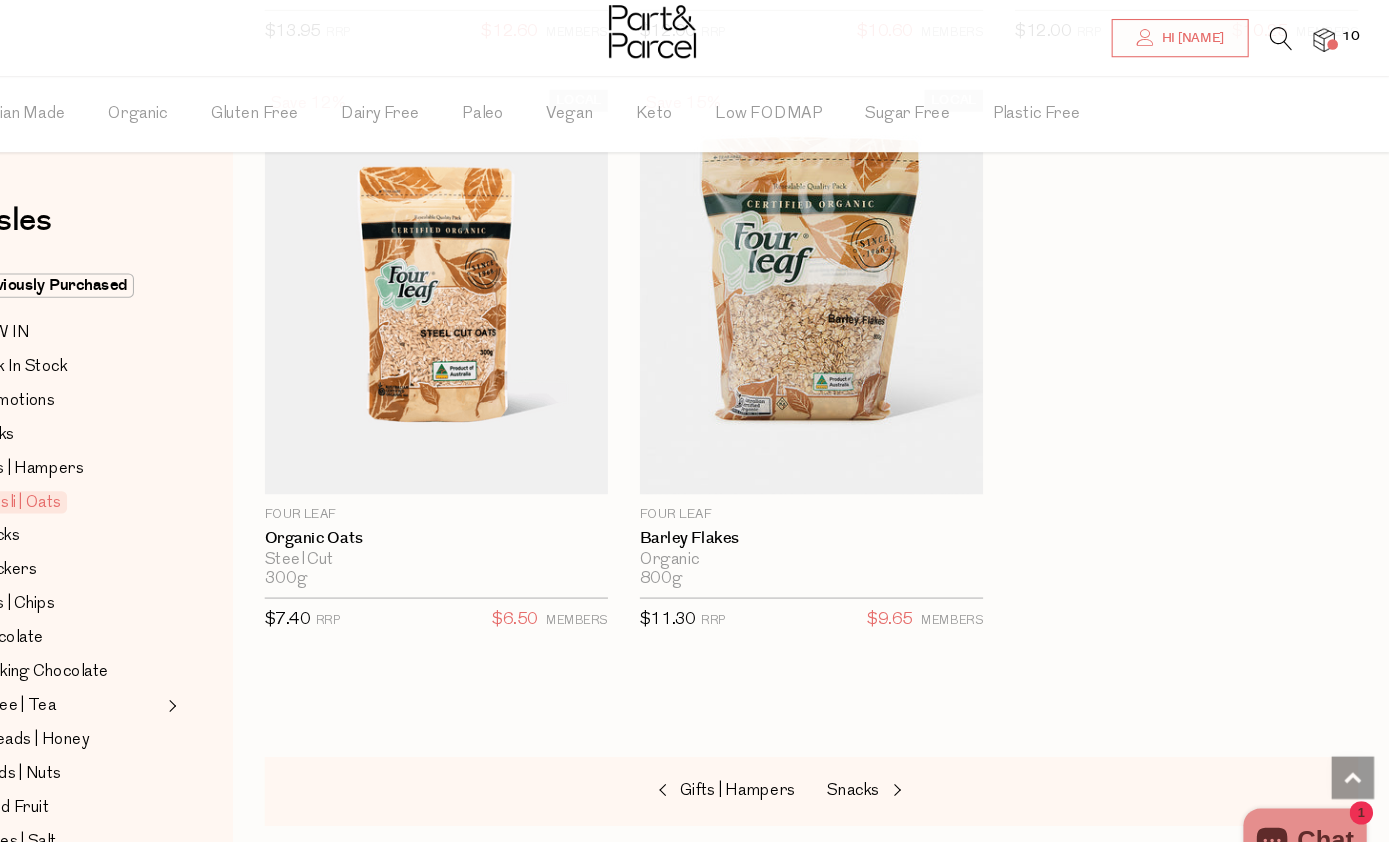 click on "Snacks" at bounding box center (884, 744) 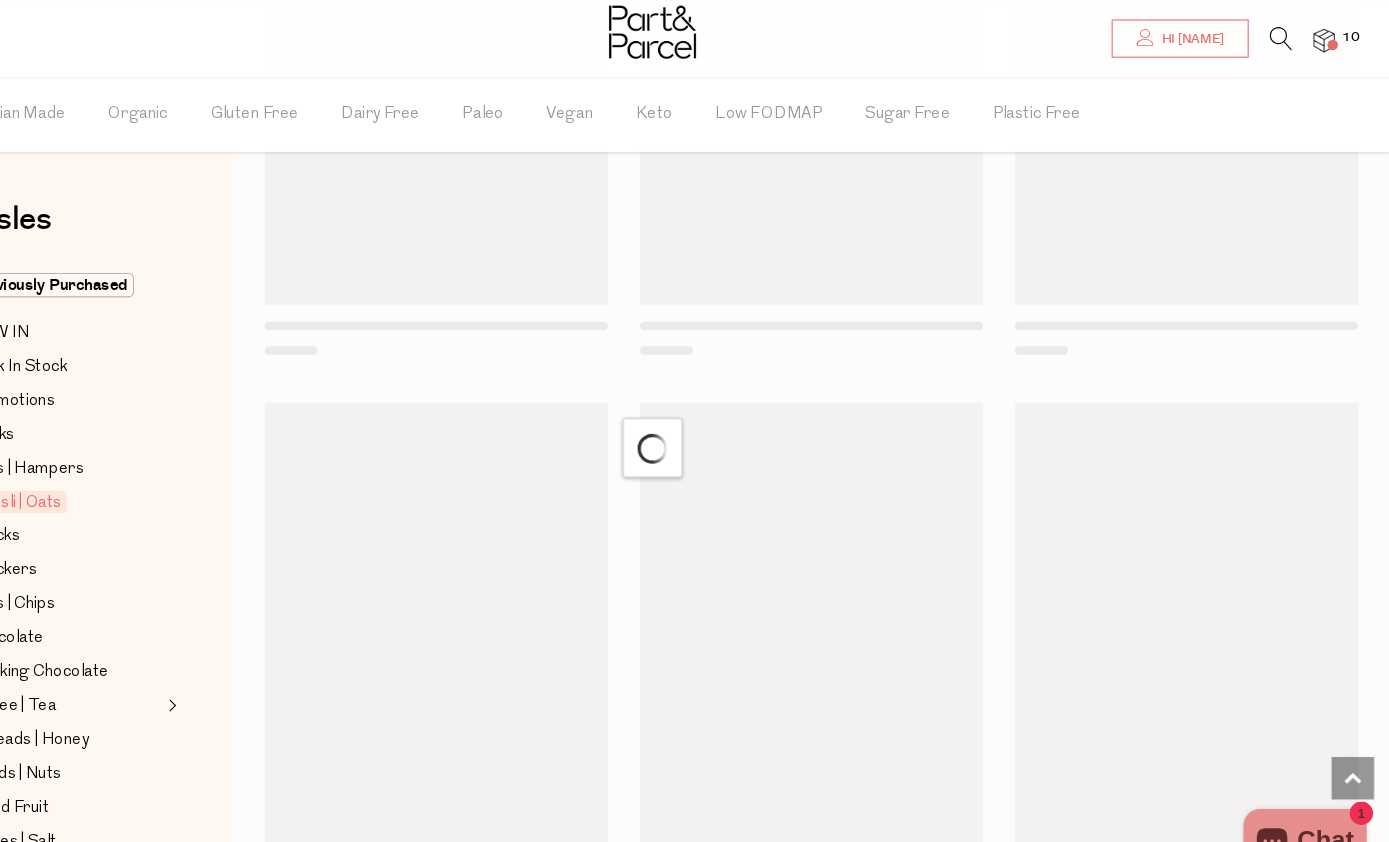 scroll, scrollTop: 2, scrollLeft: 0, axis: vertical 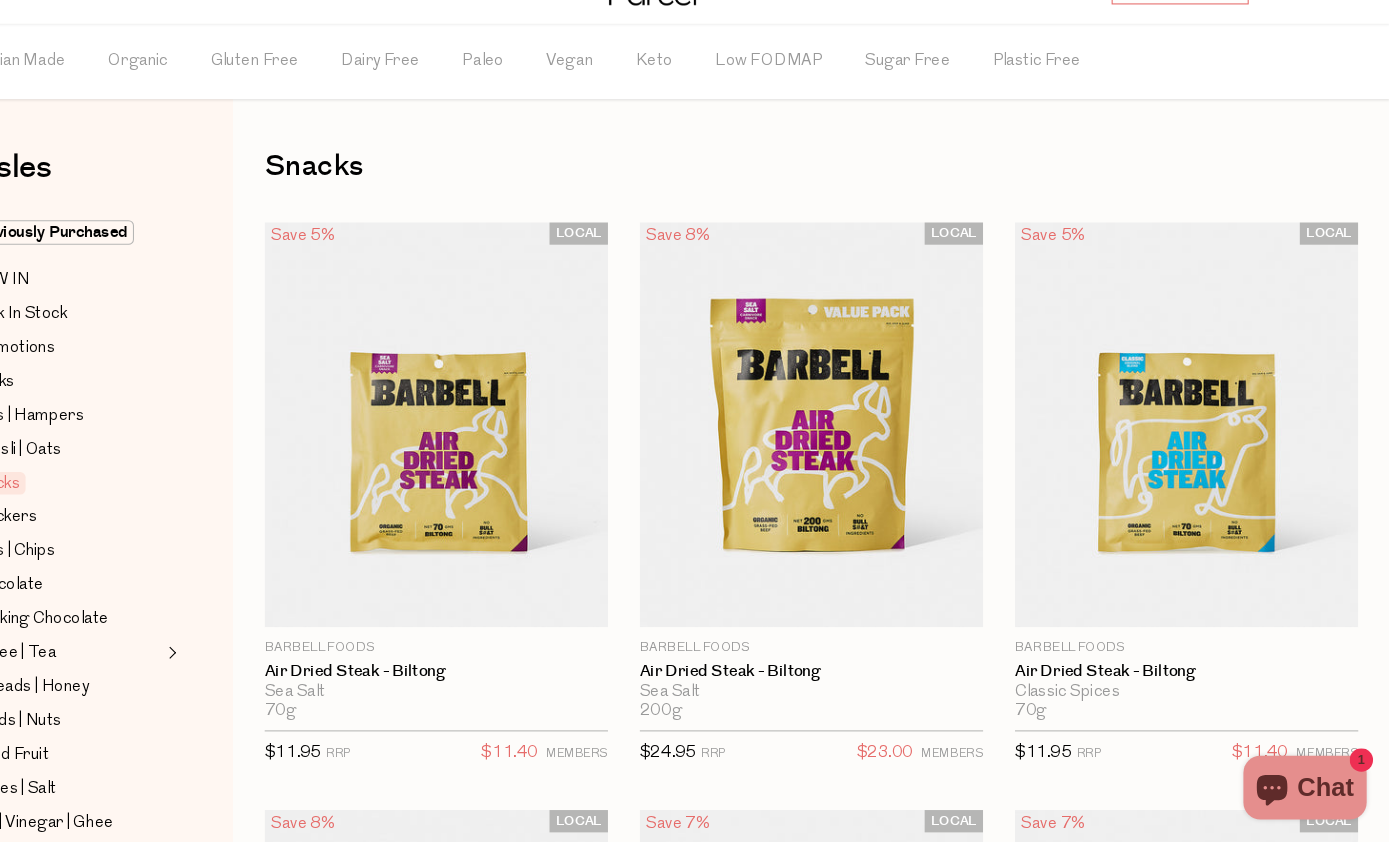 type on "2" 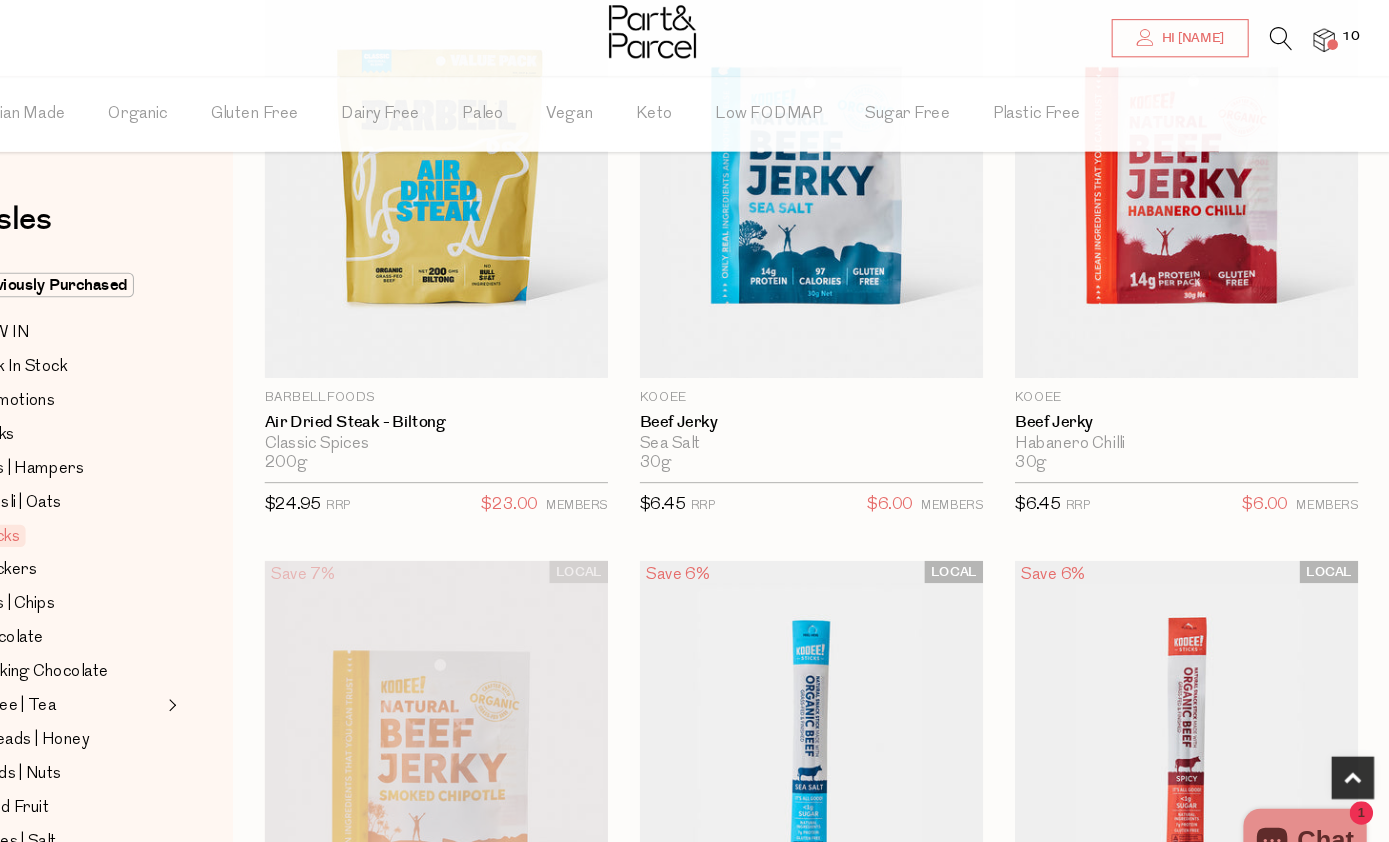 scroll, scrollTop: 840, scrollLeft: 0, axis: vertical 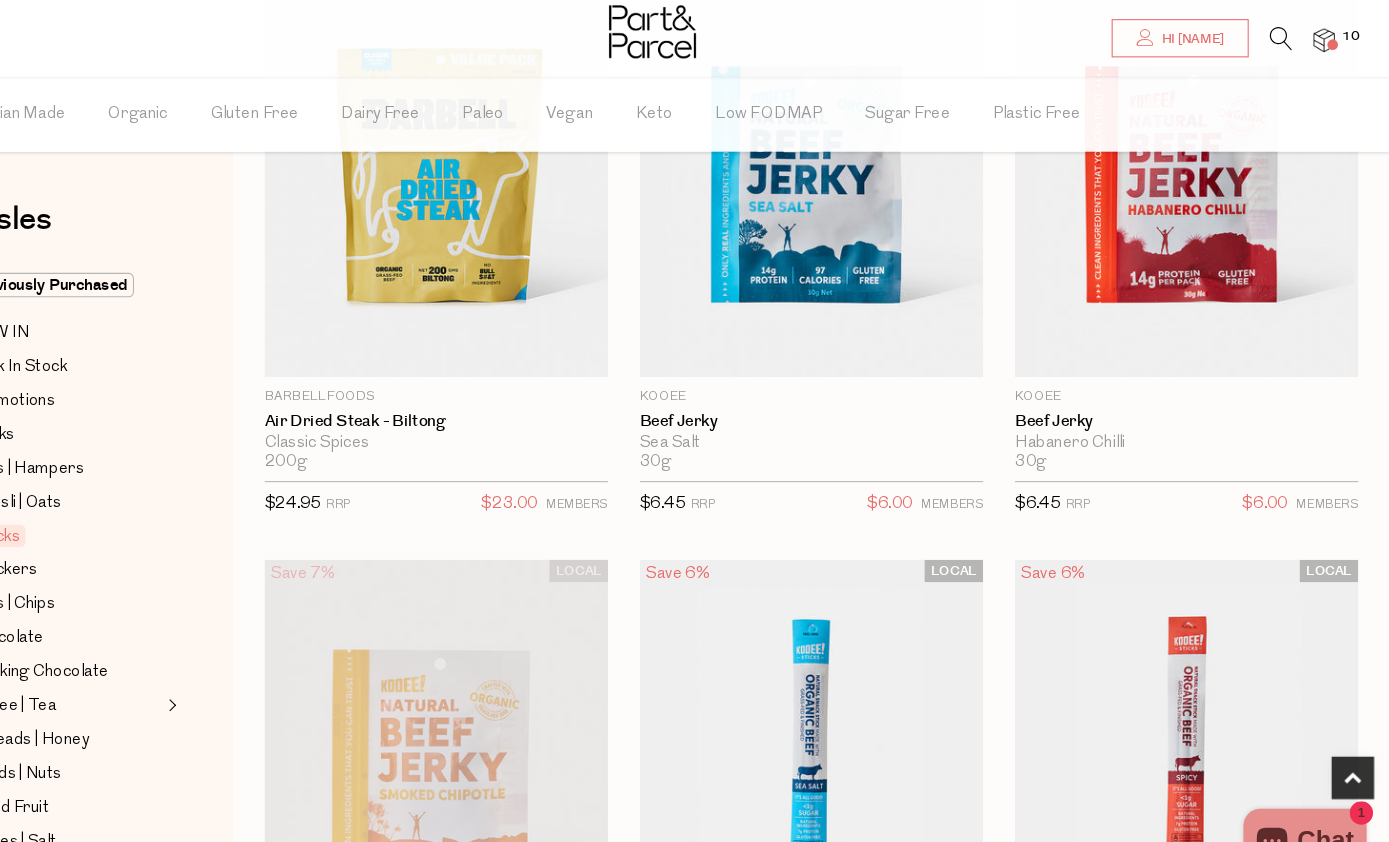 click on "Add To Parcel" at bounding box center [1197, 152] 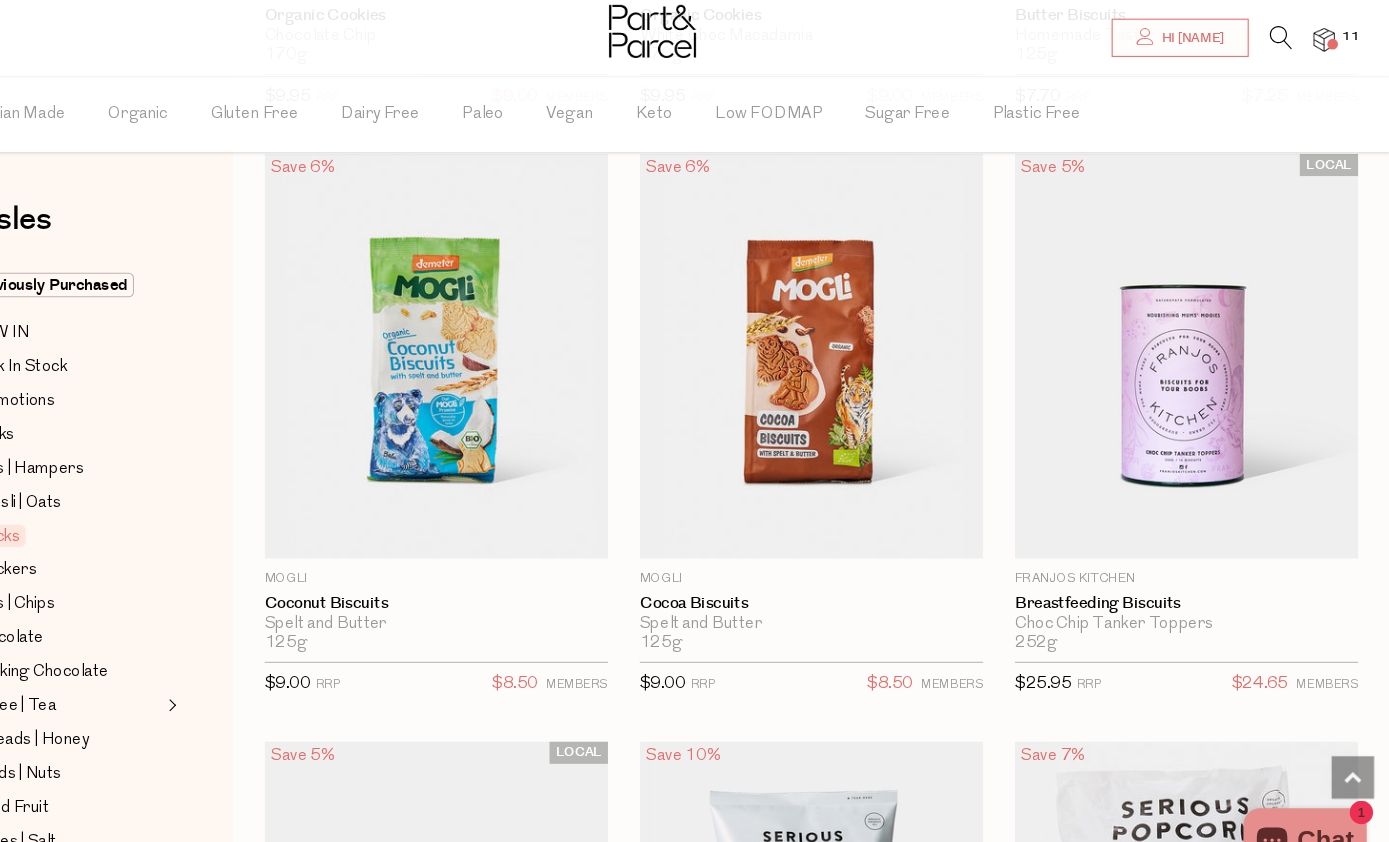 scroll, scrollTop: 6753, scrollLeft: 0, axis: vertical 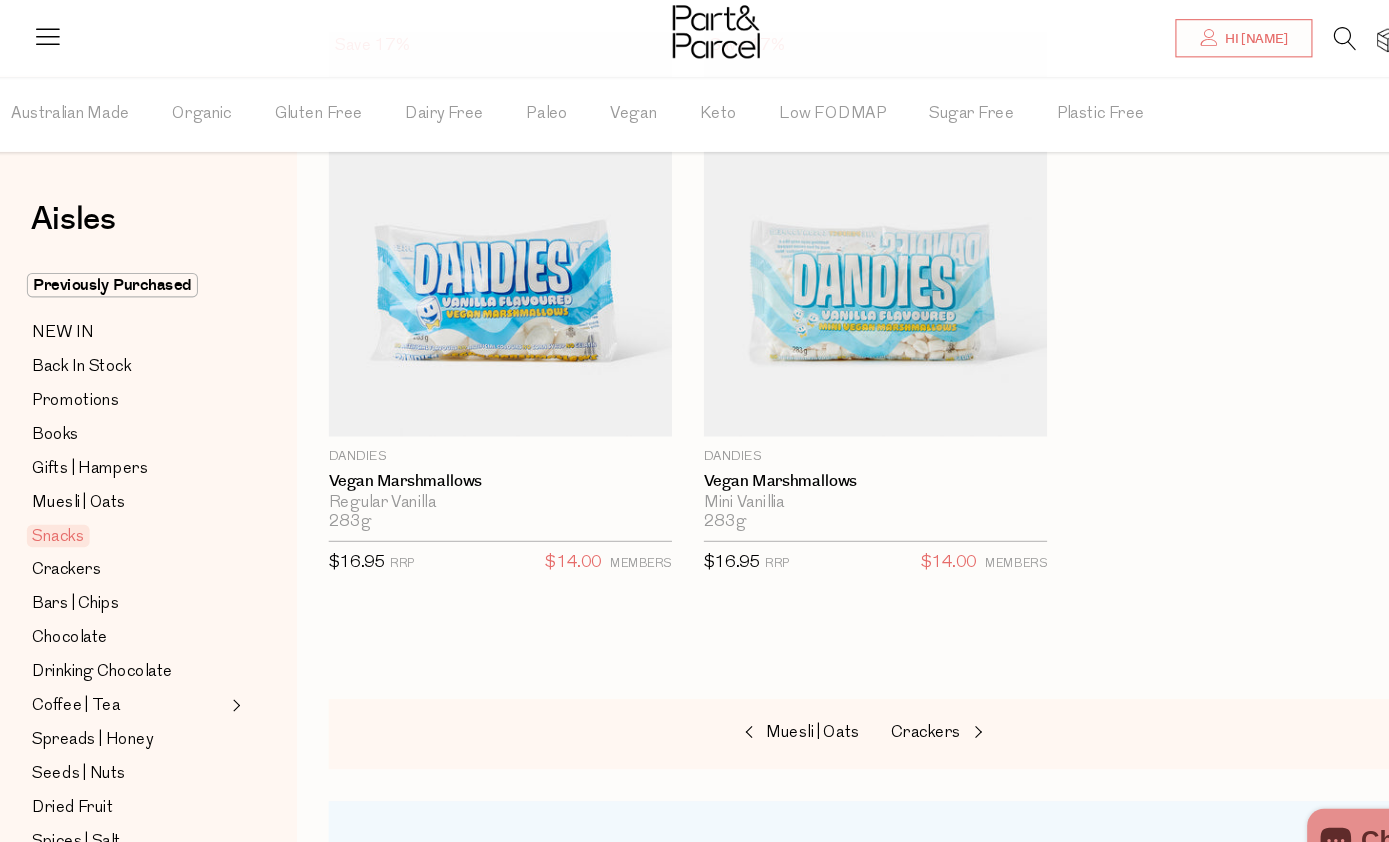 click on "Crackers" at bounding box center (892, 690) 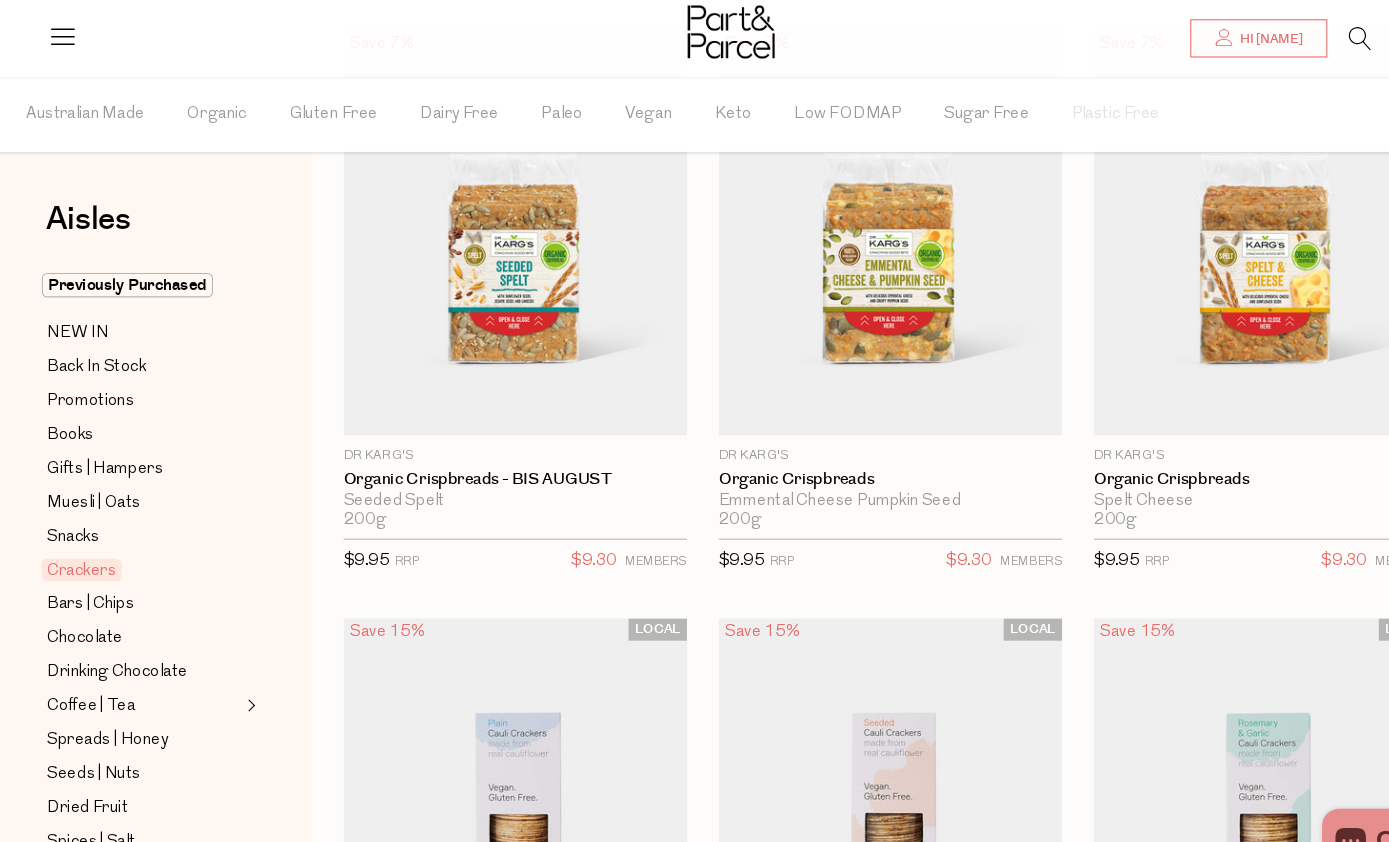 scroll, scrollTop: 5327, scrollLeft: 0, axis: vertical 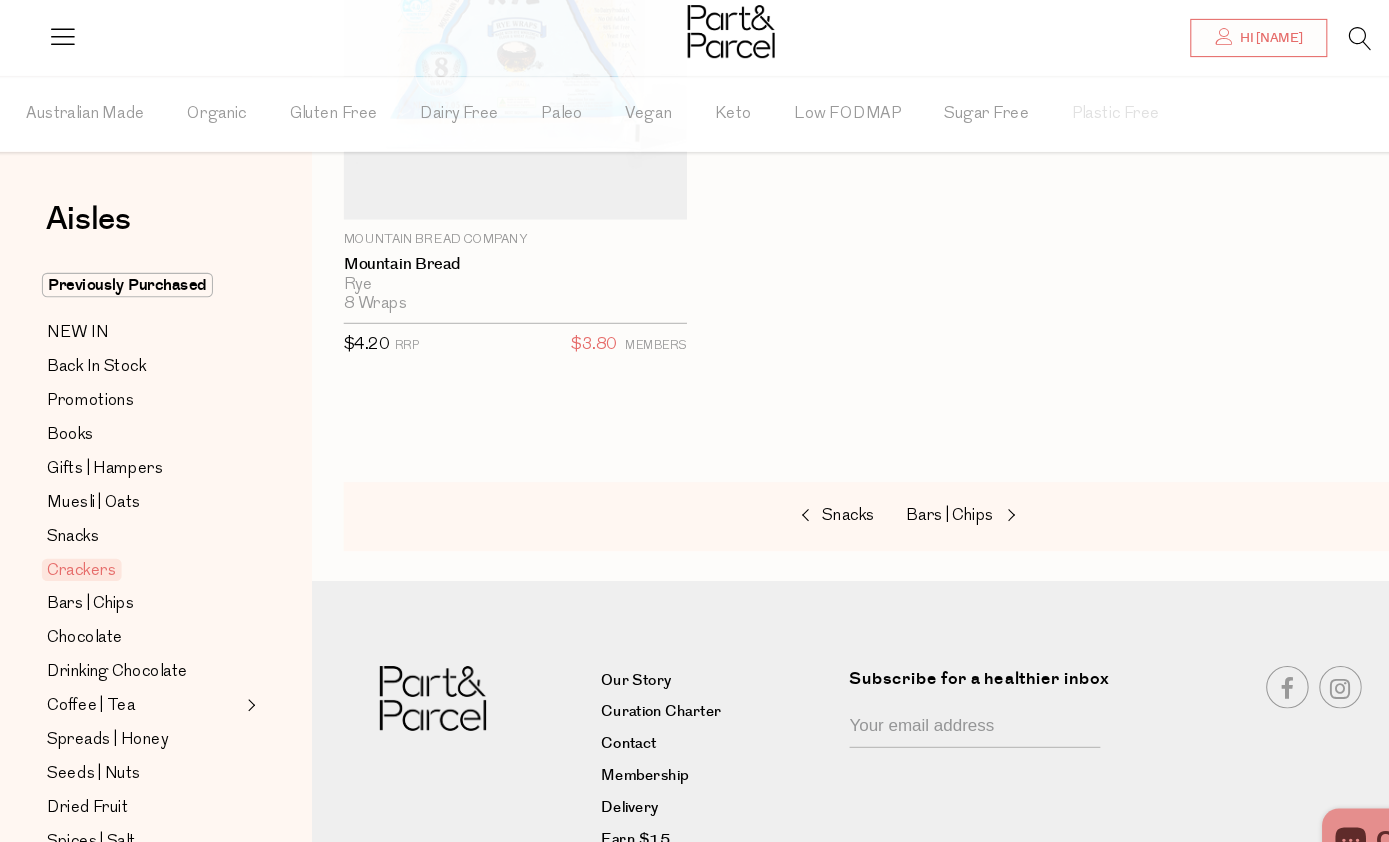 click on "Bars | Chips" at bounding box center (901, 486) 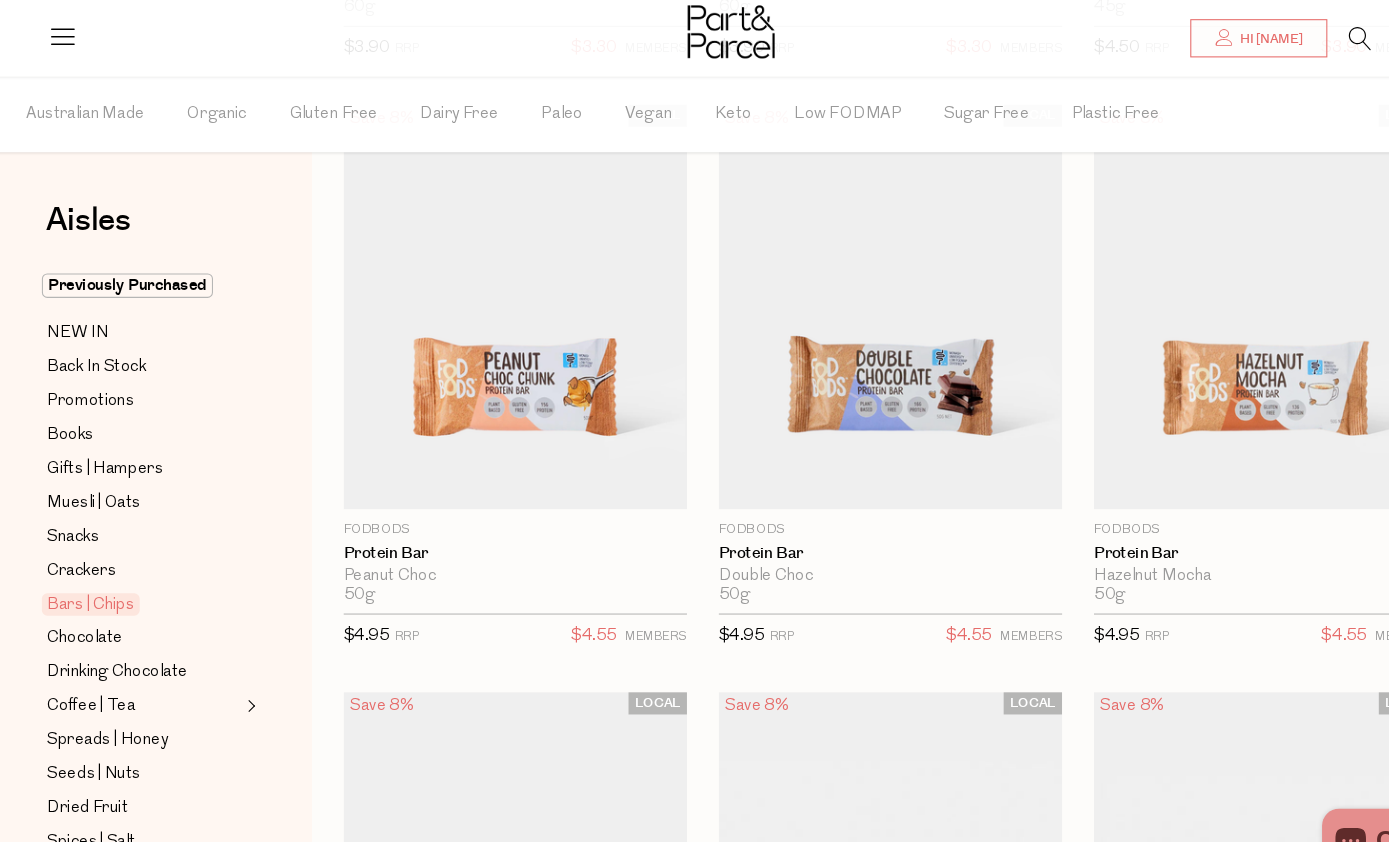 scroll, scrollTop: 1821, scrollLeft: 0, axis: vertical 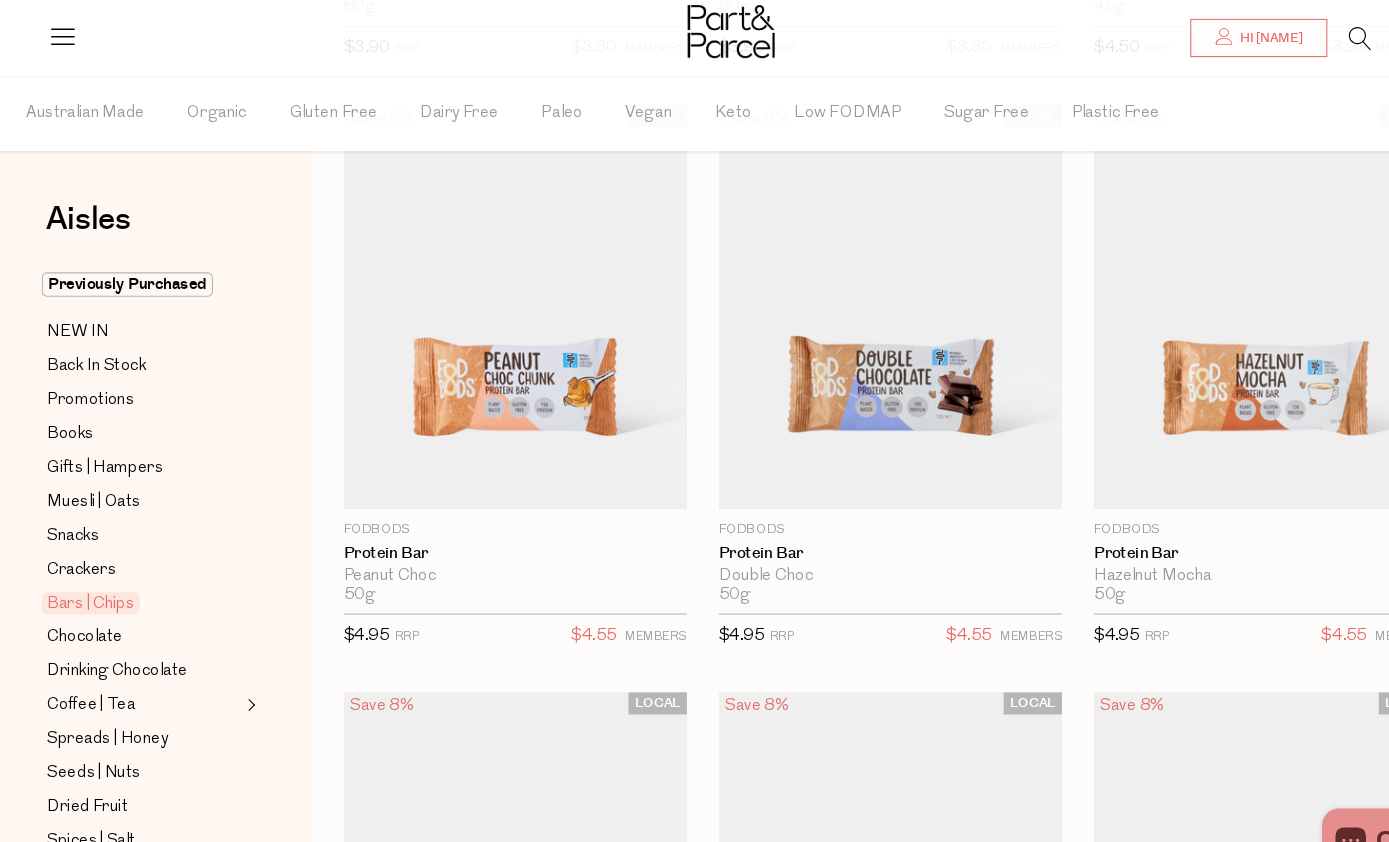 click at bounding box center (844, 289) 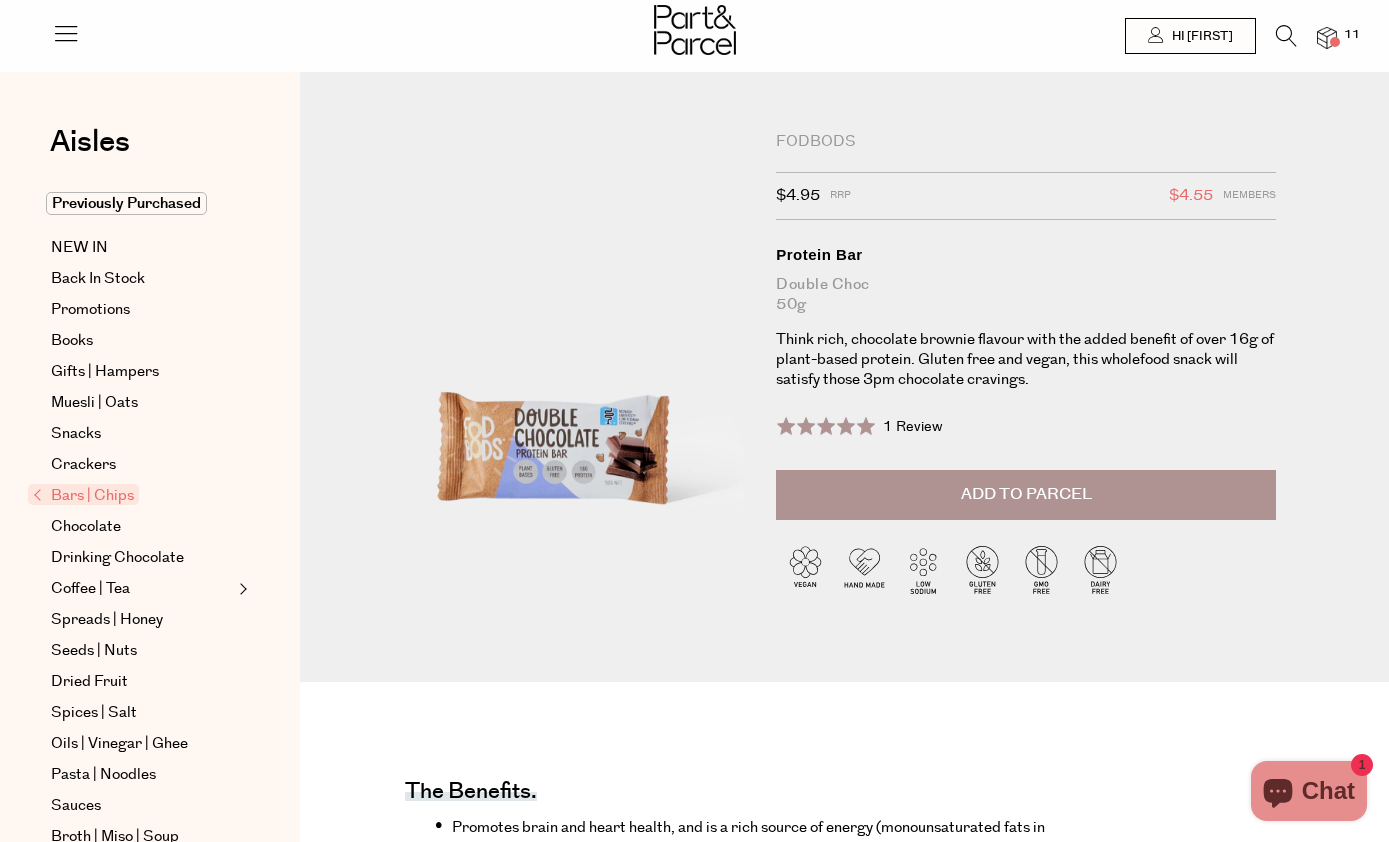 scroll, scrollTop: 0, scrollLeft: 0, axis: both 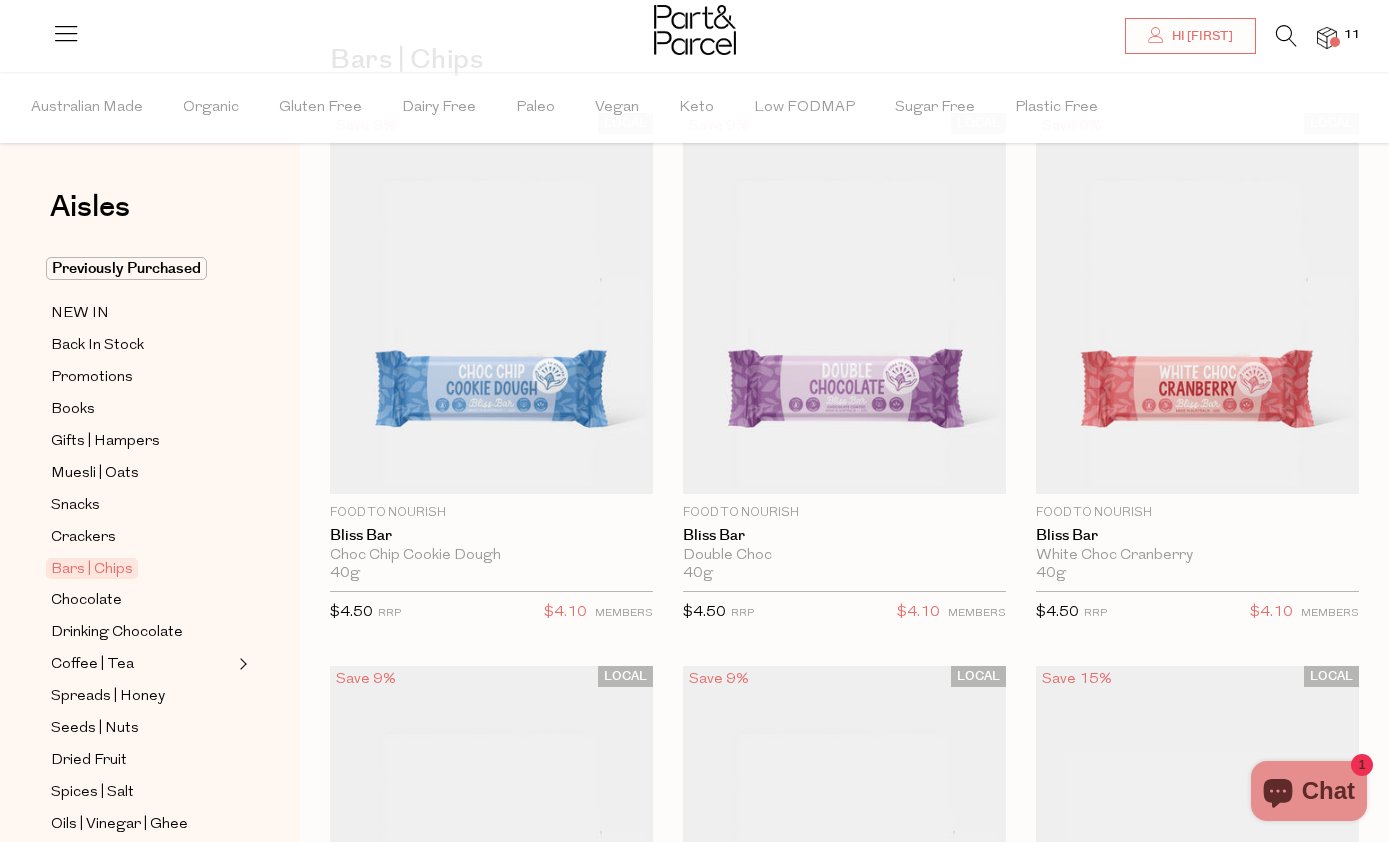 click at bounding box center (844, 303) 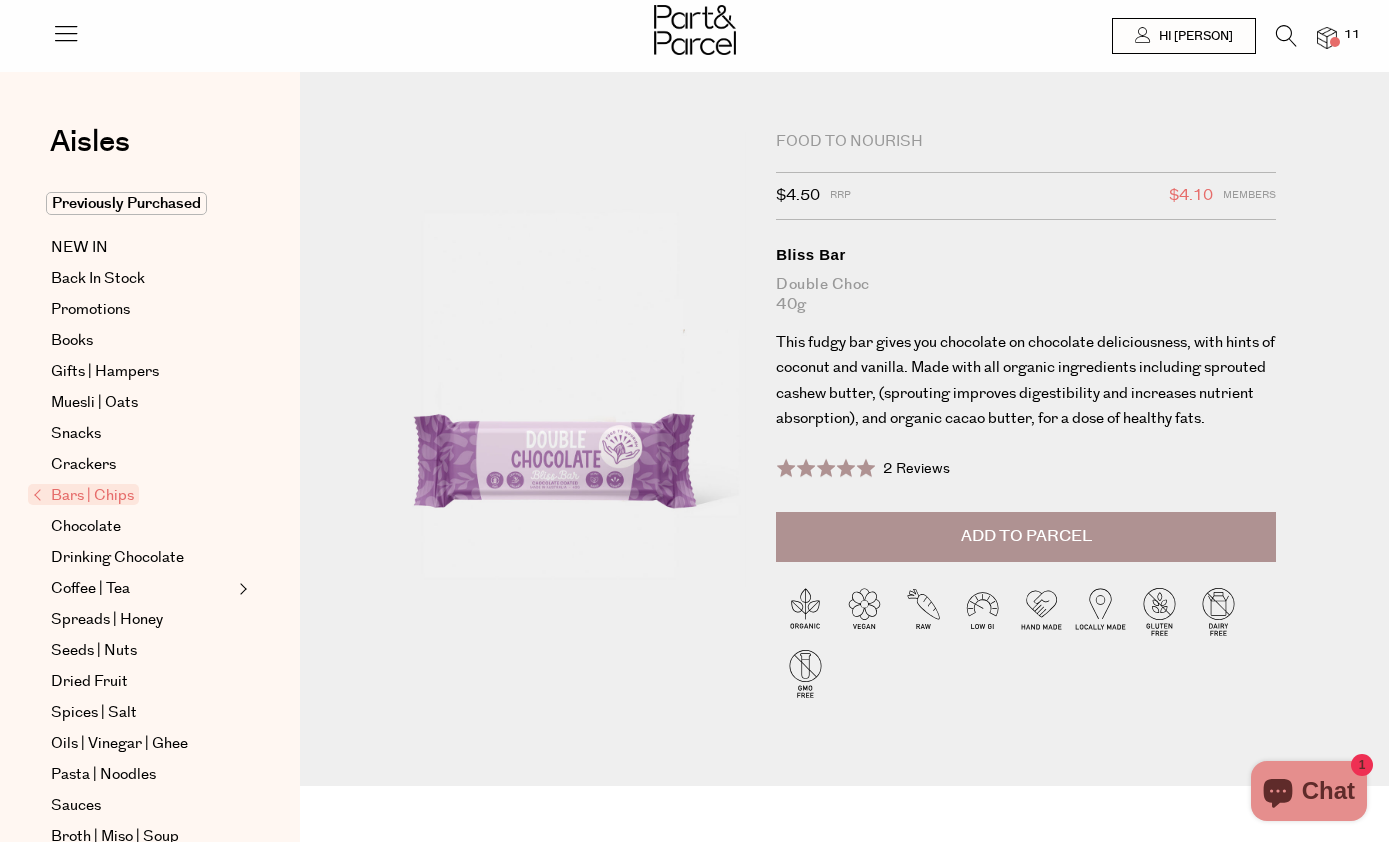 scroll, scrollTop: 803, scrollLeft: 0, axis: vertical 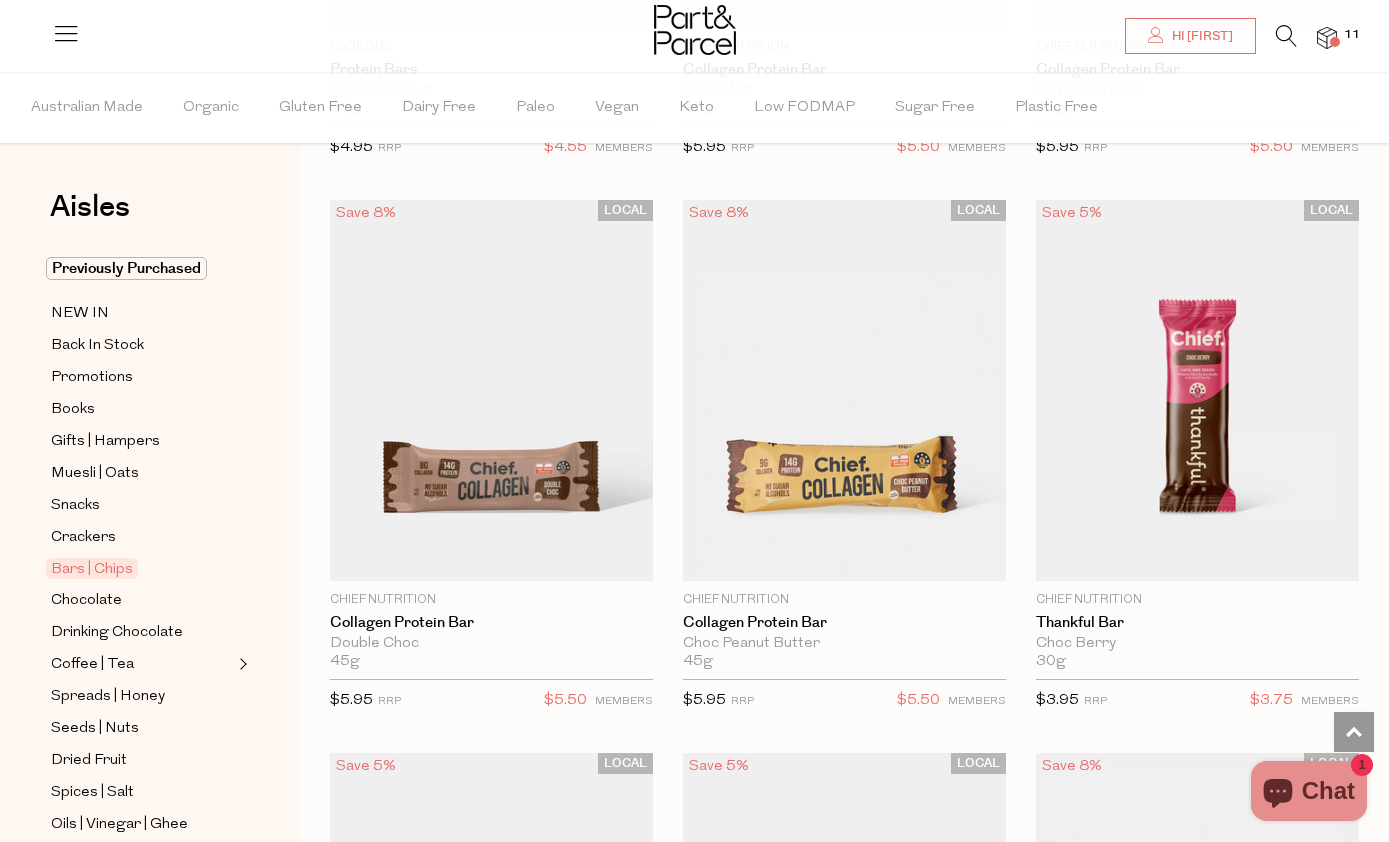 click at bounding box center (1197, 390) 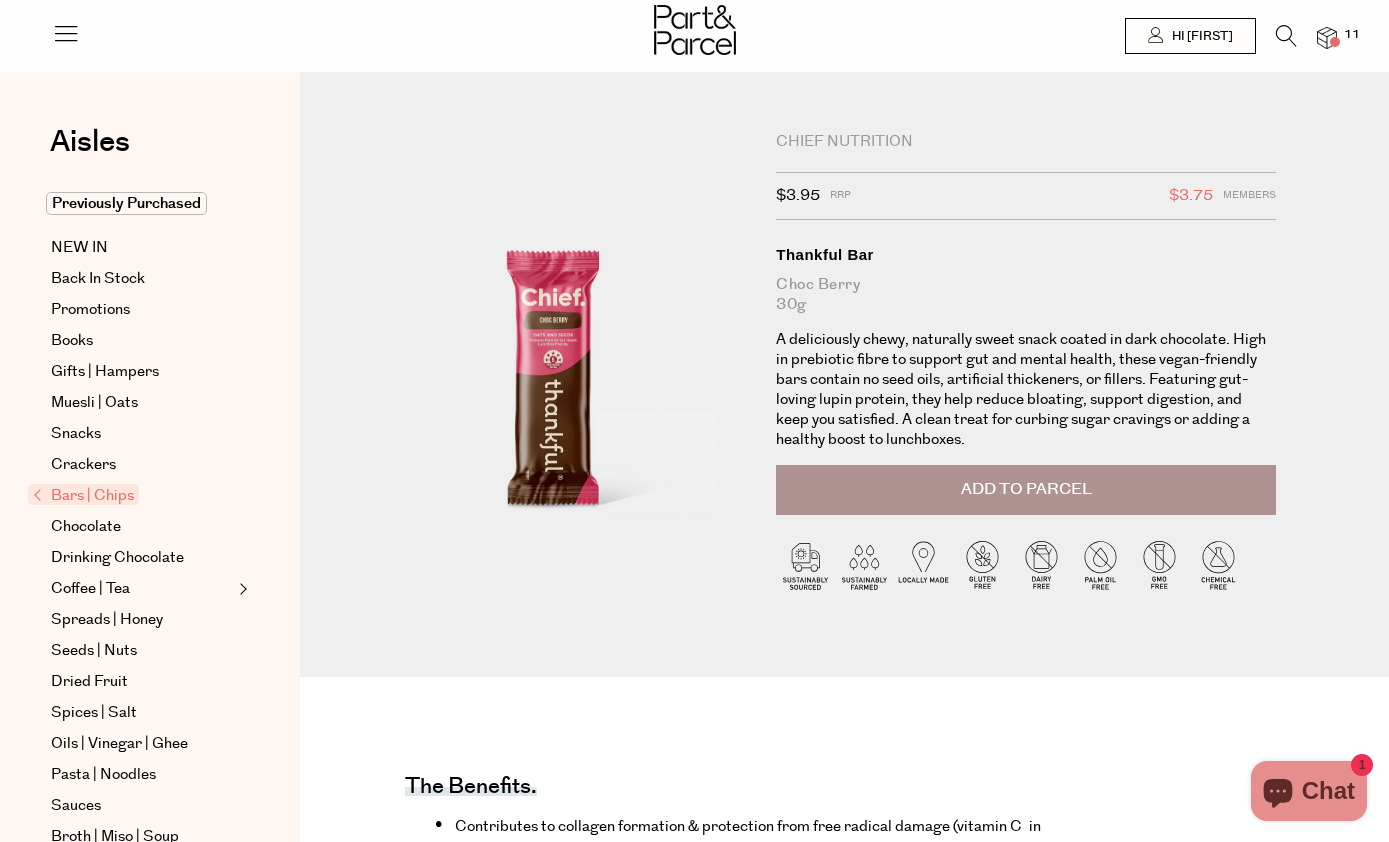 scroll, scrollTop: 107, scrollLeft: 0, axis: vertical 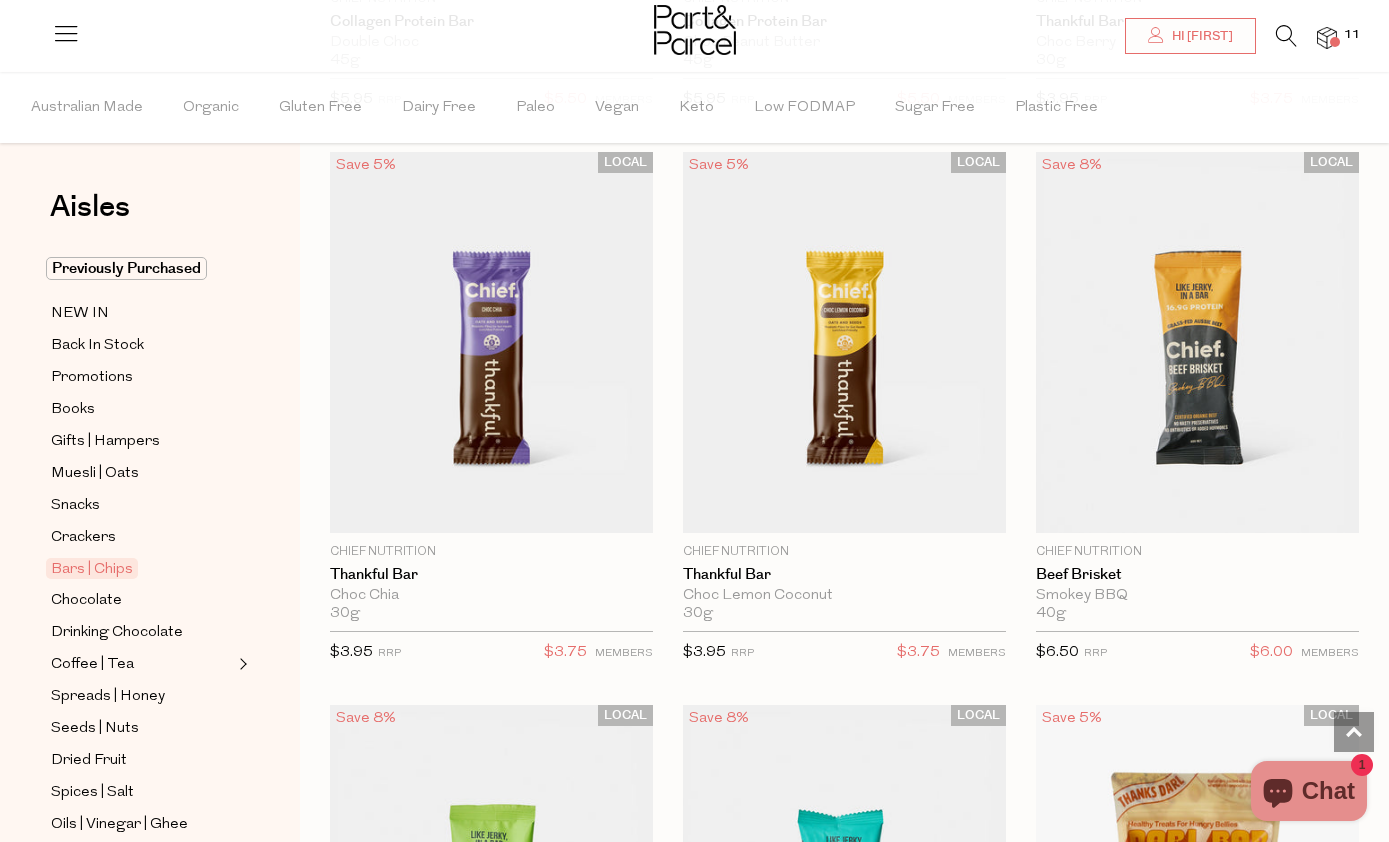 click at bounding box center (491, 342) 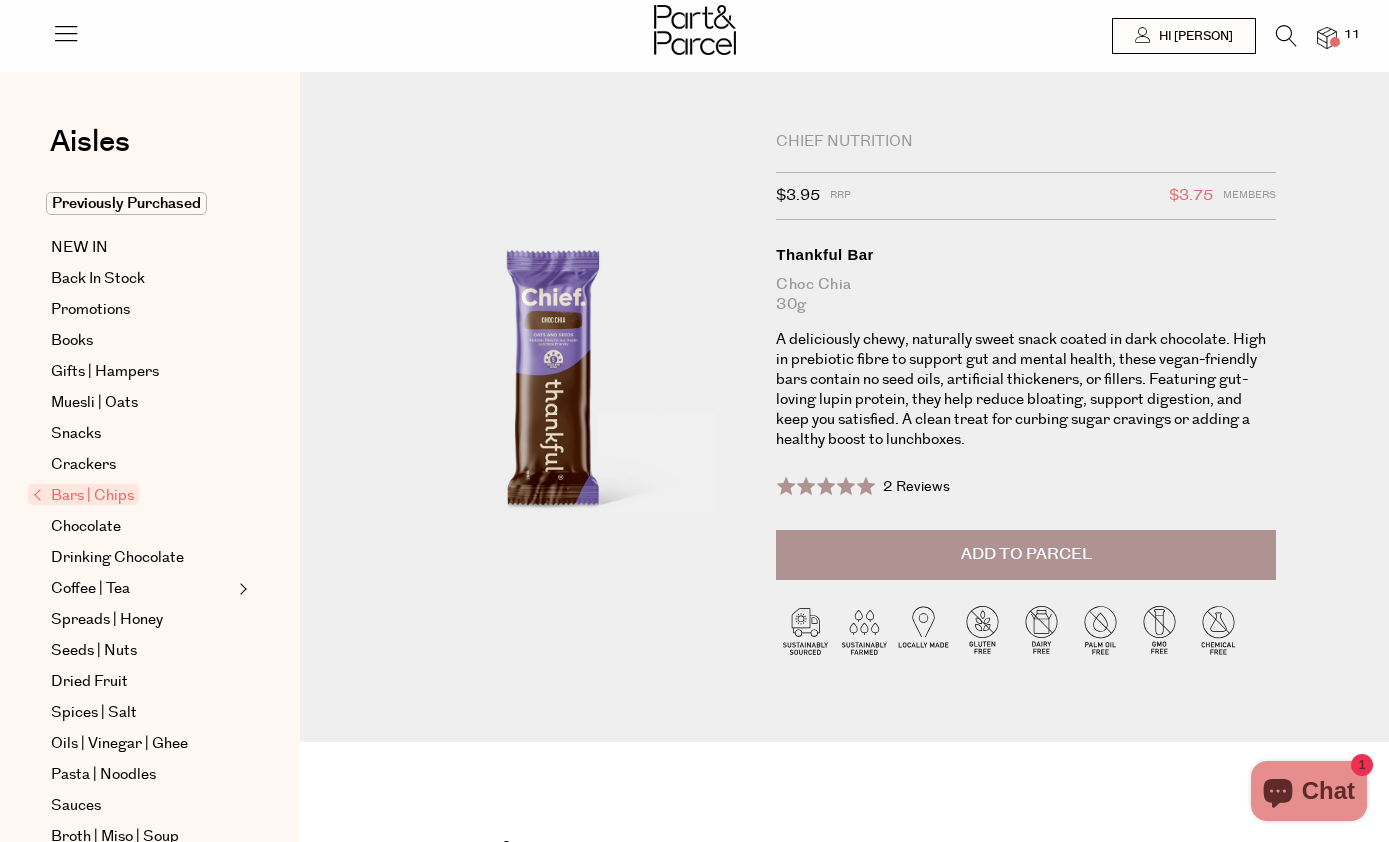 scroll, scrollTop: 1064, scrollLeft: 0, axis: vertical 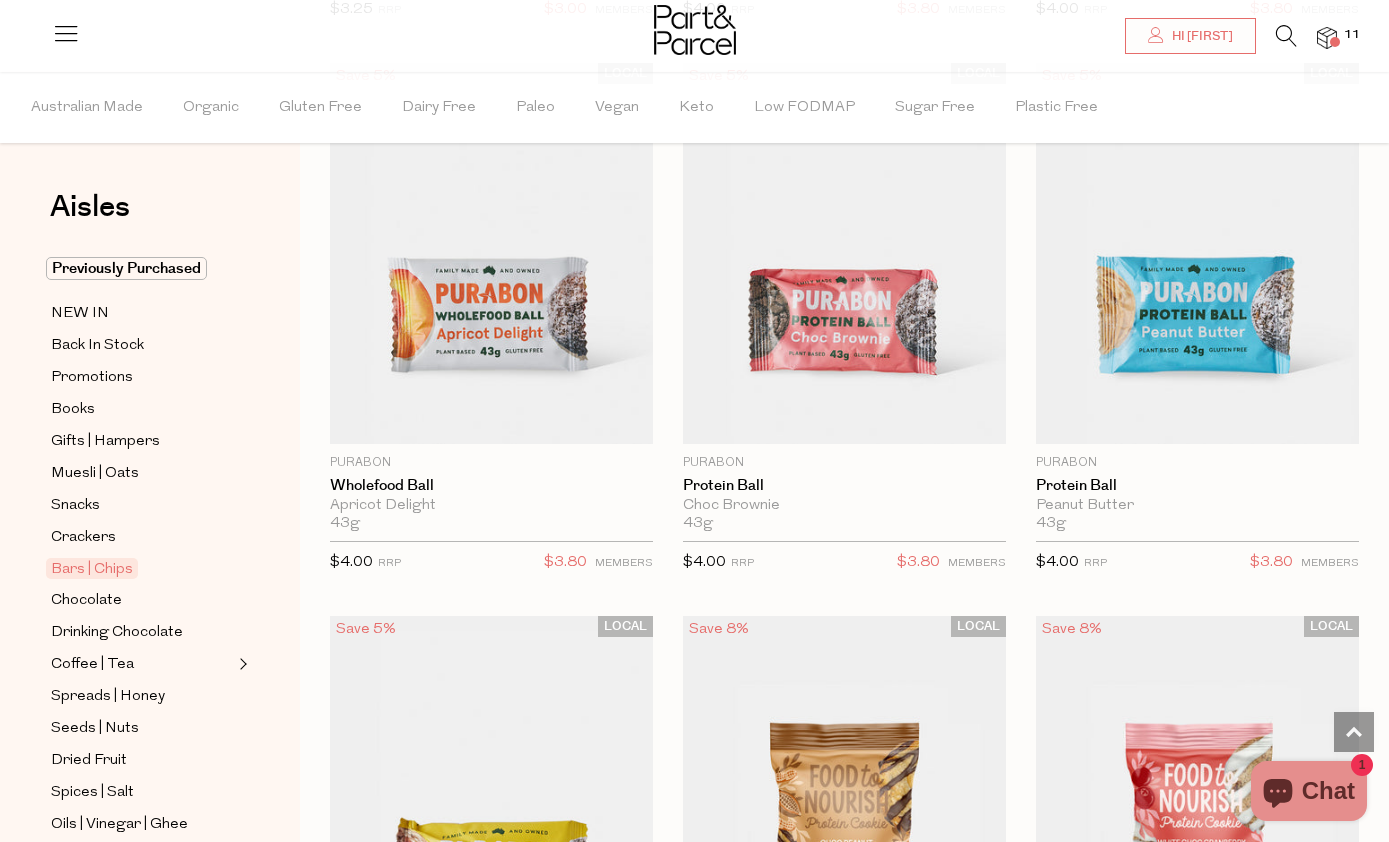 click at bounding box center (844, 253) 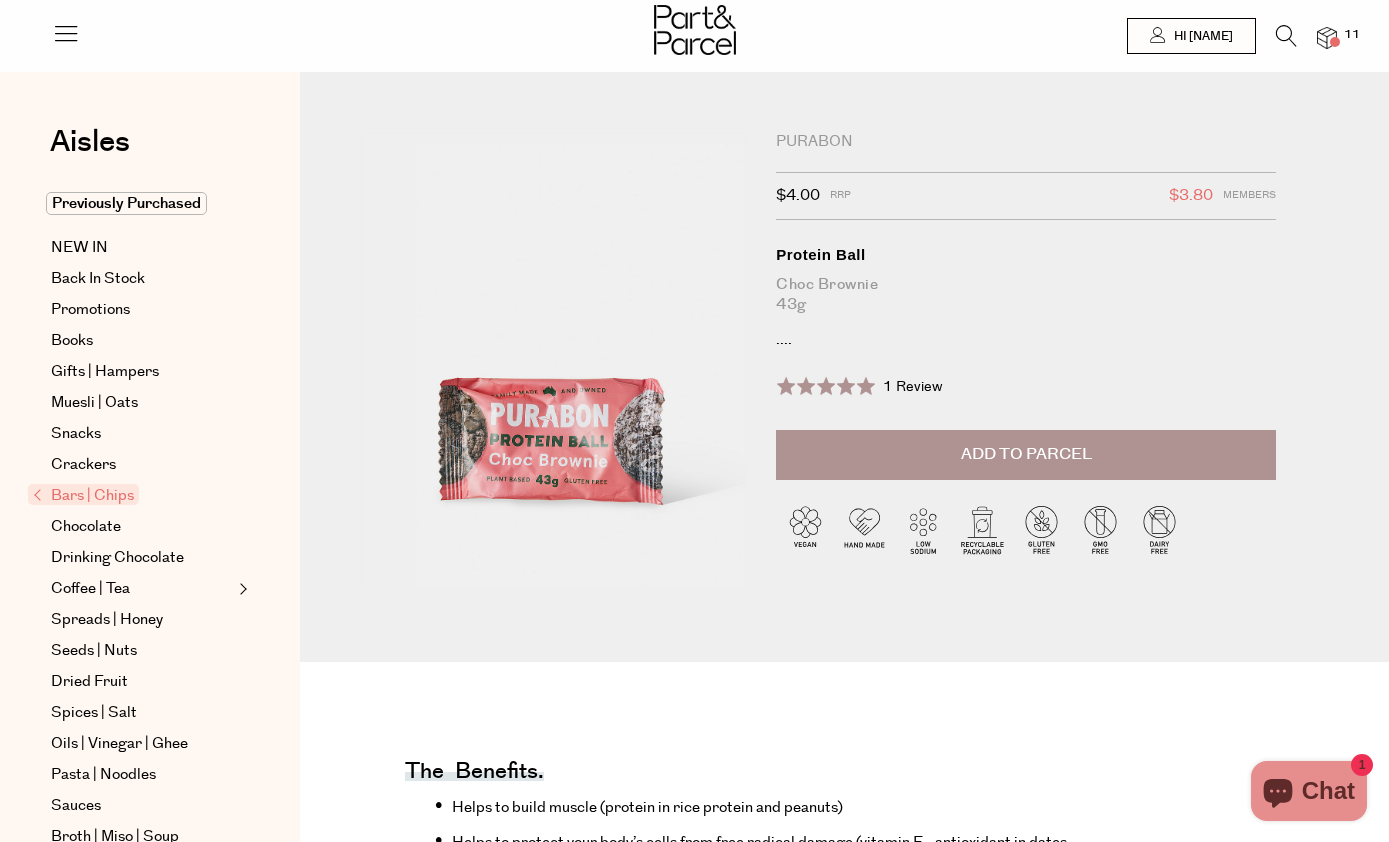 scroll, scrollTop: 0, scrollLeft: 0, axis: both 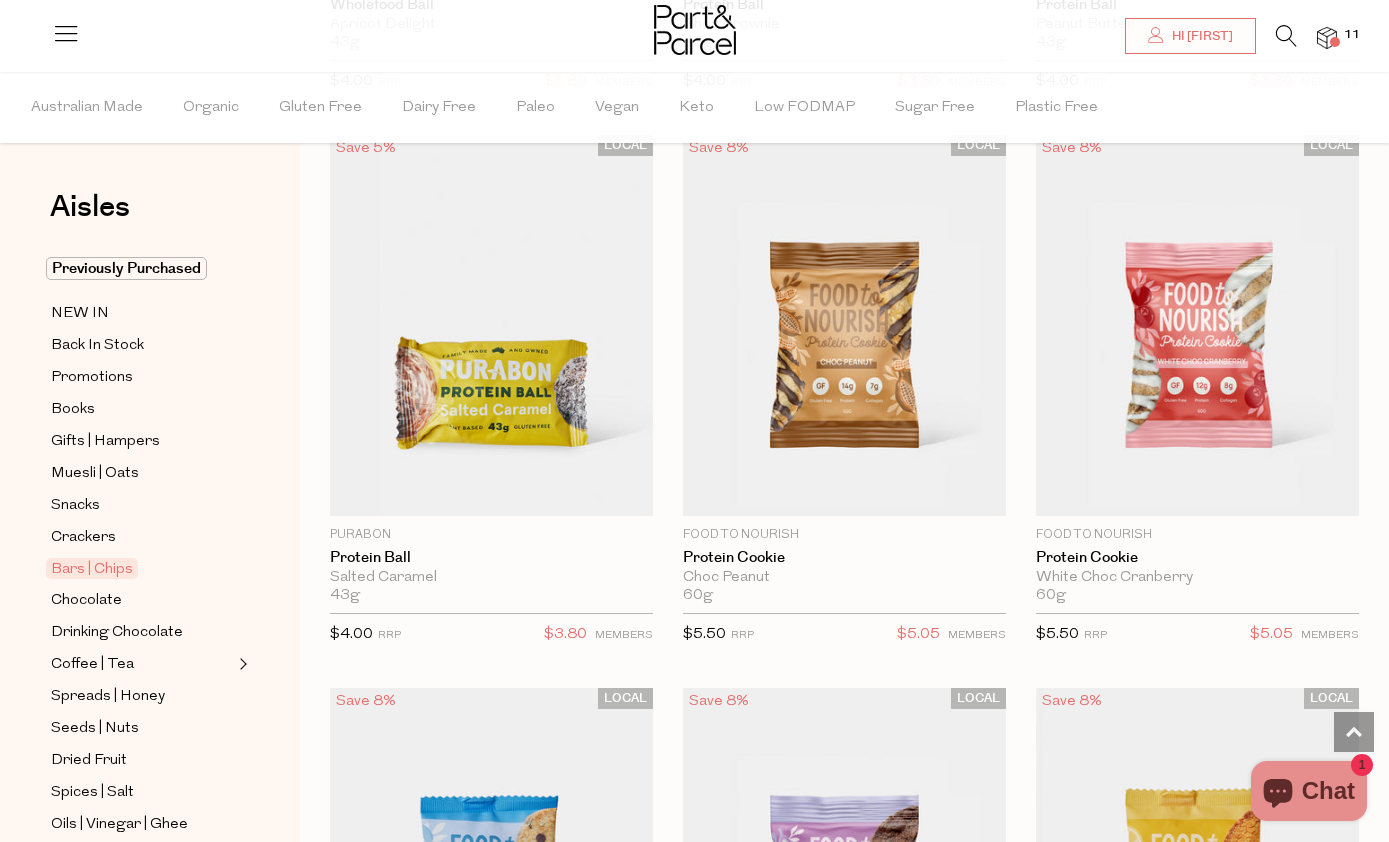 click at bounding box center (1197, 325) 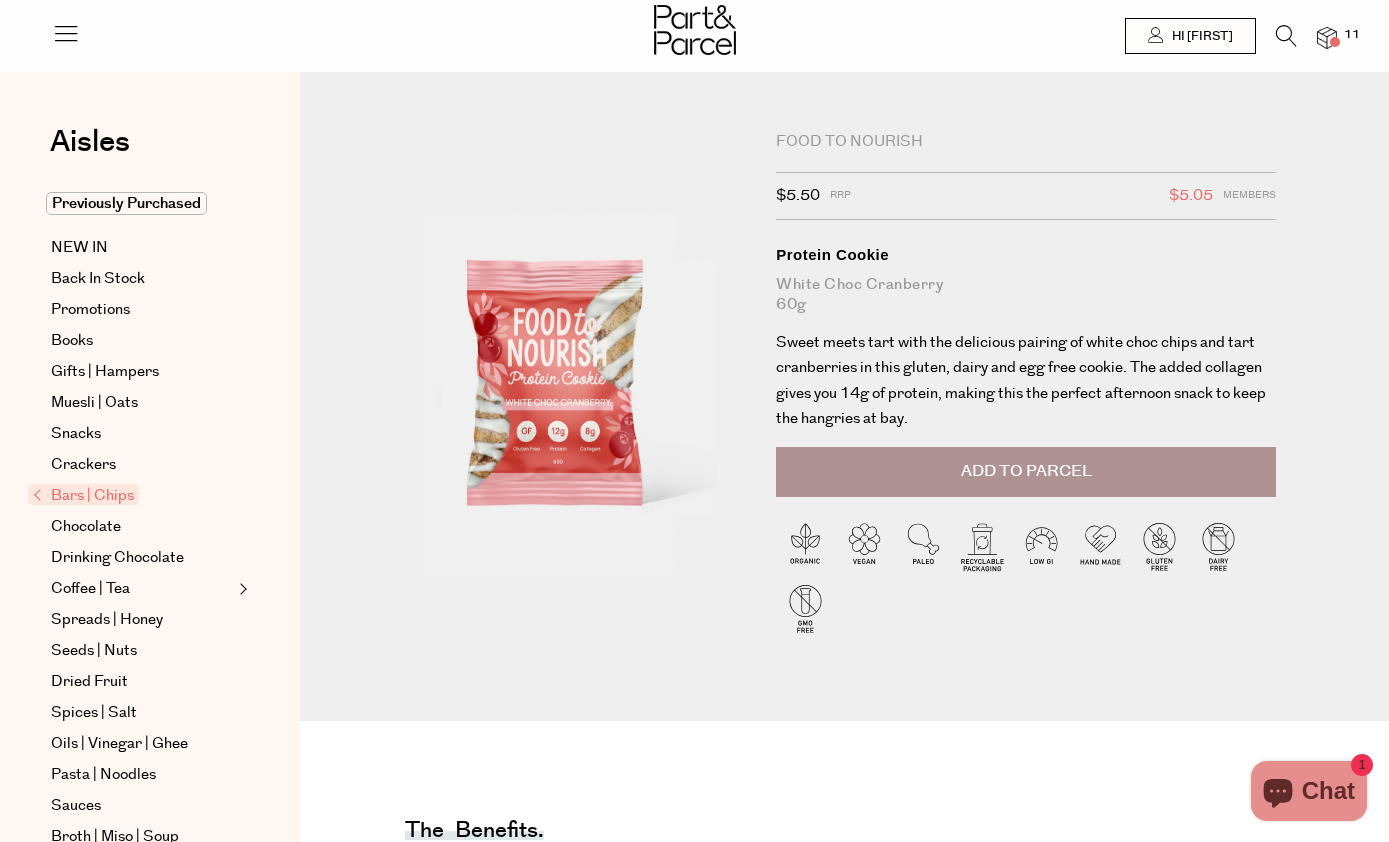 scroll, scrollTop: 0, scrollLeft: 0, axis: both 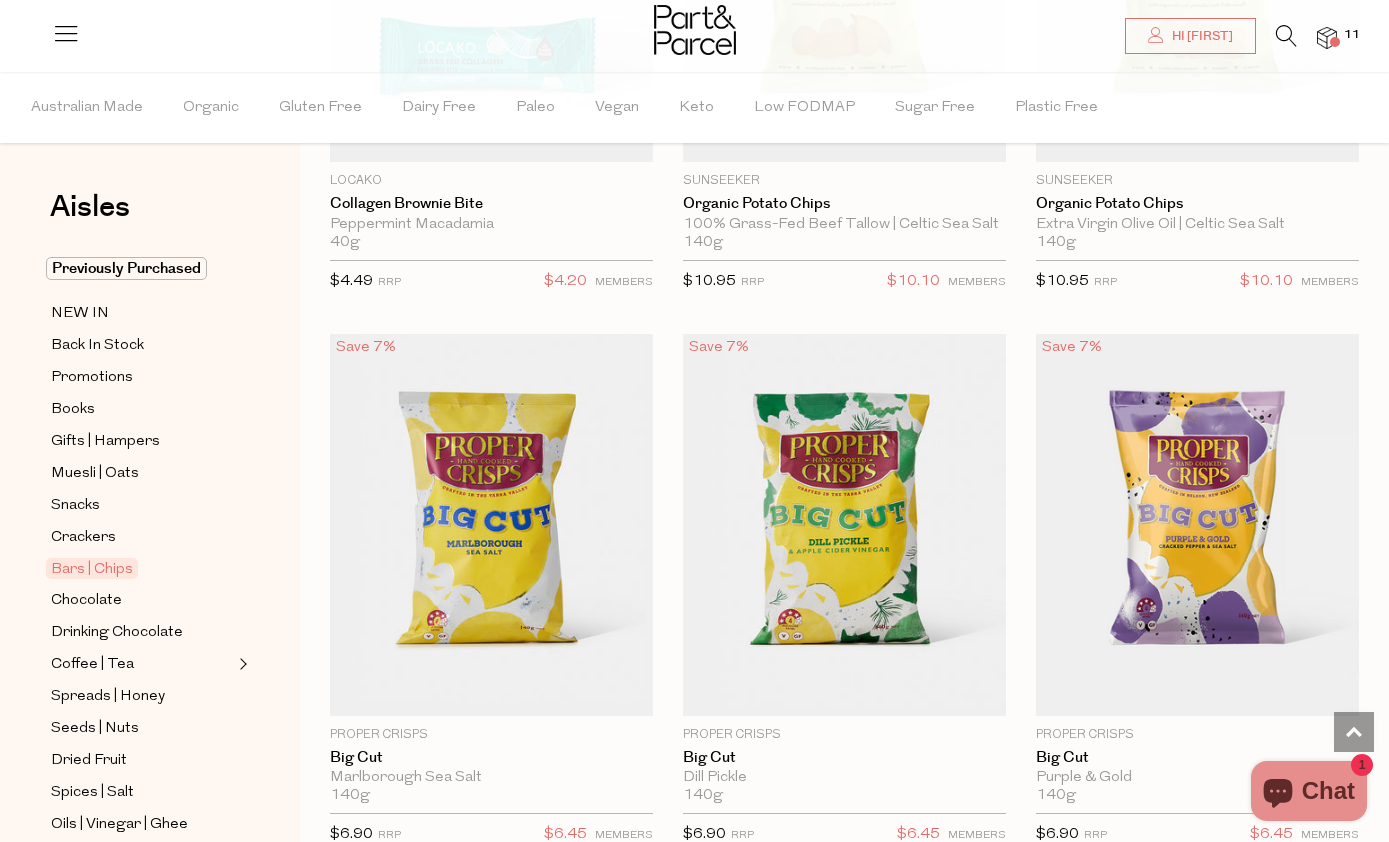 click at bounding box center (491, 524) 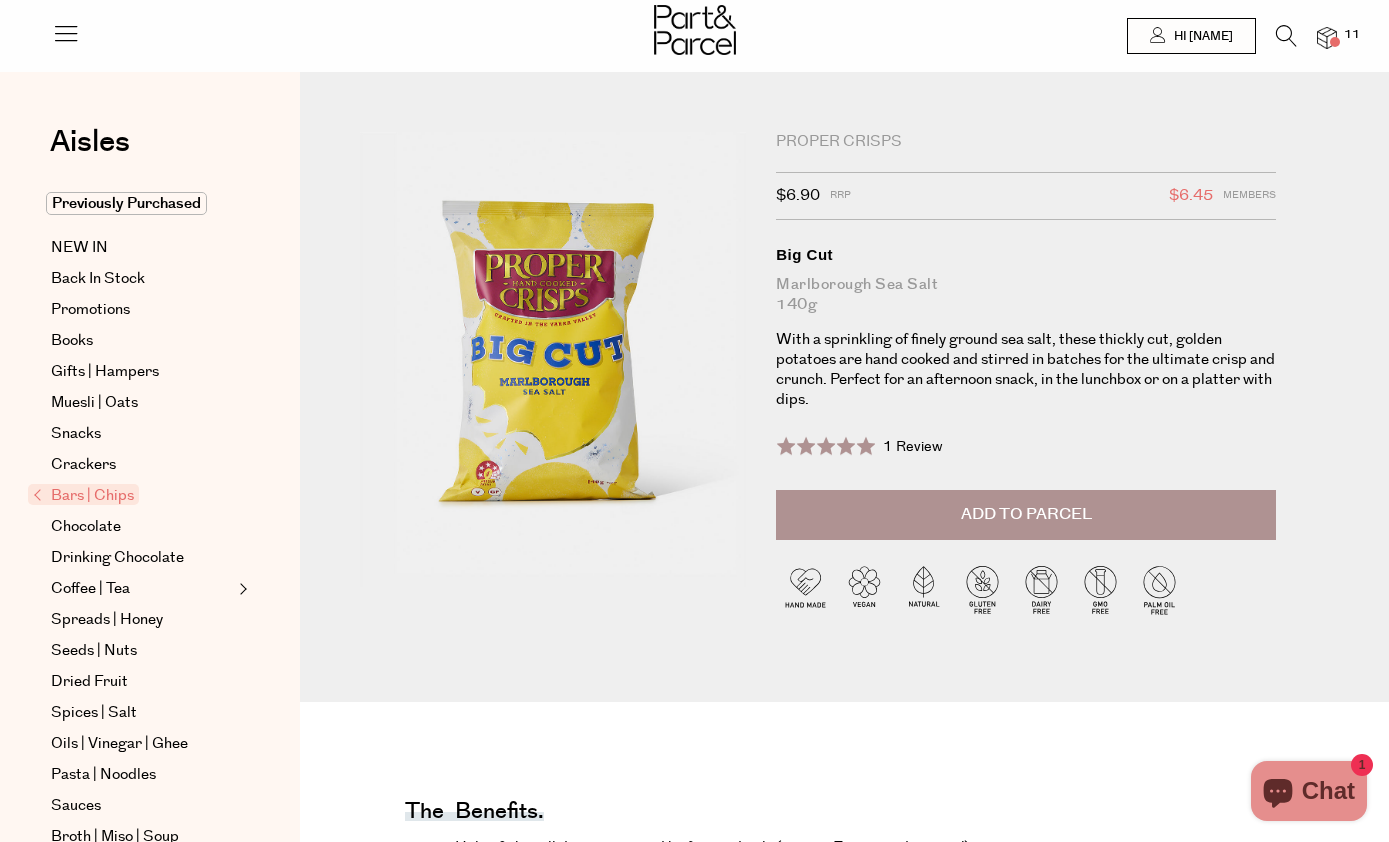 scroll, scrollTop: 0, scrollLeft: 0, axis: both 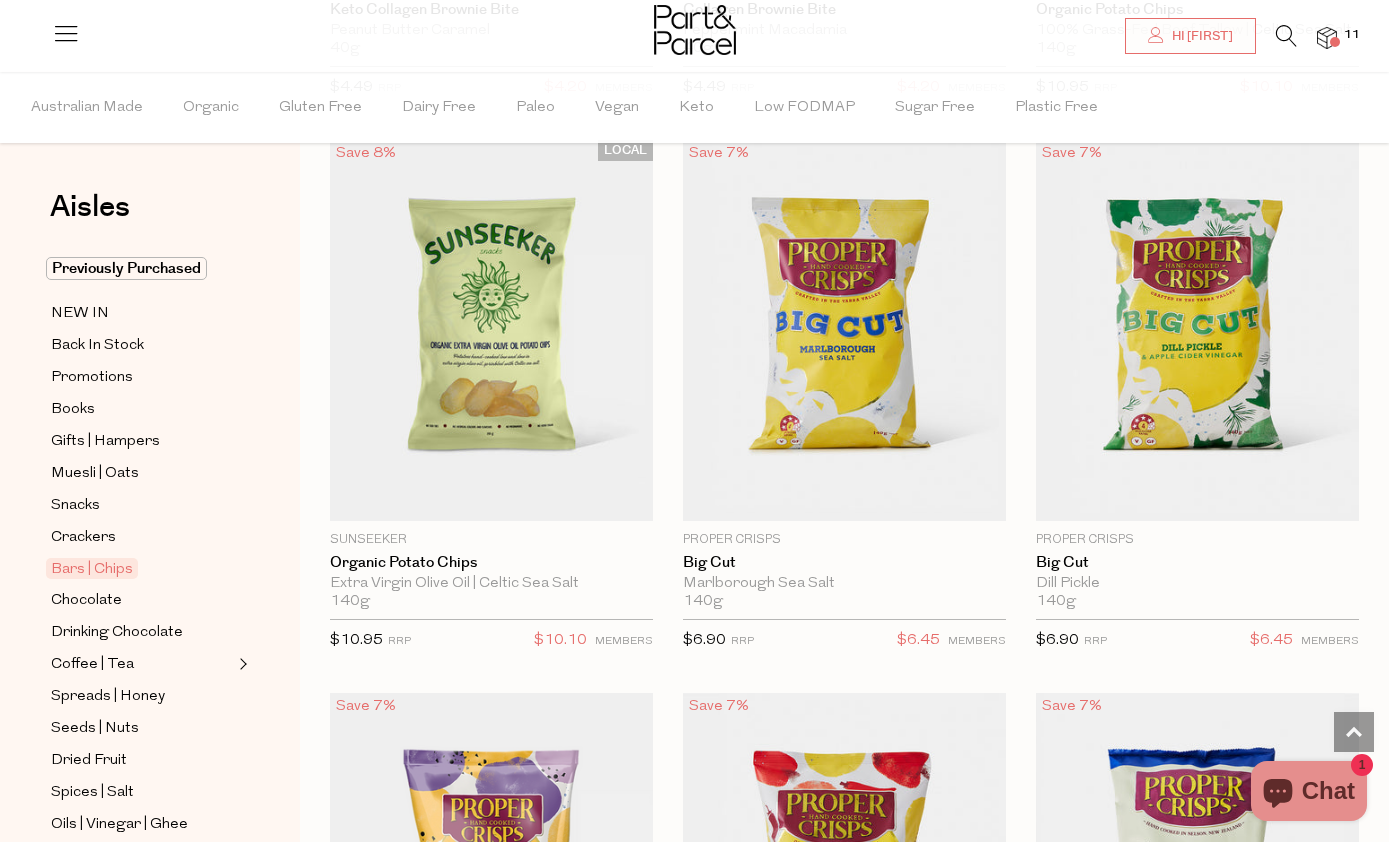 click at bounding box center [1197, 330] 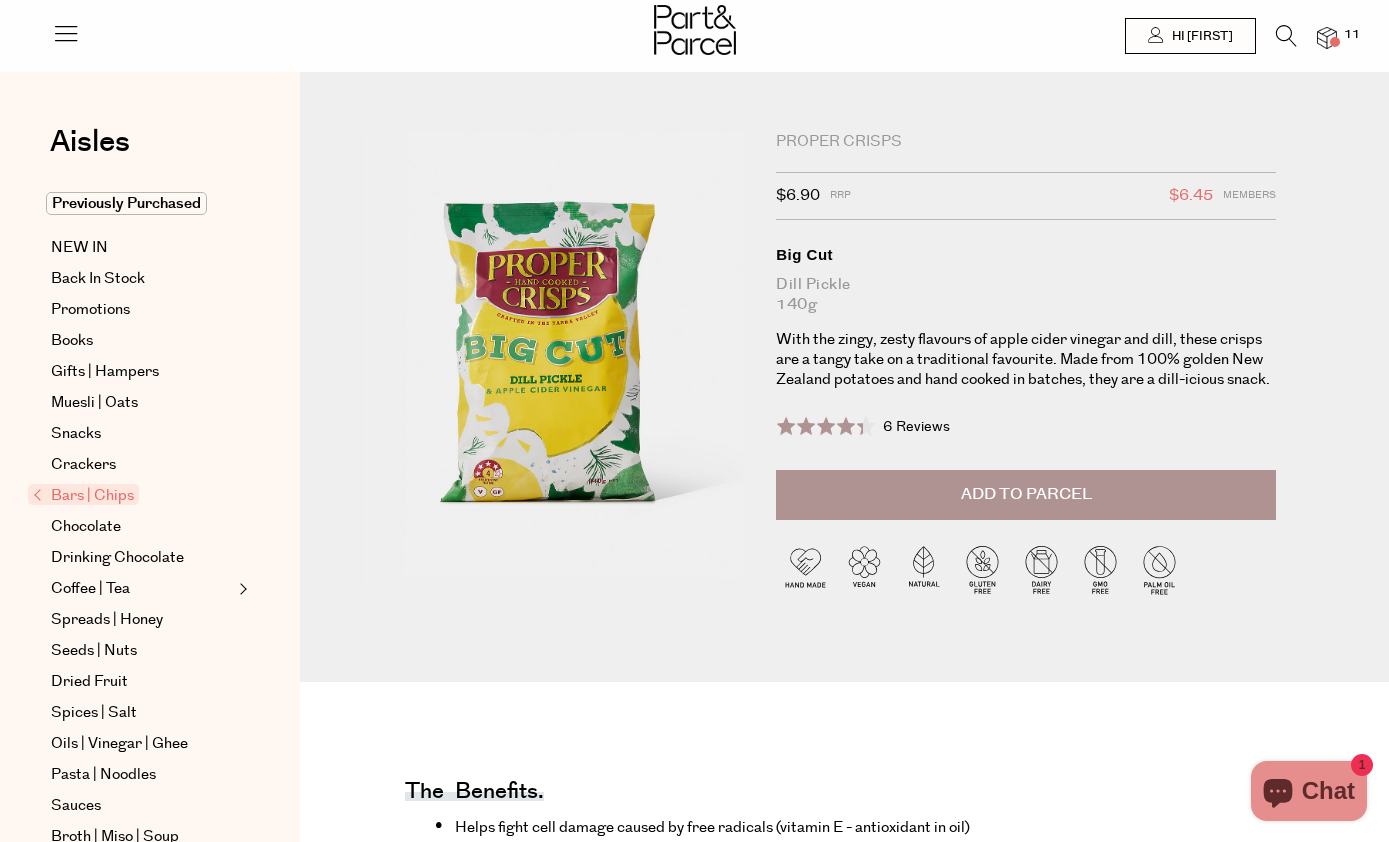 scroll, scrollTop: 622, scrollLeft: 0, axis: vertical 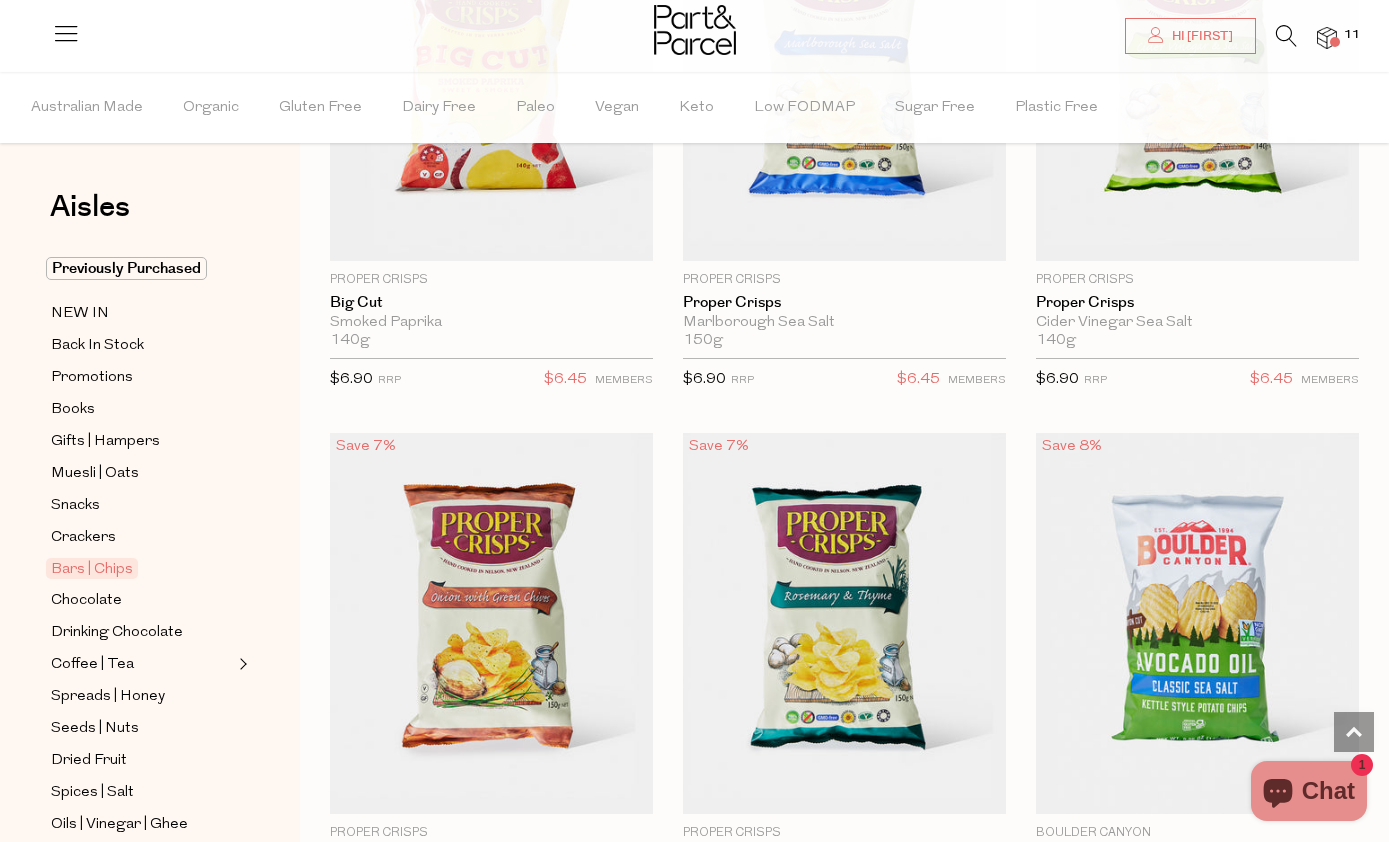 click at bounding box center [844, 622] 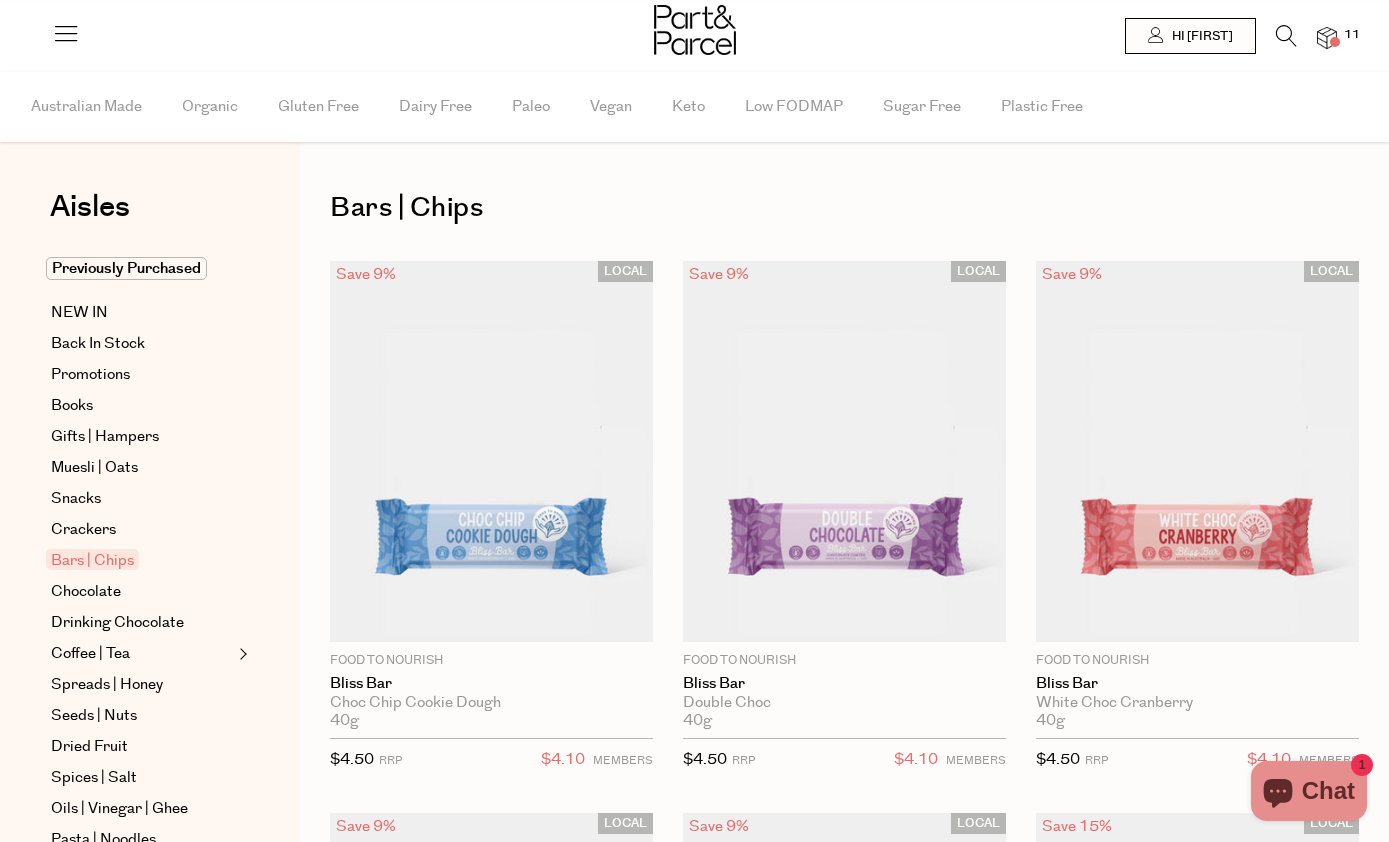 scroll, scrollTop: 0, scrollLeft: 0, axis: both 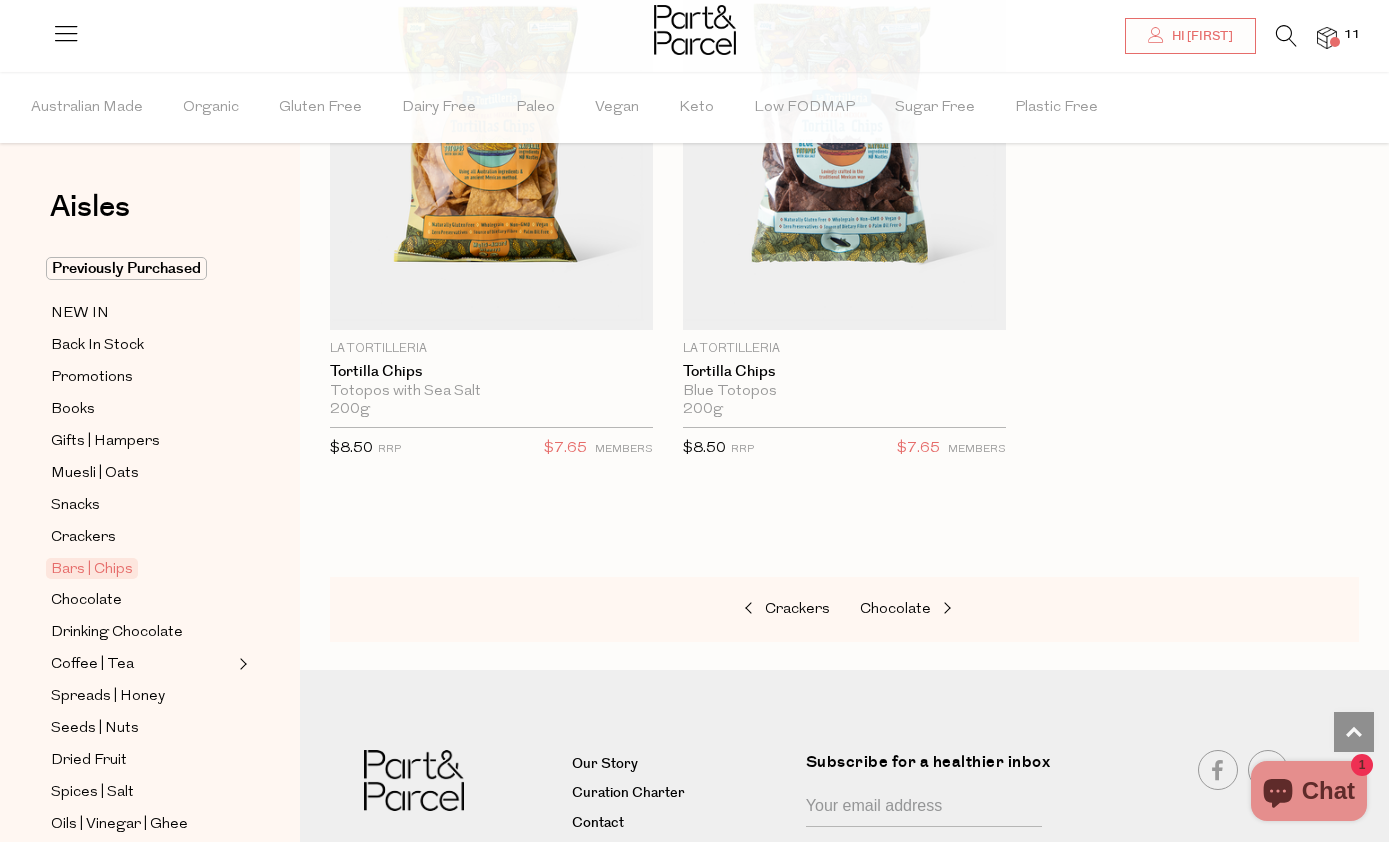 click on "Chocolate" at bounding box center (895, 609) 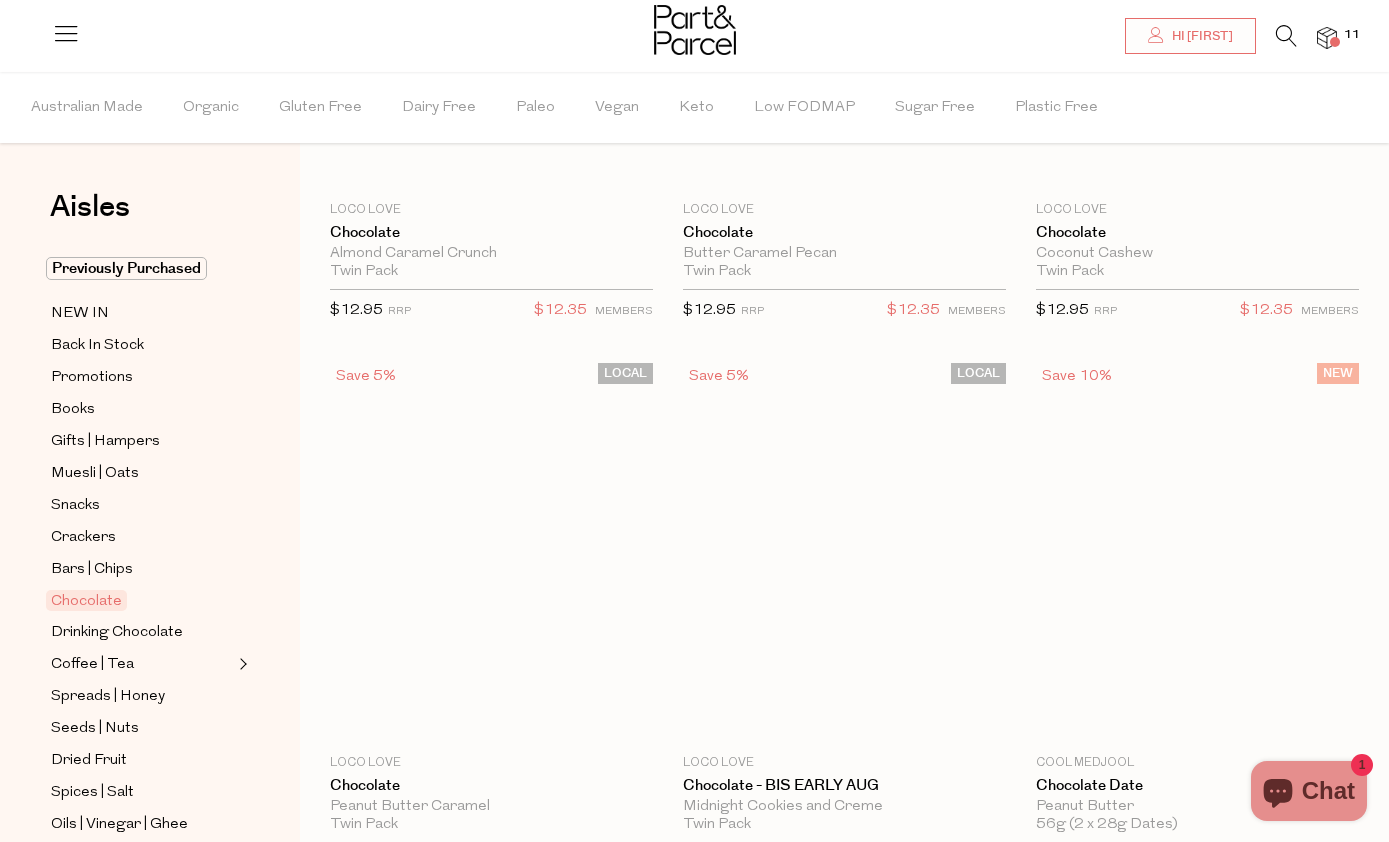 scroll, scrollTop: 56, scrollLeft: 0, axis: vertical 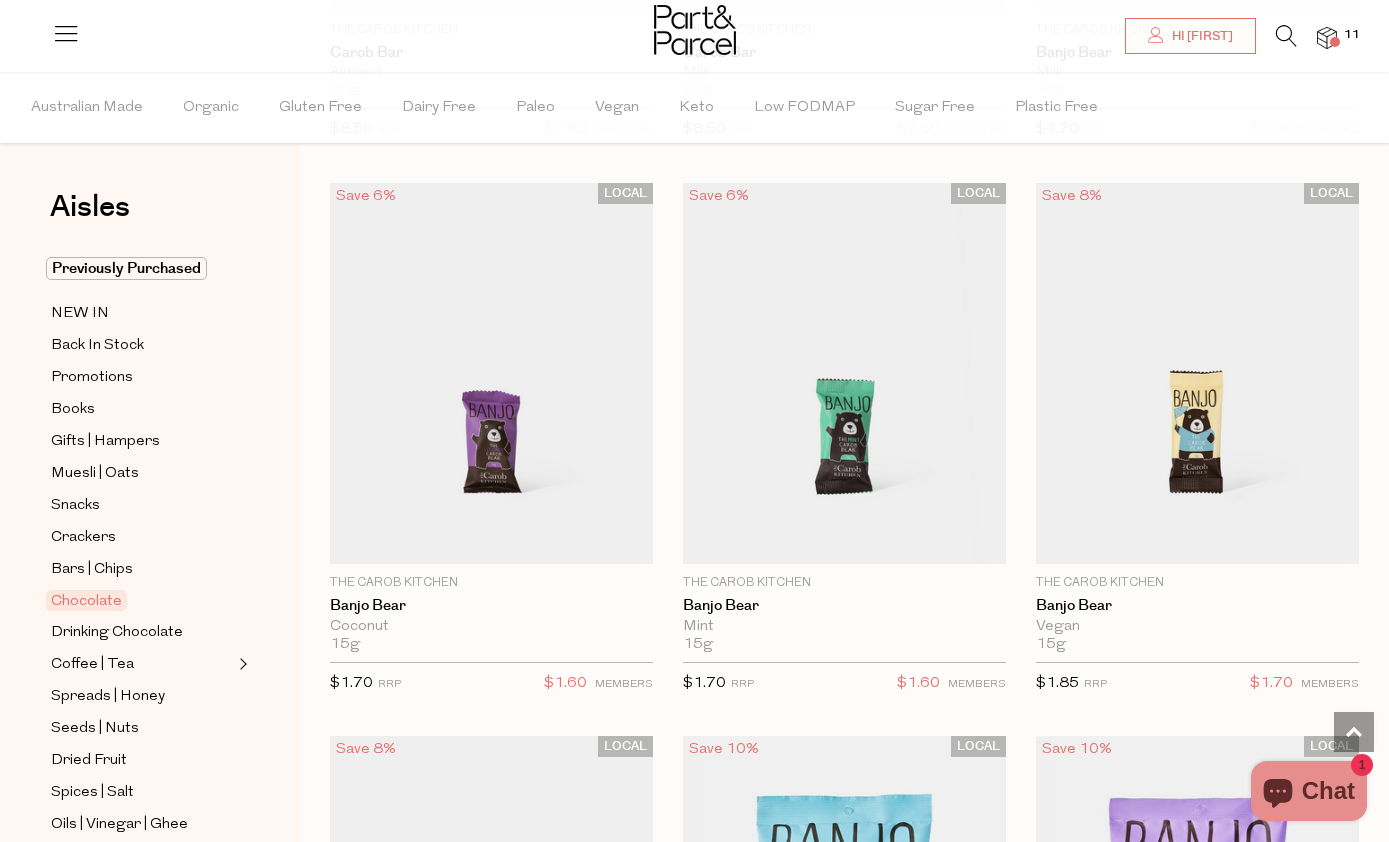 click at bounding box center (1197, 373) 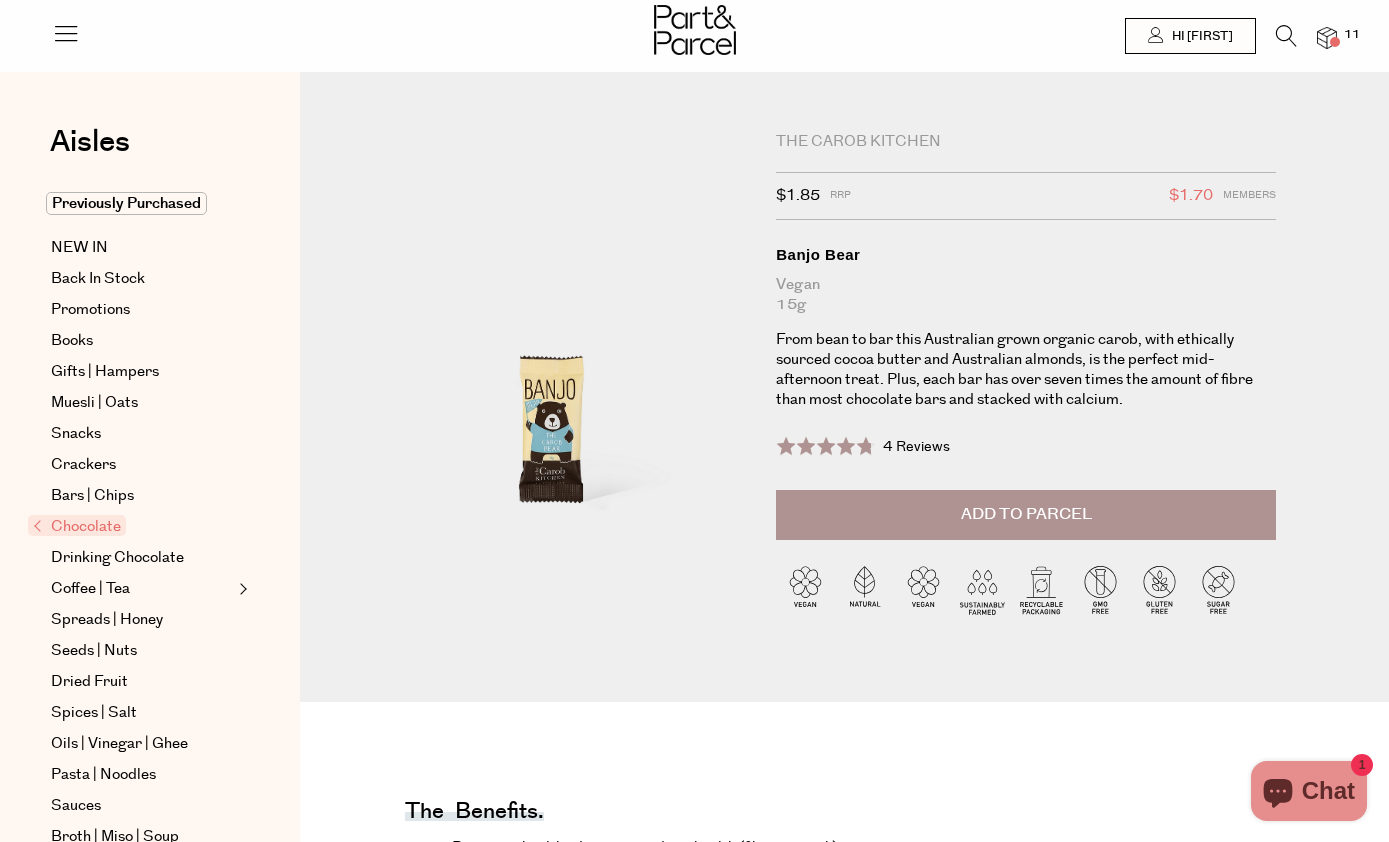 scroll, scrollTop: 0, scrollLeft: 0, axis: both 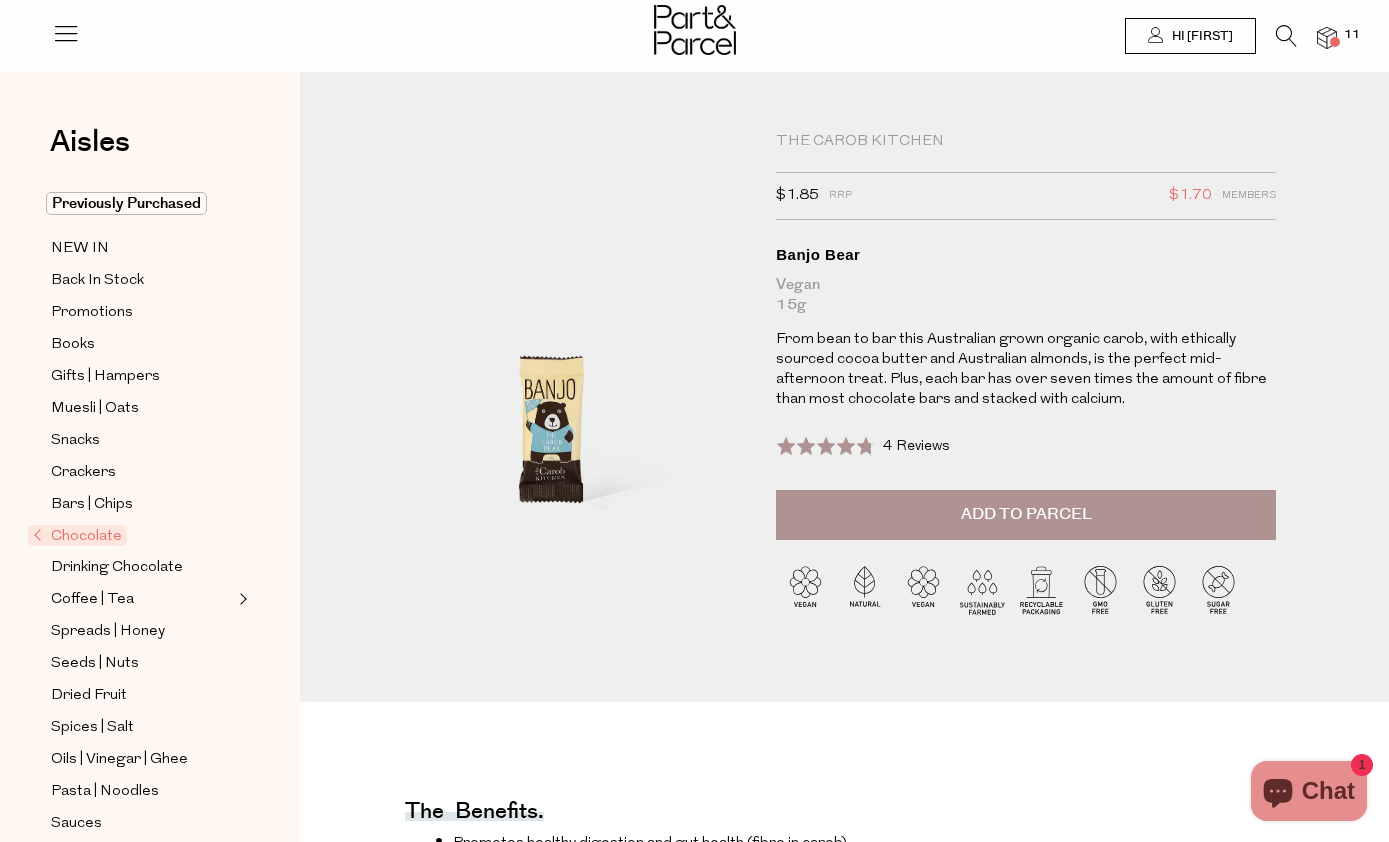 click on "Add to Parcel" at bounding box center (1026, 514) 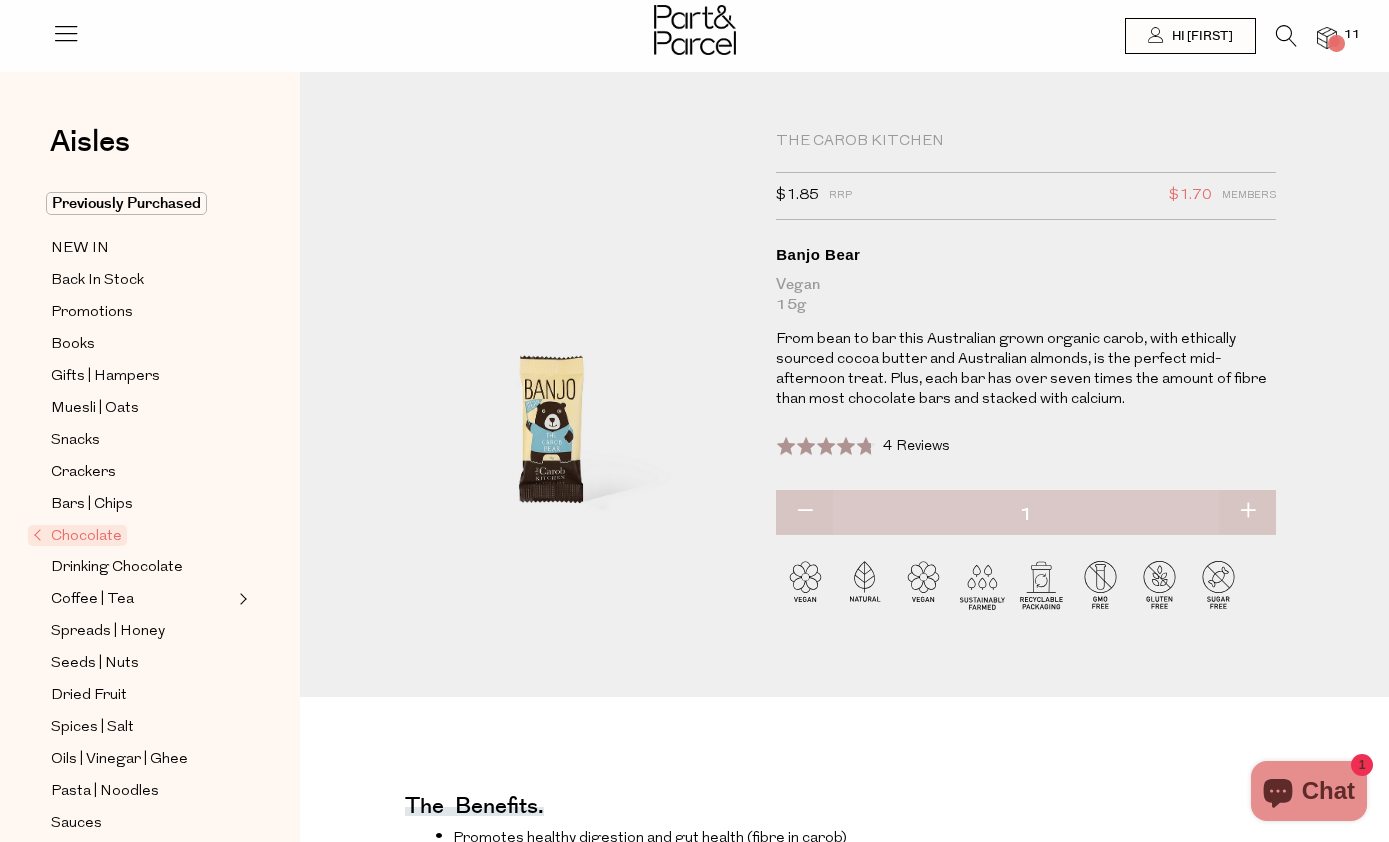 click at bounding box center (1247, 512) 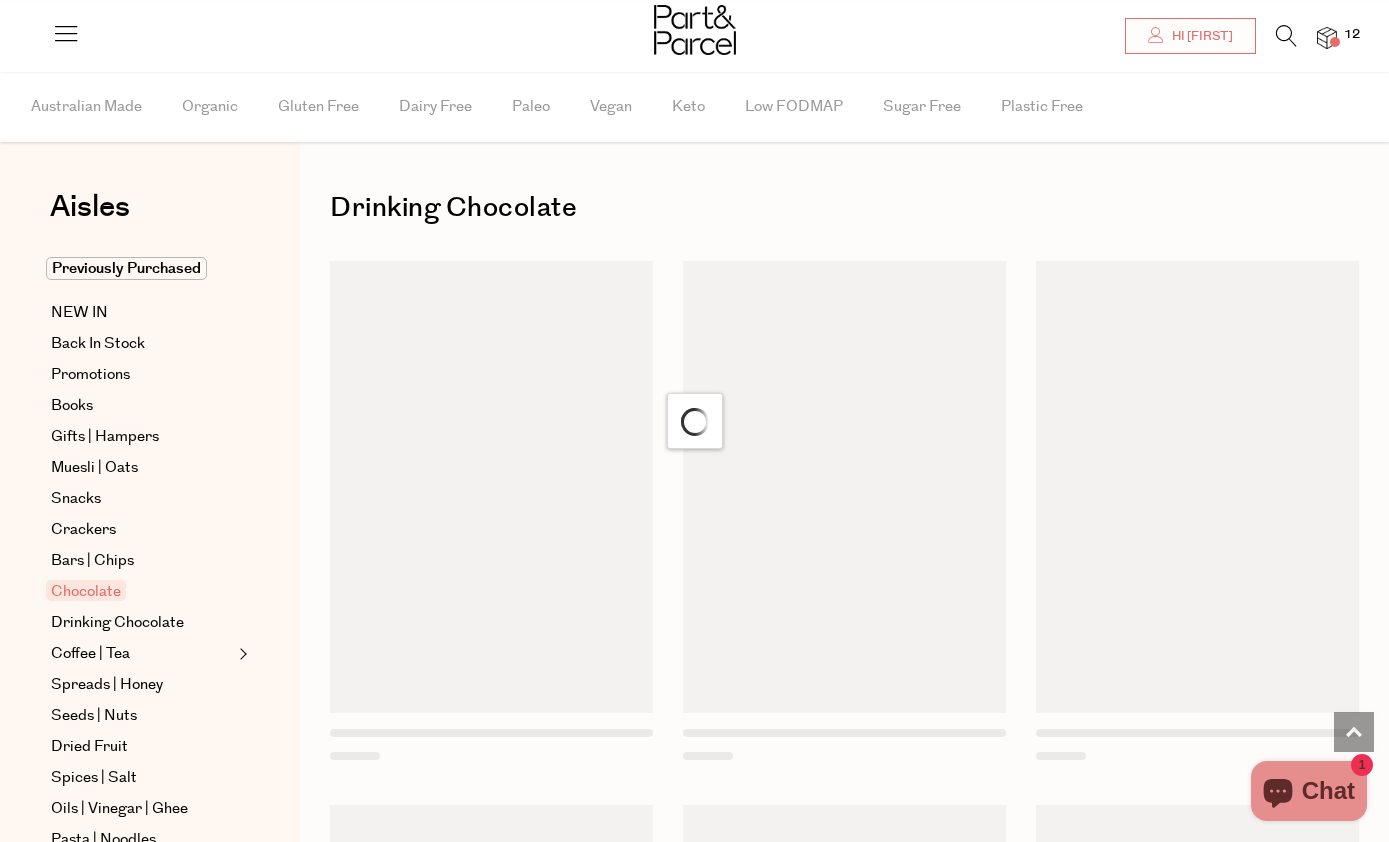 scroll, scrollTop: 880, scrollLeft: 0, axis: vertical 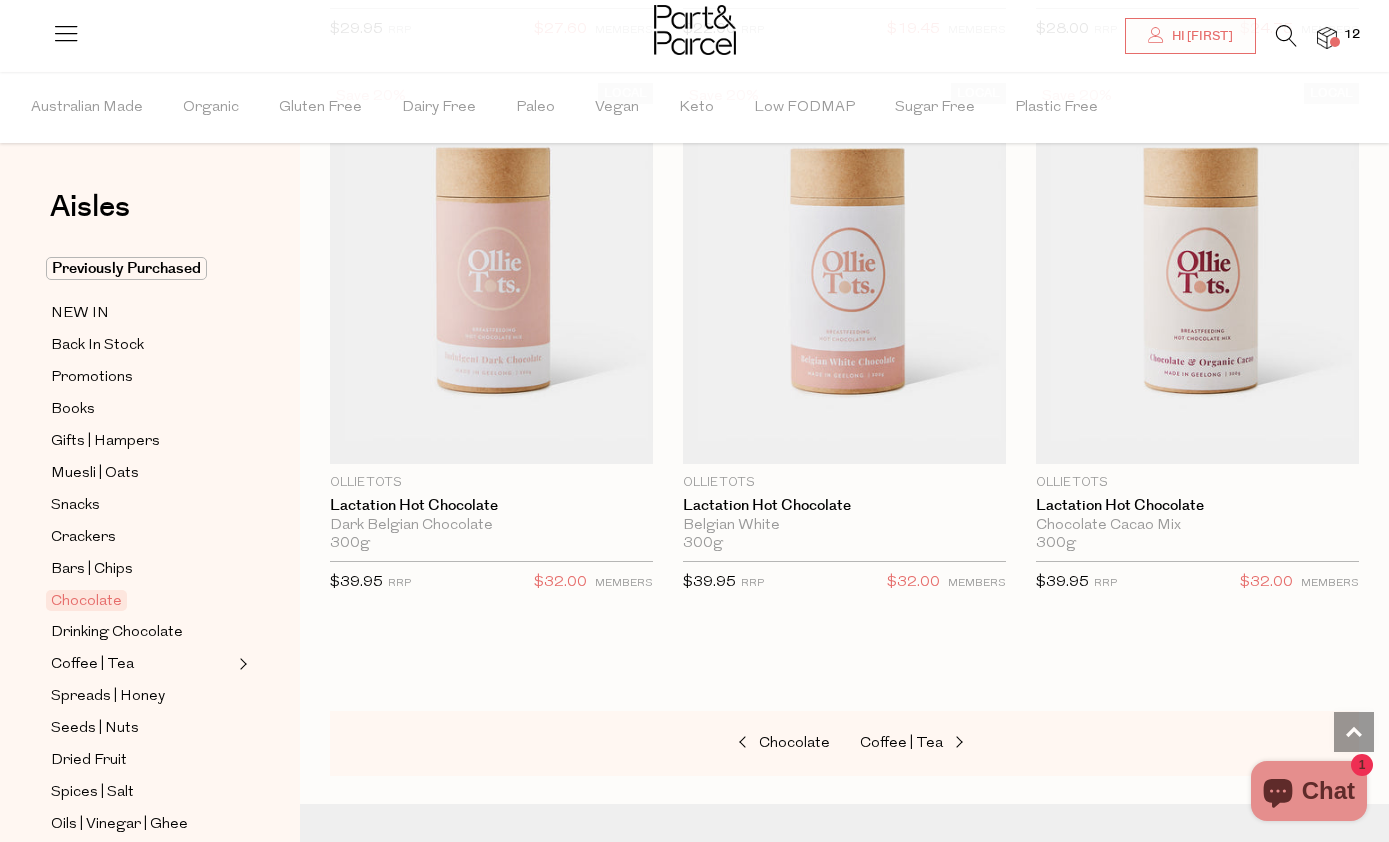 click on "Coffee | Tea" at bounding box center (901, 743) 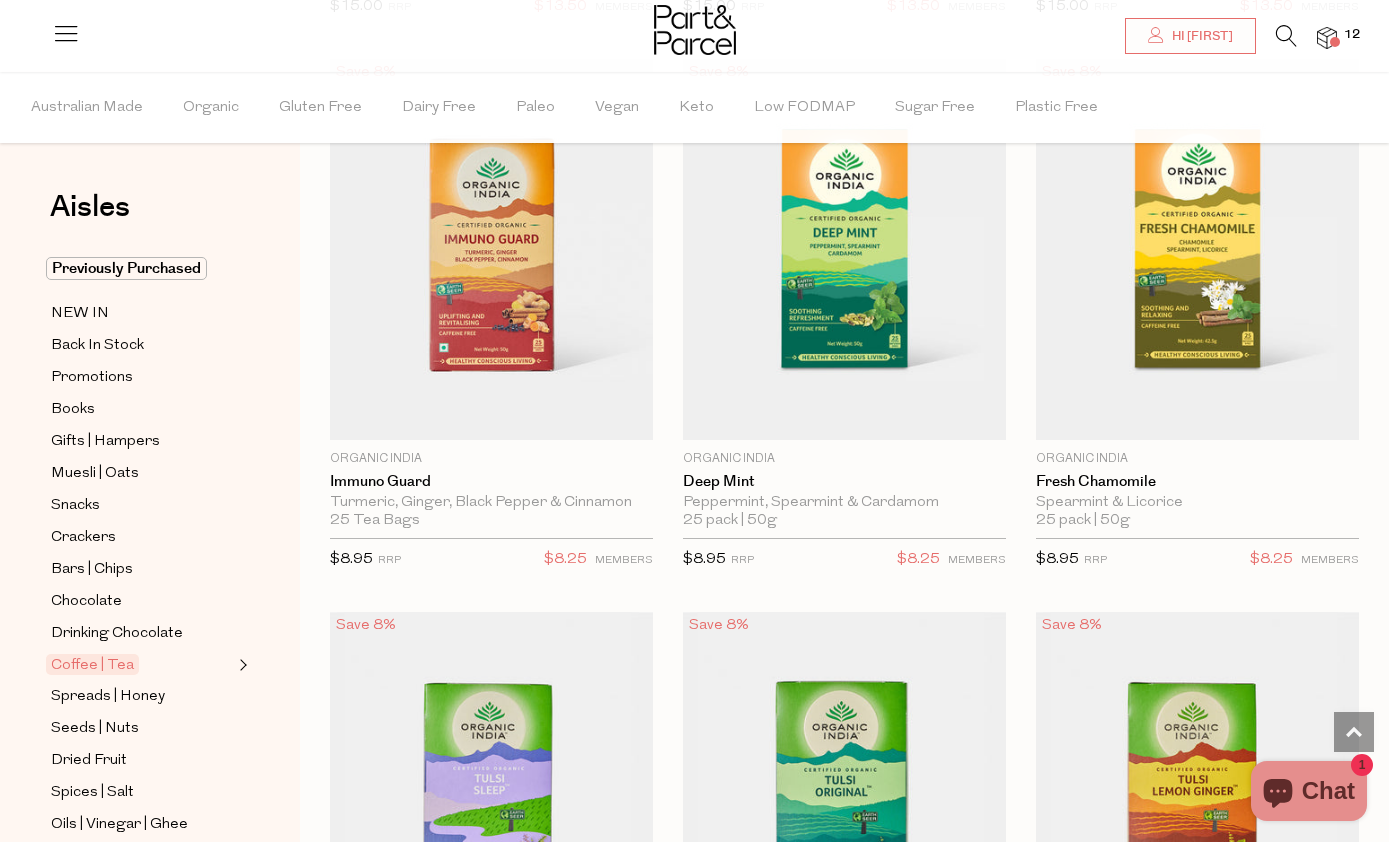 scroll, scrollTop: 3518, scrollLeft: 0, axis: vertical 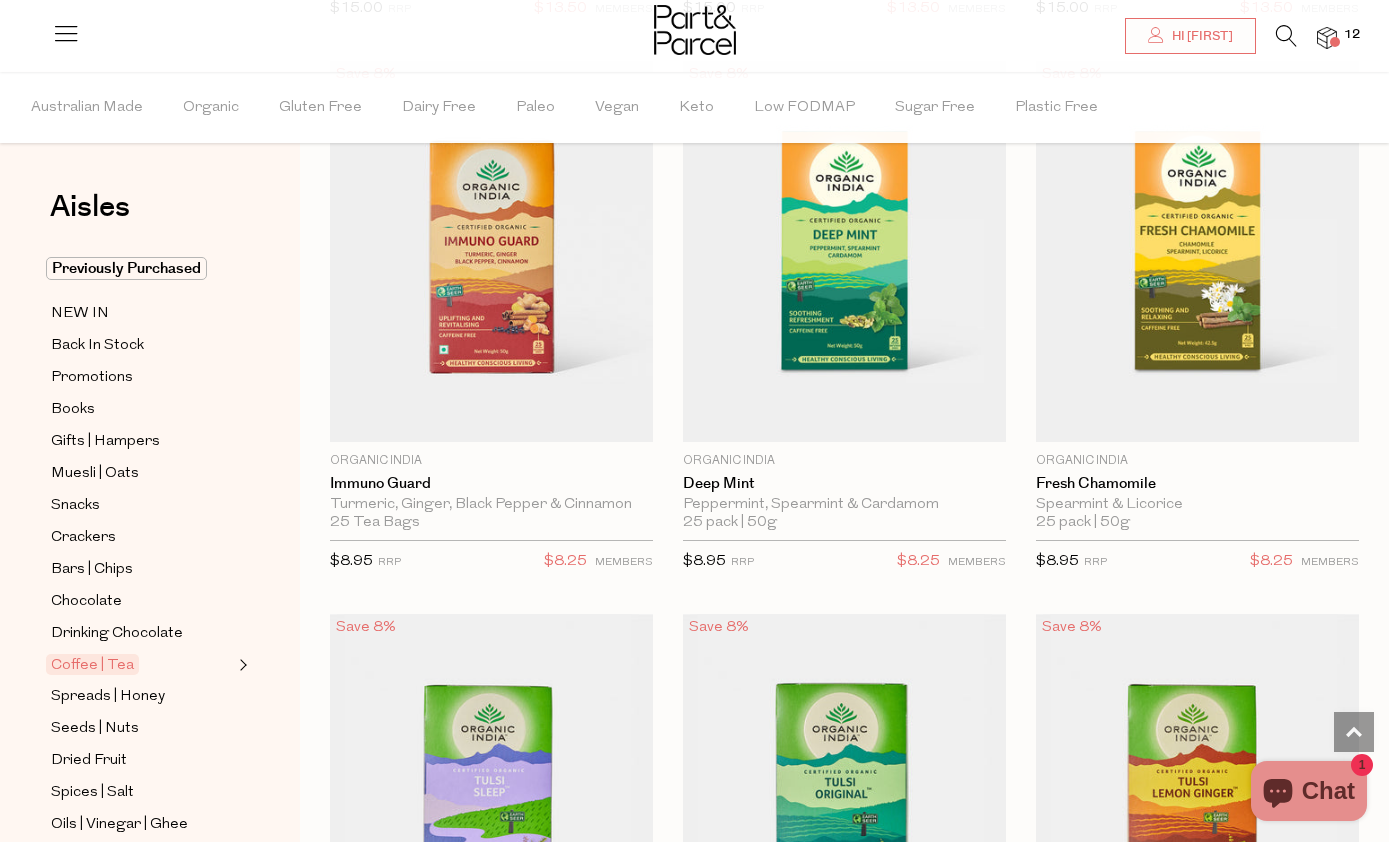 click on "Add To Parcel" at bounding box center [844, 429] 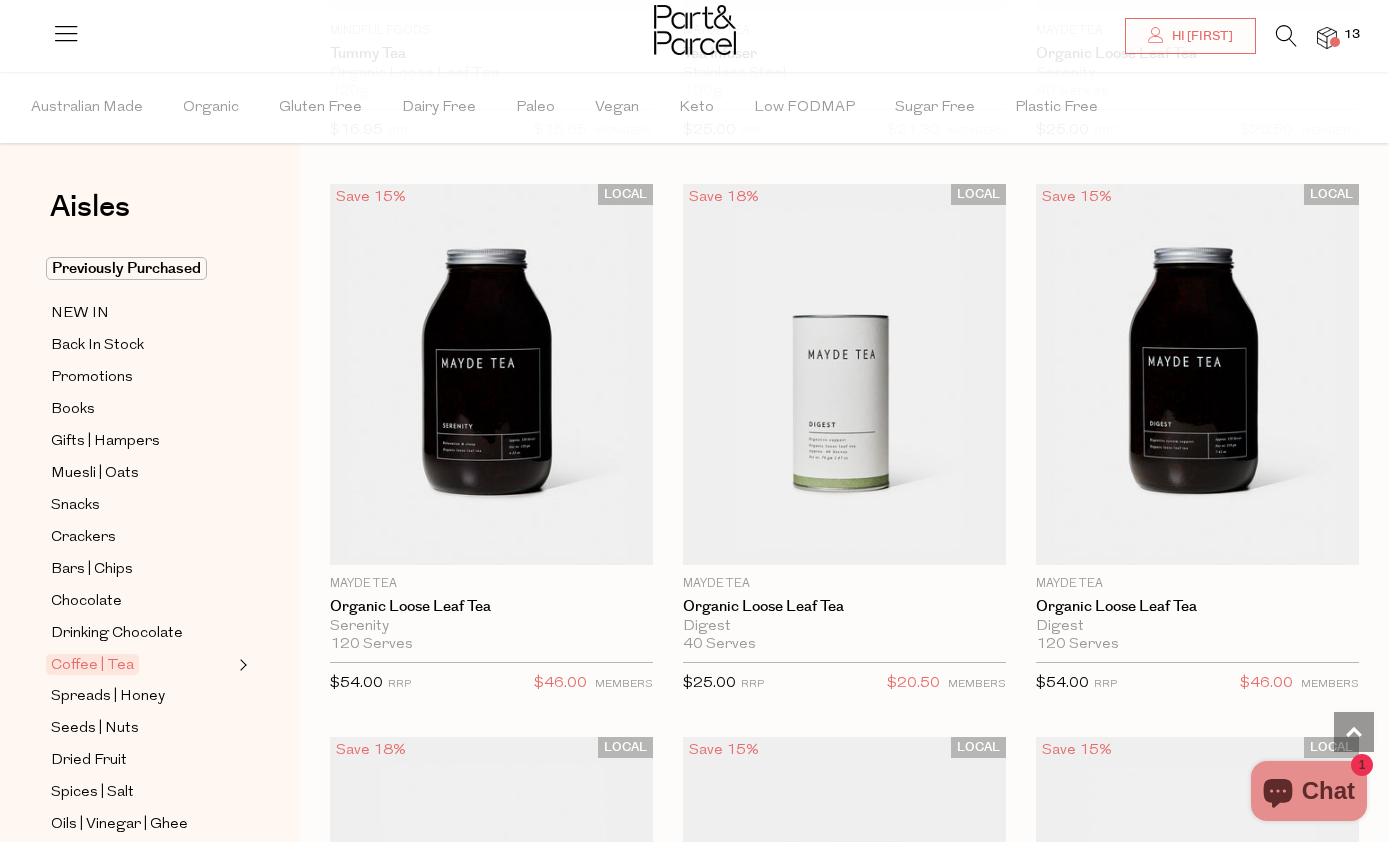 scroll, scrollTop: 6737, scrollLeft: 0, axis: vertical 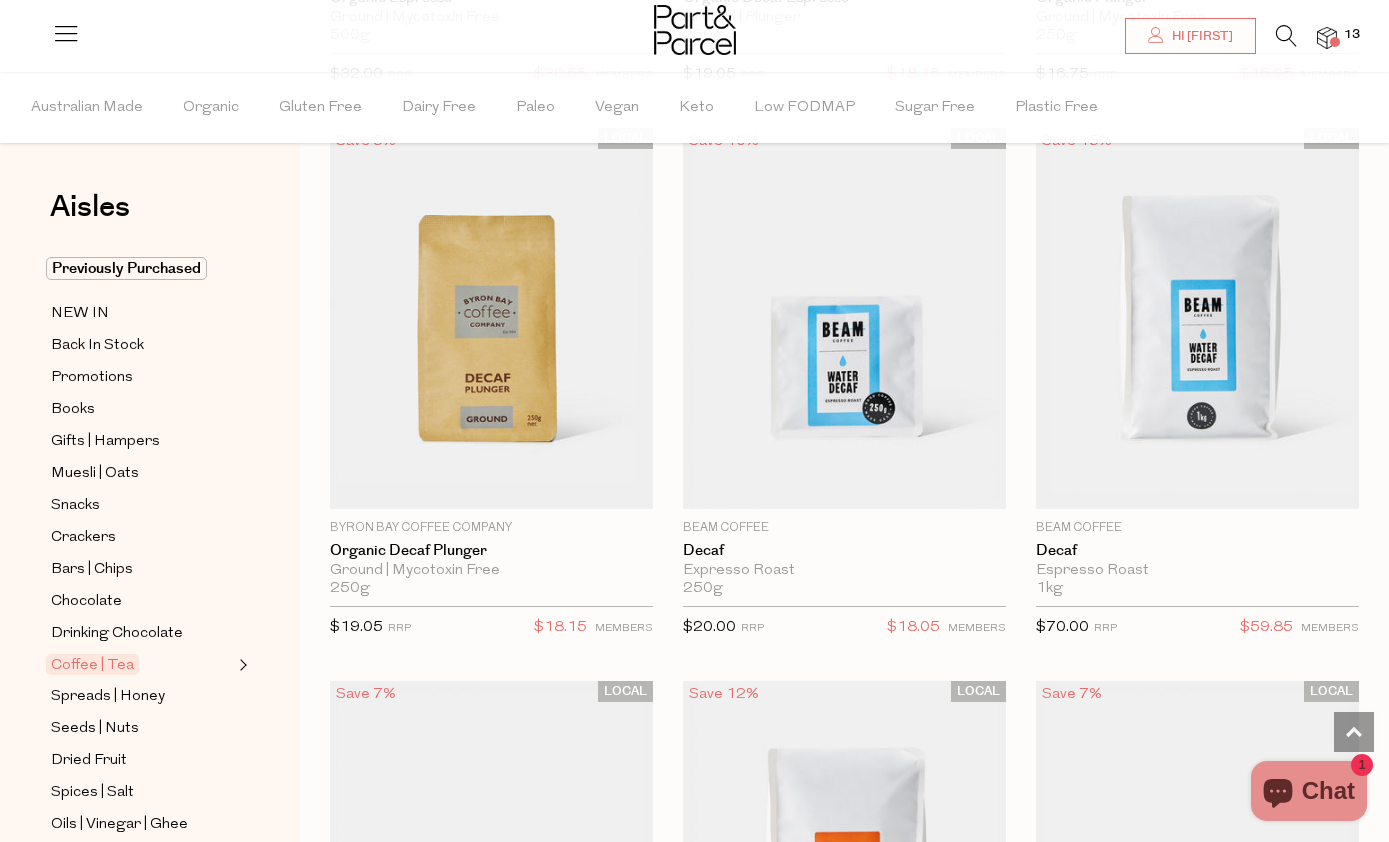 click at bounding box center [844, 318] 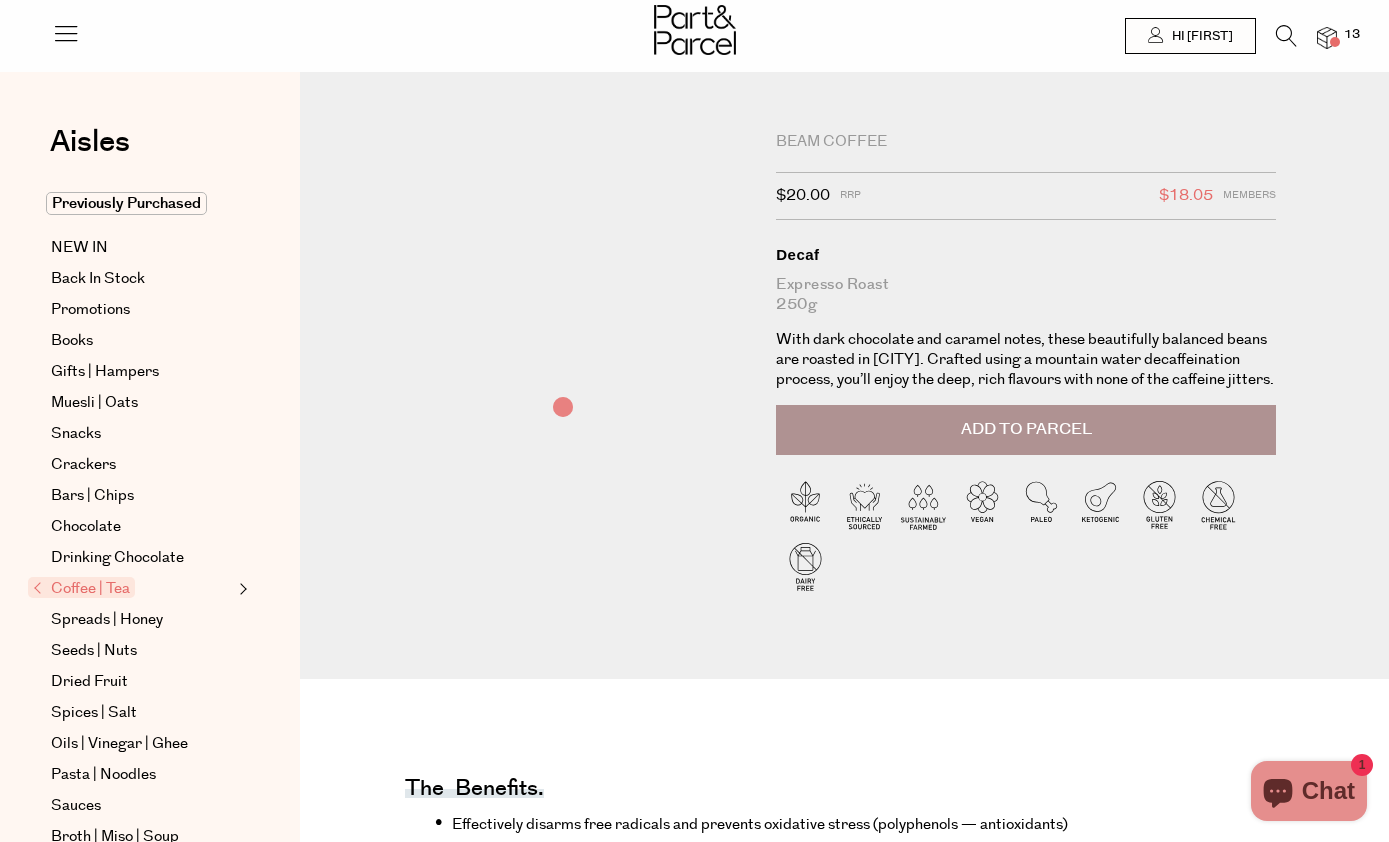 scroll, scrollTop: 0, scrollLeft: 0, axis: both 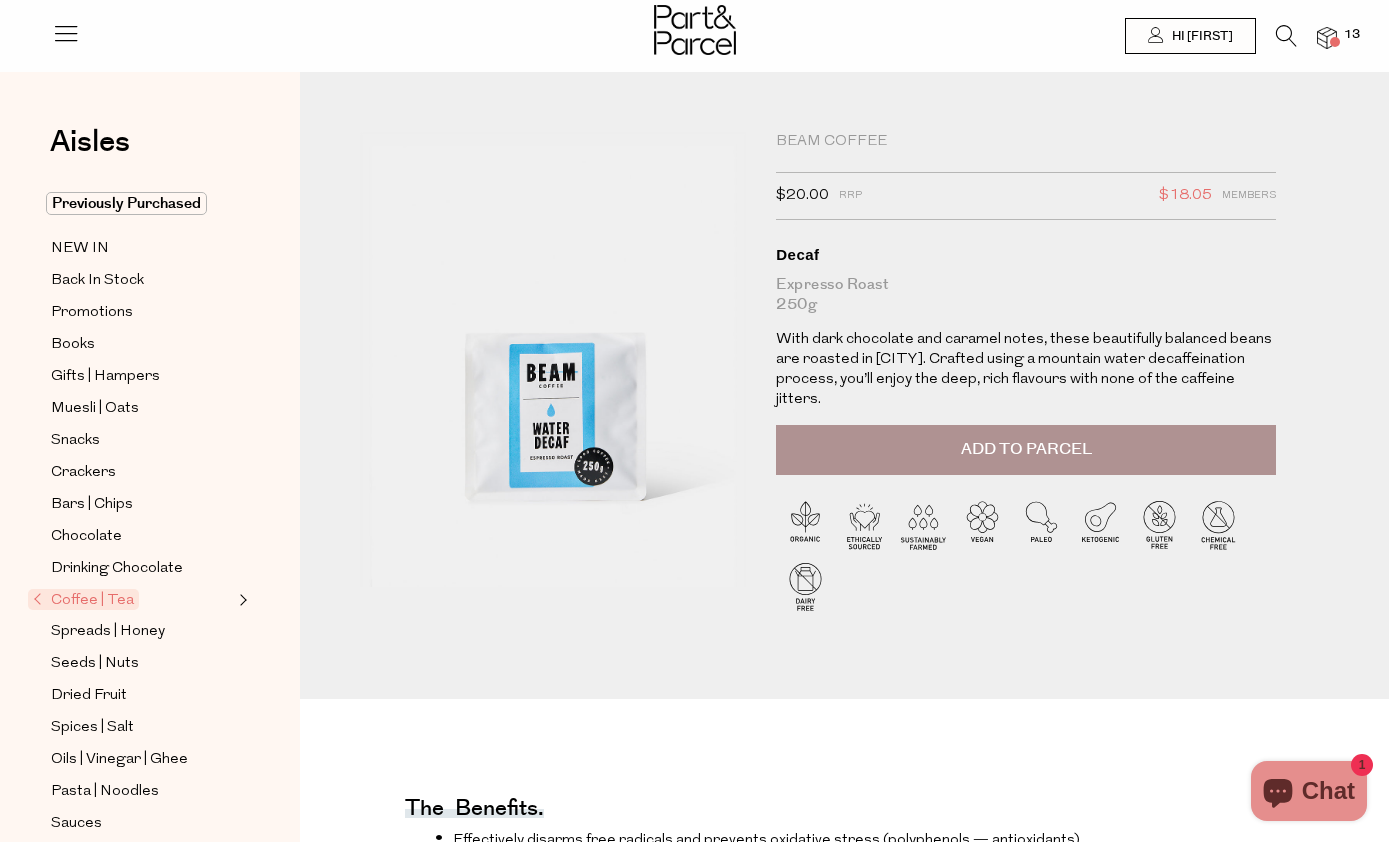 click on "Add to Parcel" at bounding box center [1026, 449] 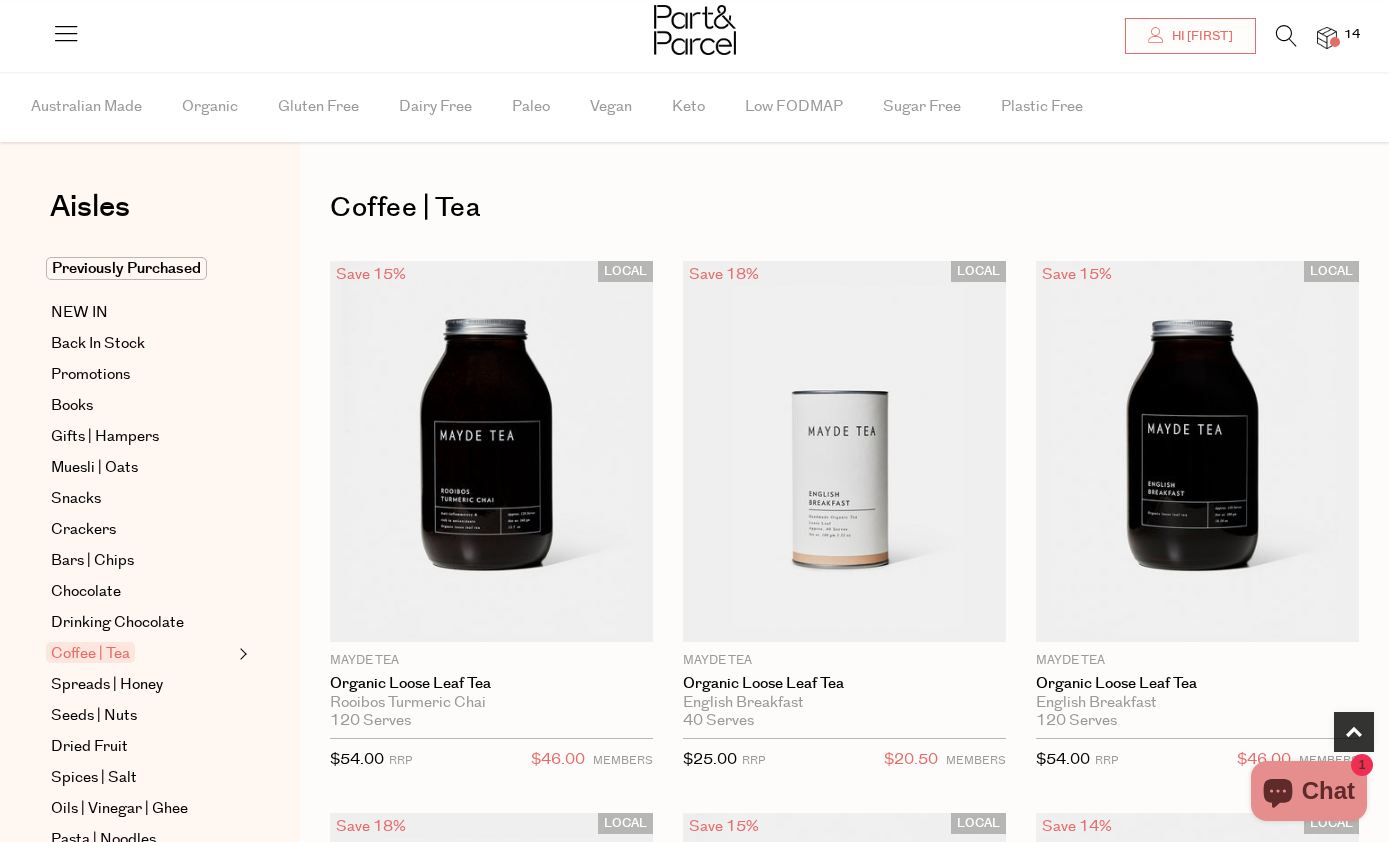 scroll, scrollTop: 905, scrollLeft: 0, axis: vertical 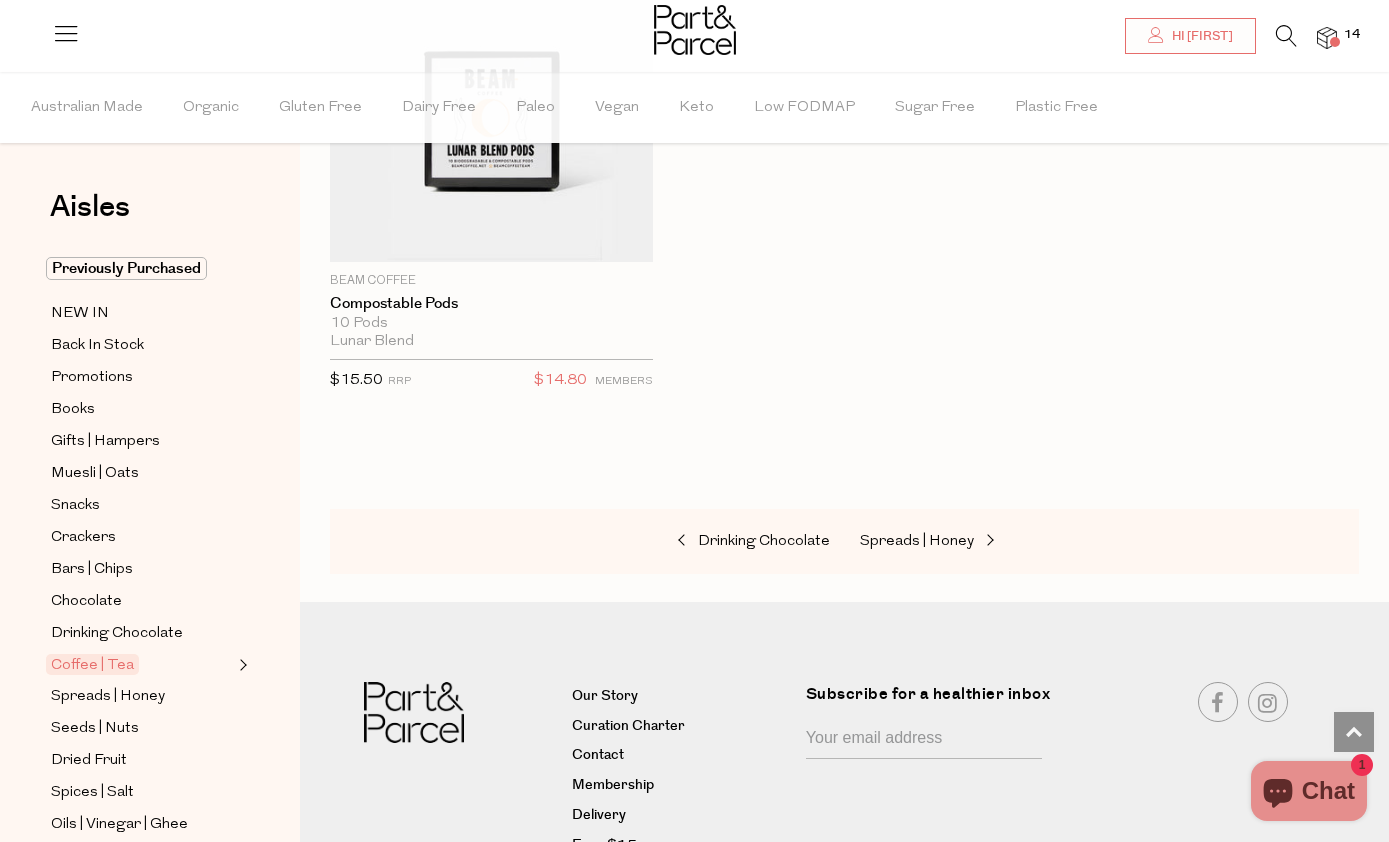 click on "Spreads | Honey" at bounding box center [917, 541] 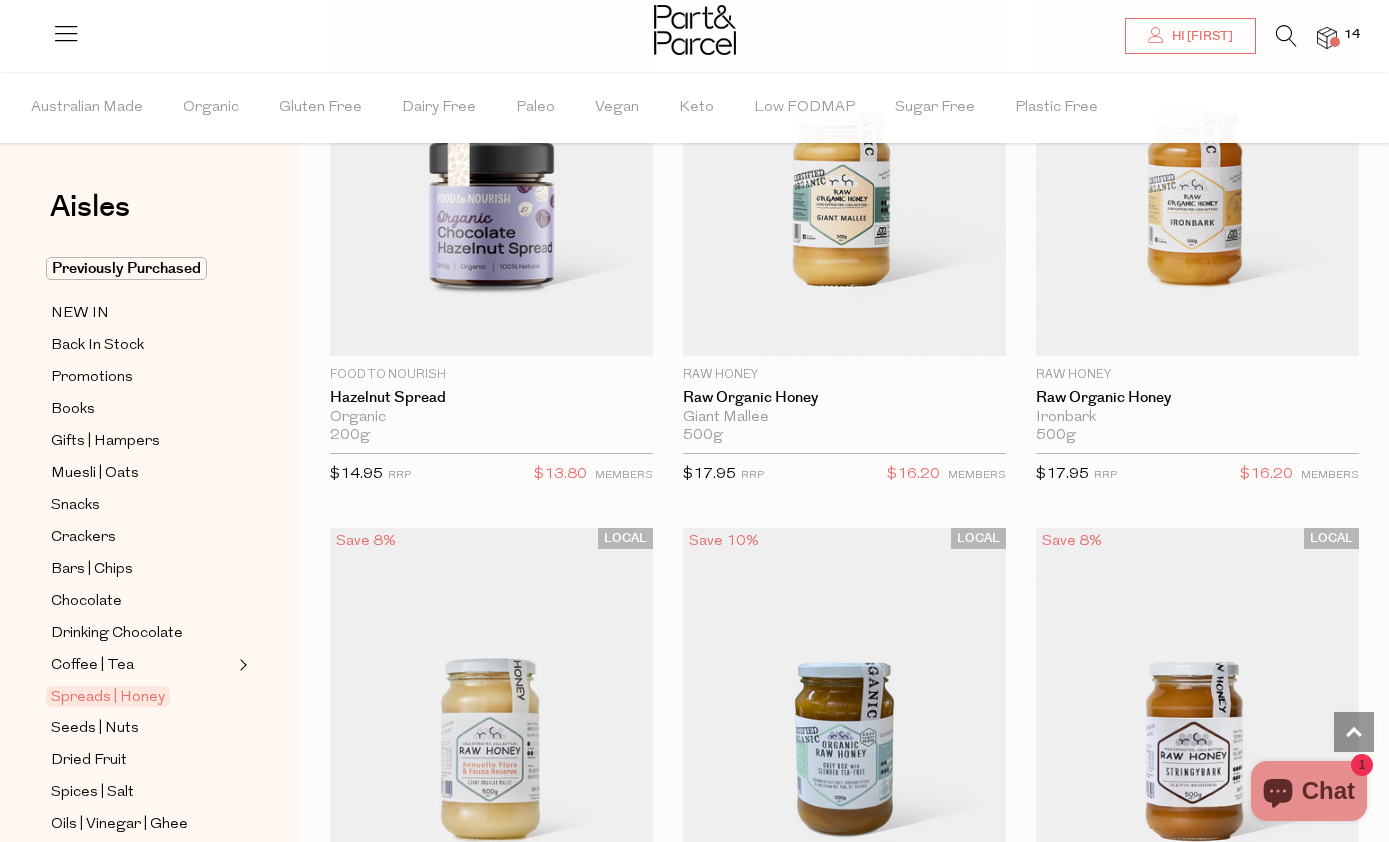 scroll, scrollTop: 7477, scrollLeft: 0, axis: vertical 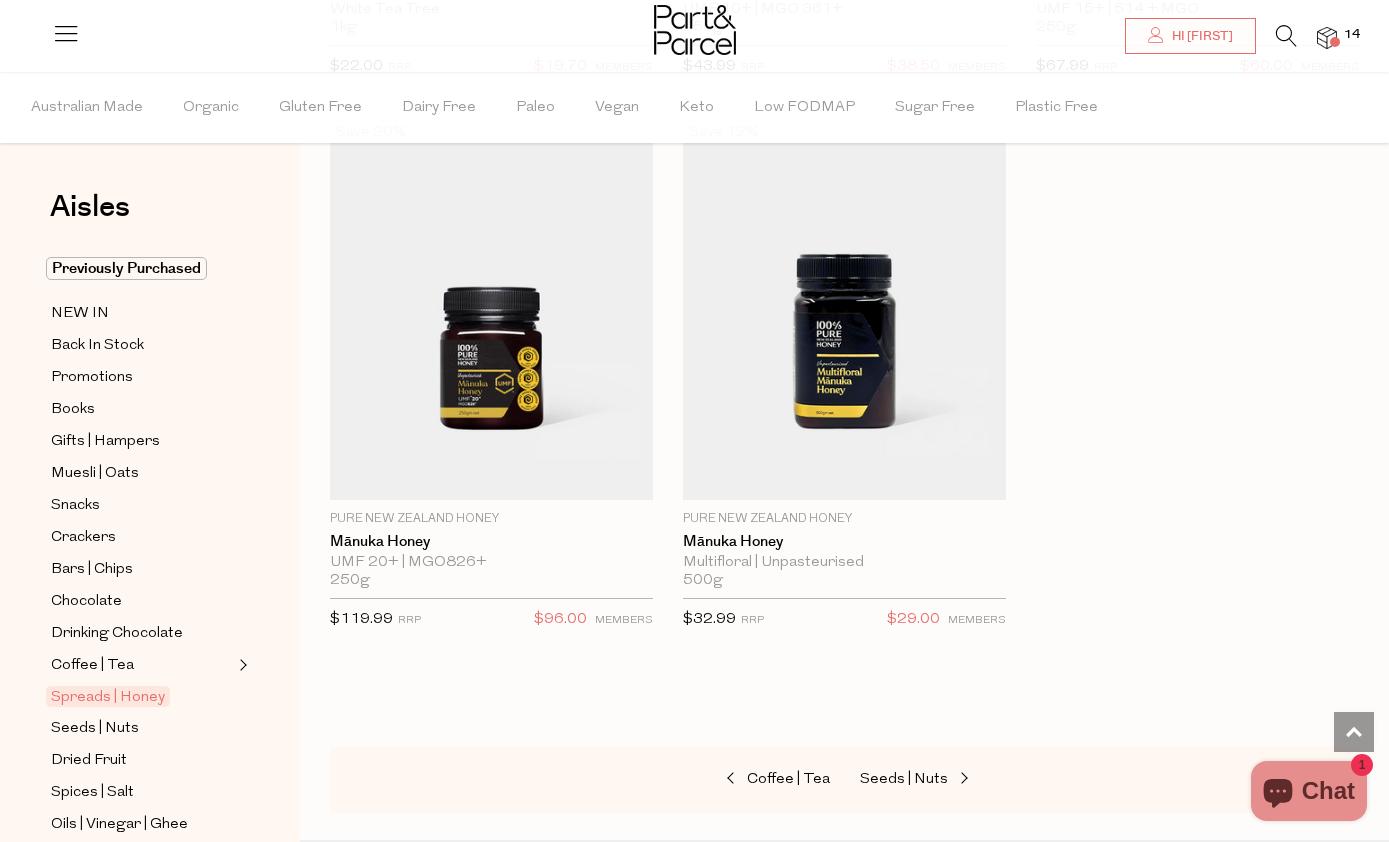 click at bounding box center (962, 779) 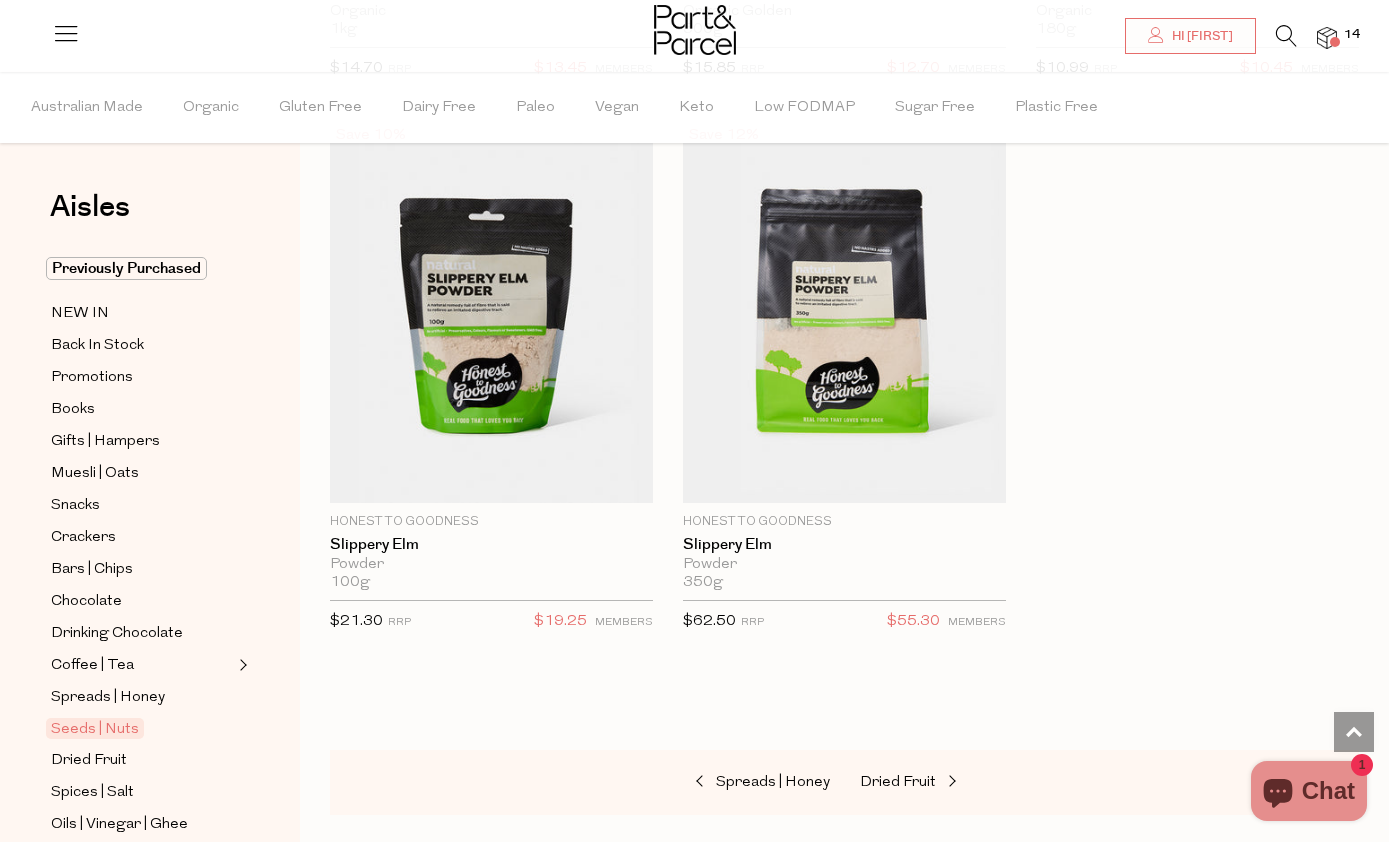 click on "Dried Fruit" at bounding box center [898, 782] 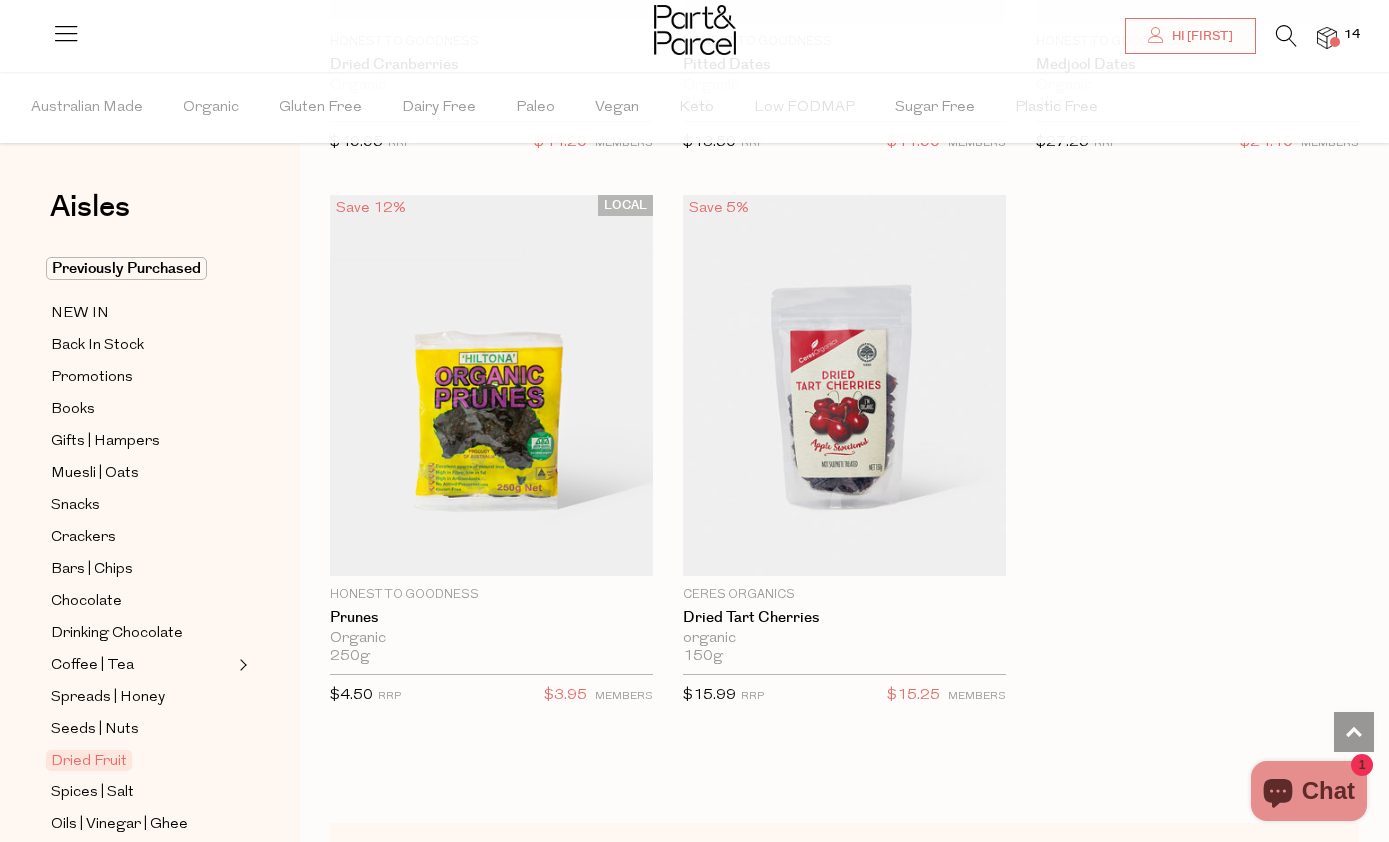 scroll, scrollTop: 1726, scrollLeft: 0, axis: vertical 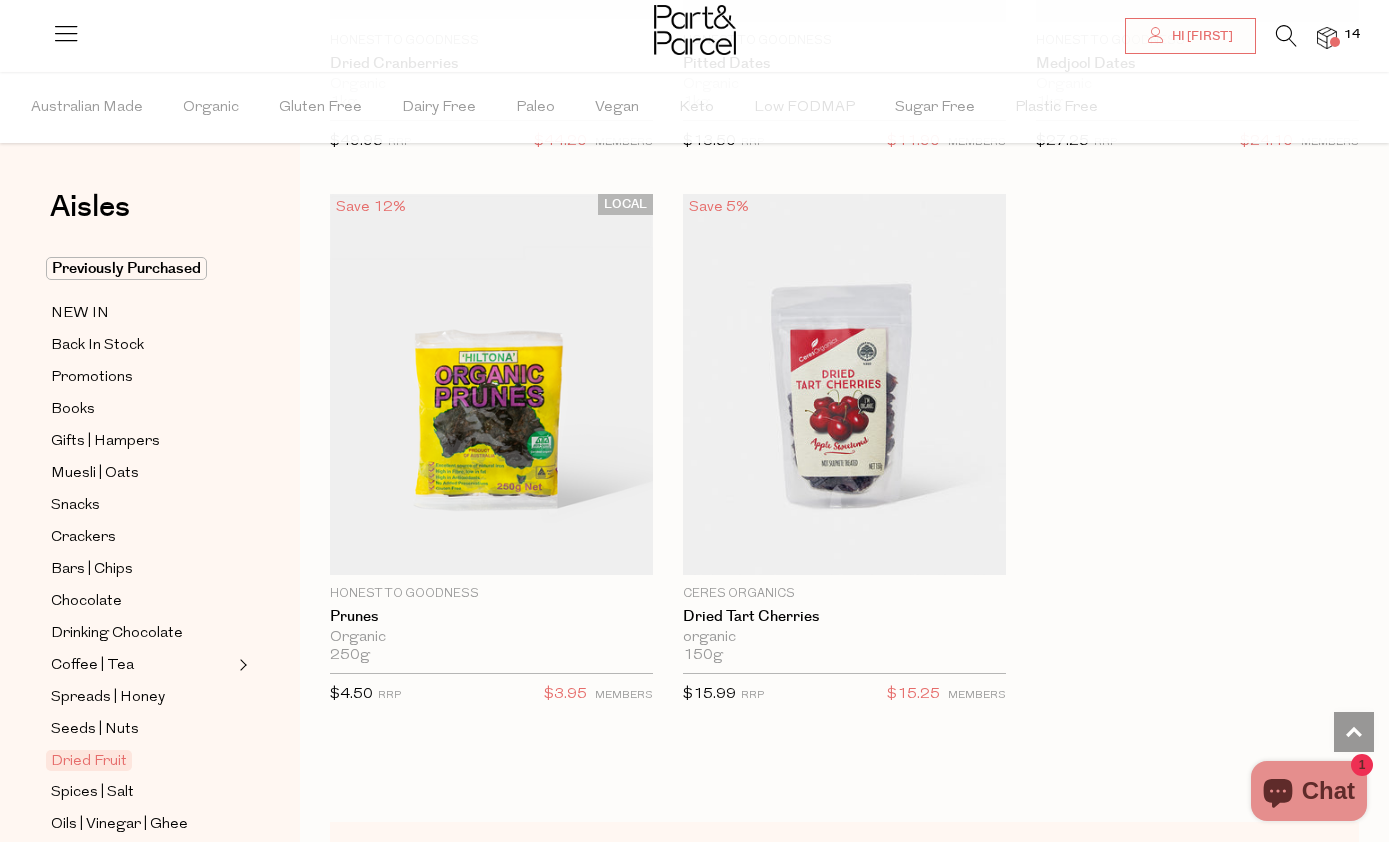 click on "Spices | Salt" at bounding box center [901, 854] 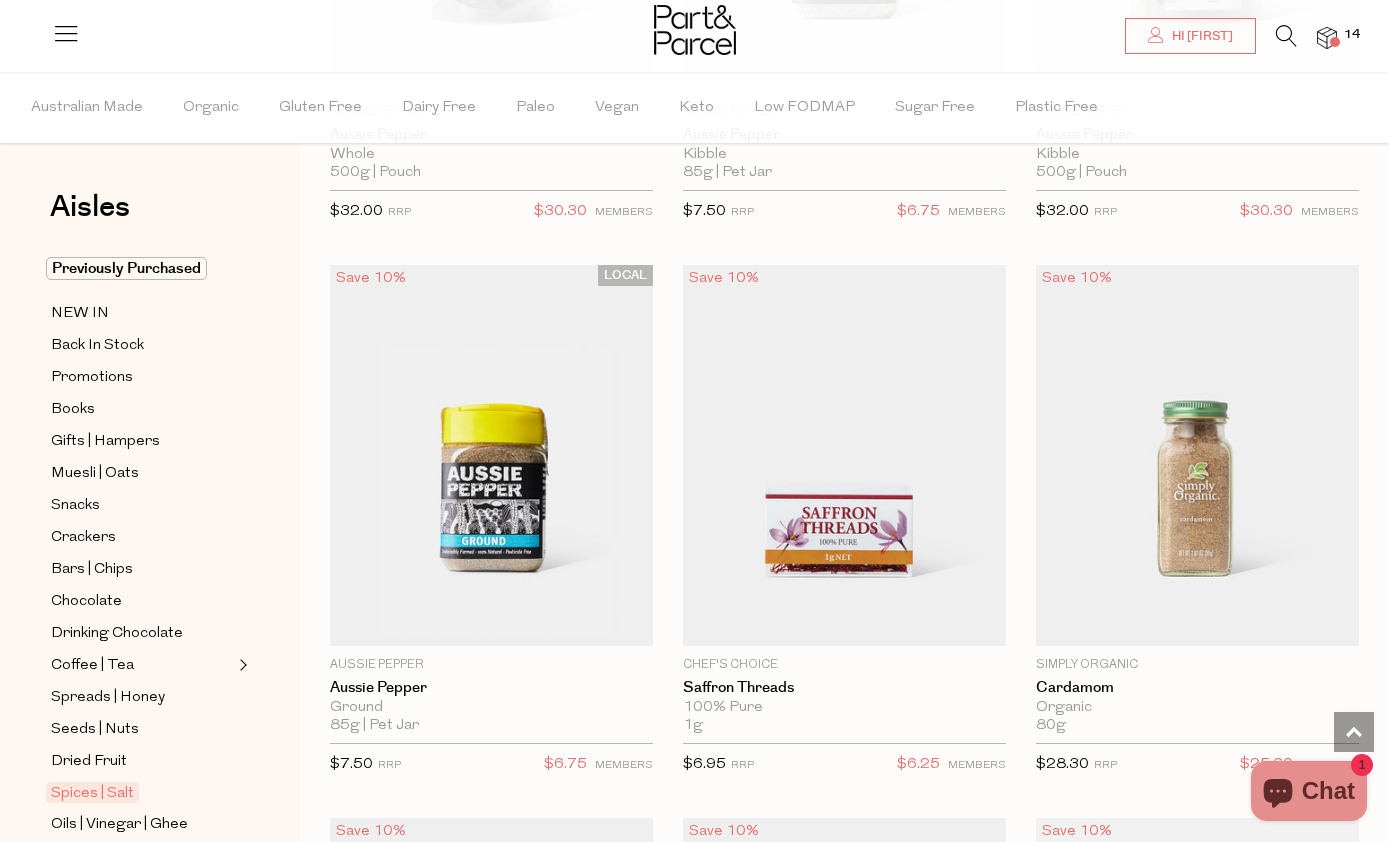 scroll, scrollTop: 3459, scrollLeft: 0, axis: vertical 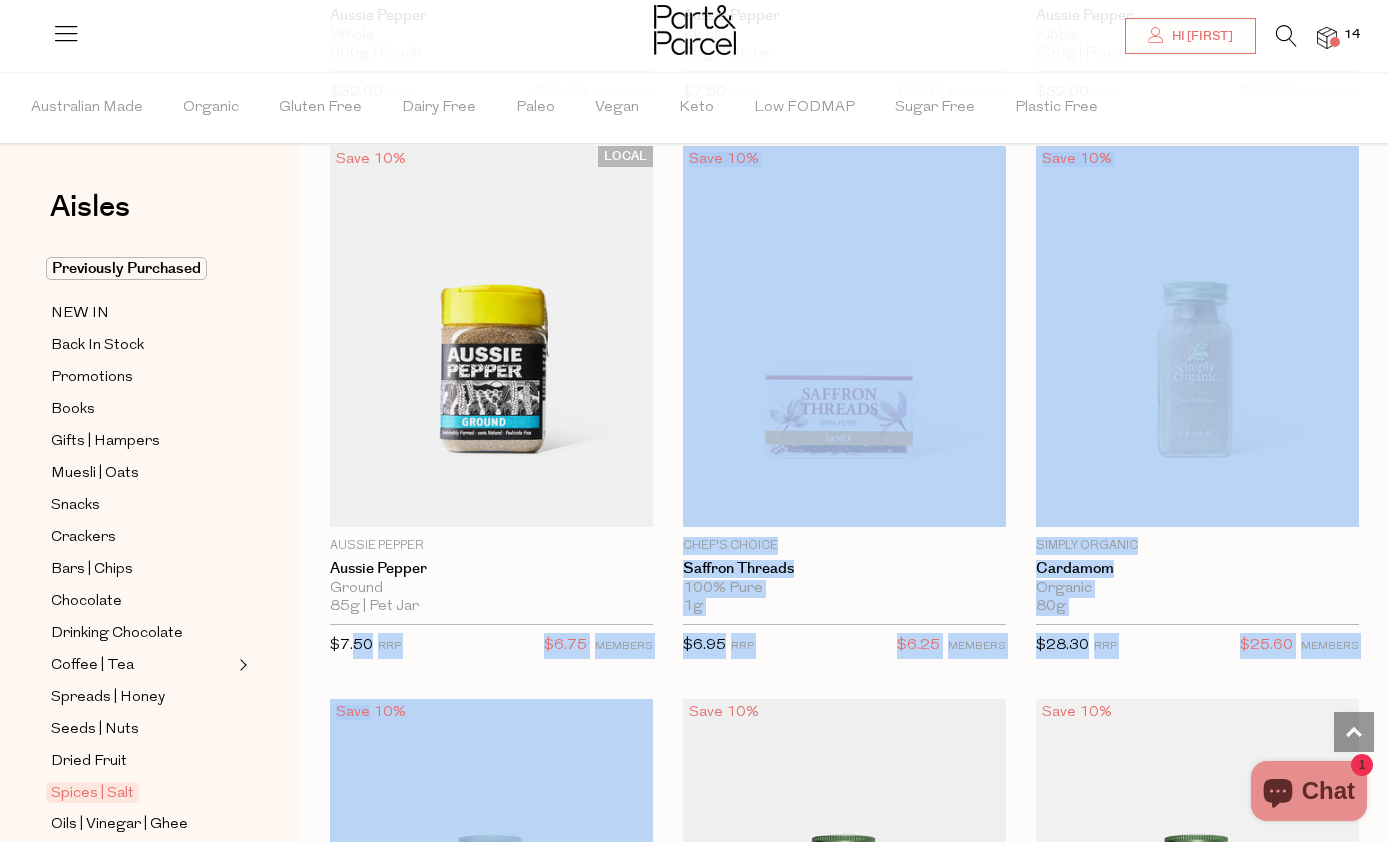 click on "Aisles                                     Clear
Previously Purchased
NEW IN
Back In Stock
Promotions
Books
Gifts | Hampers
Muesli | Oats
Snacks
Crackers
Bars | Chips
Chocolate" at bounding box center [150, 457] 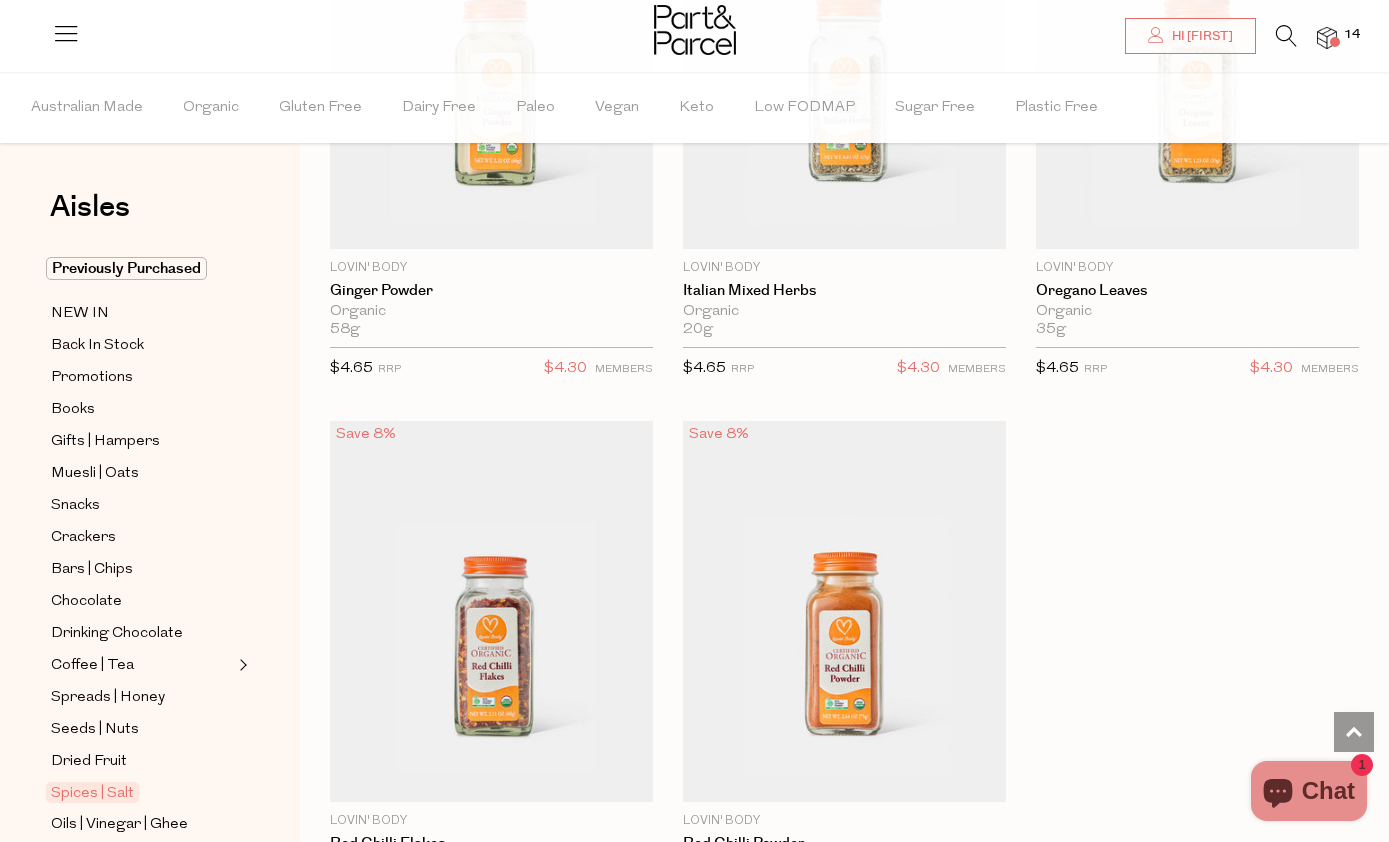 scroll, scrollTop: 8715, scrollLeft: 0, axis: vertical 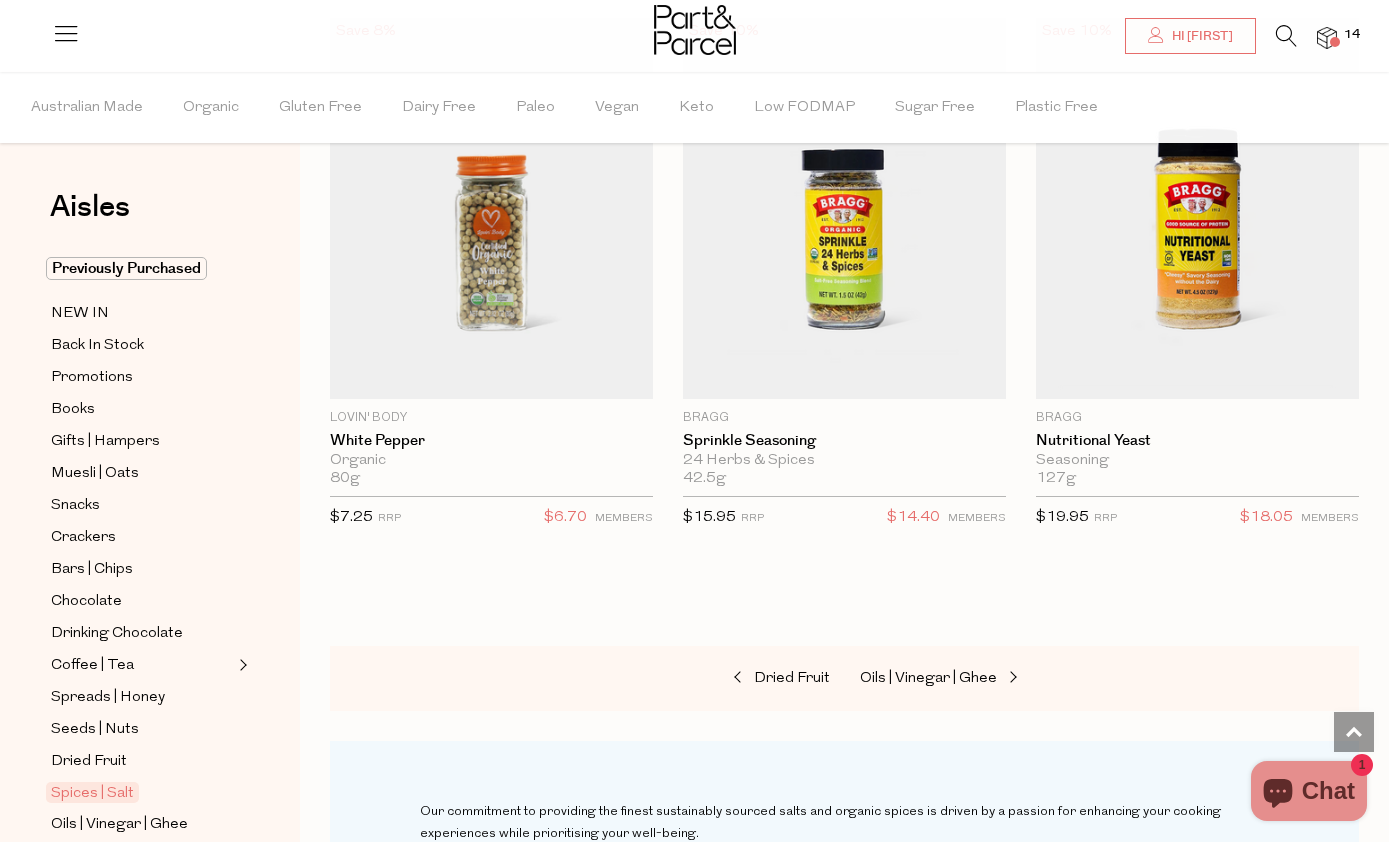 click at bounding box center (1011, 678) 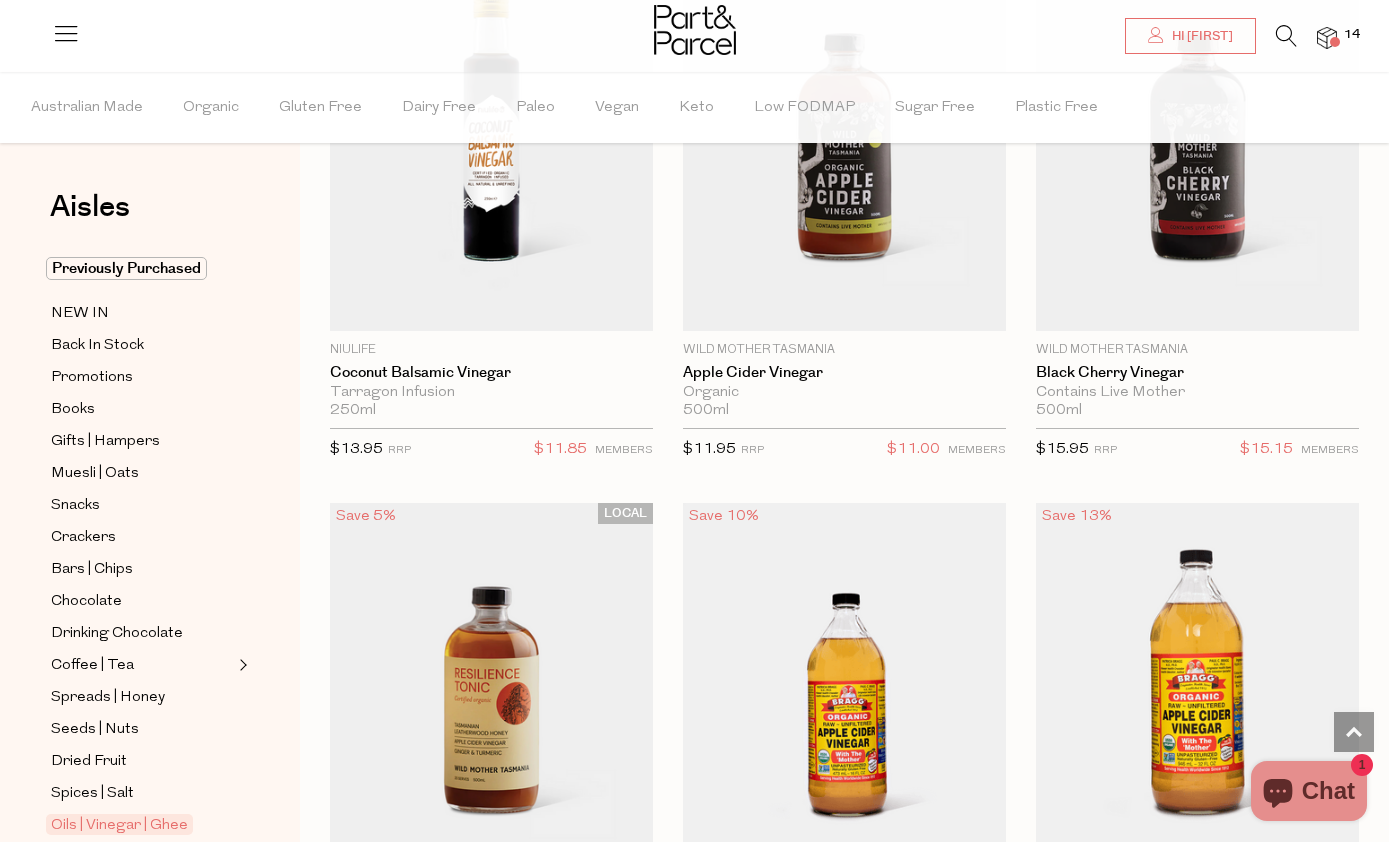 scroll, scrollTop: 6879, scrollLeft: 0, axis: vertical 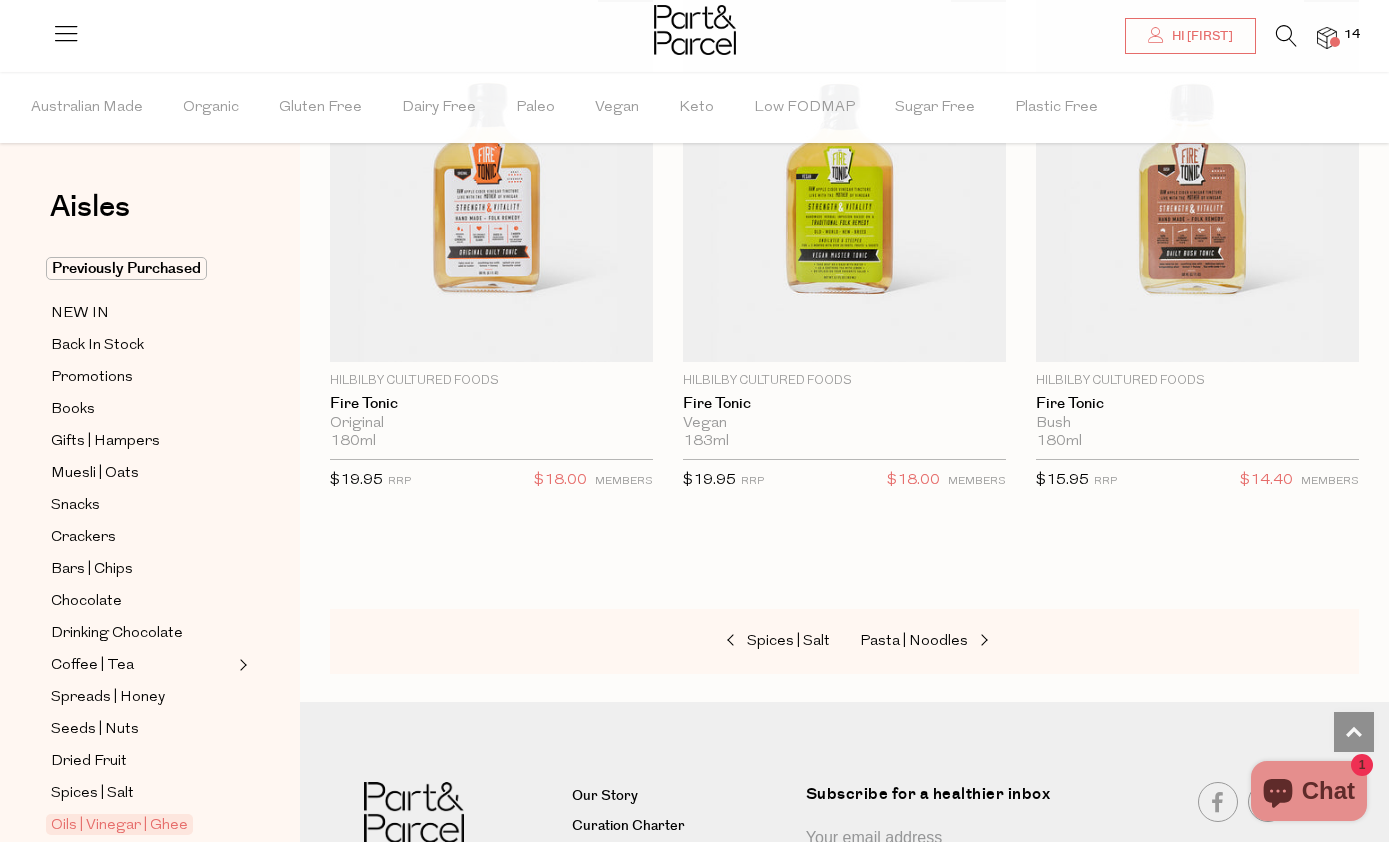 click on "Pasta | Noodles" at bounding box center [914, 641] 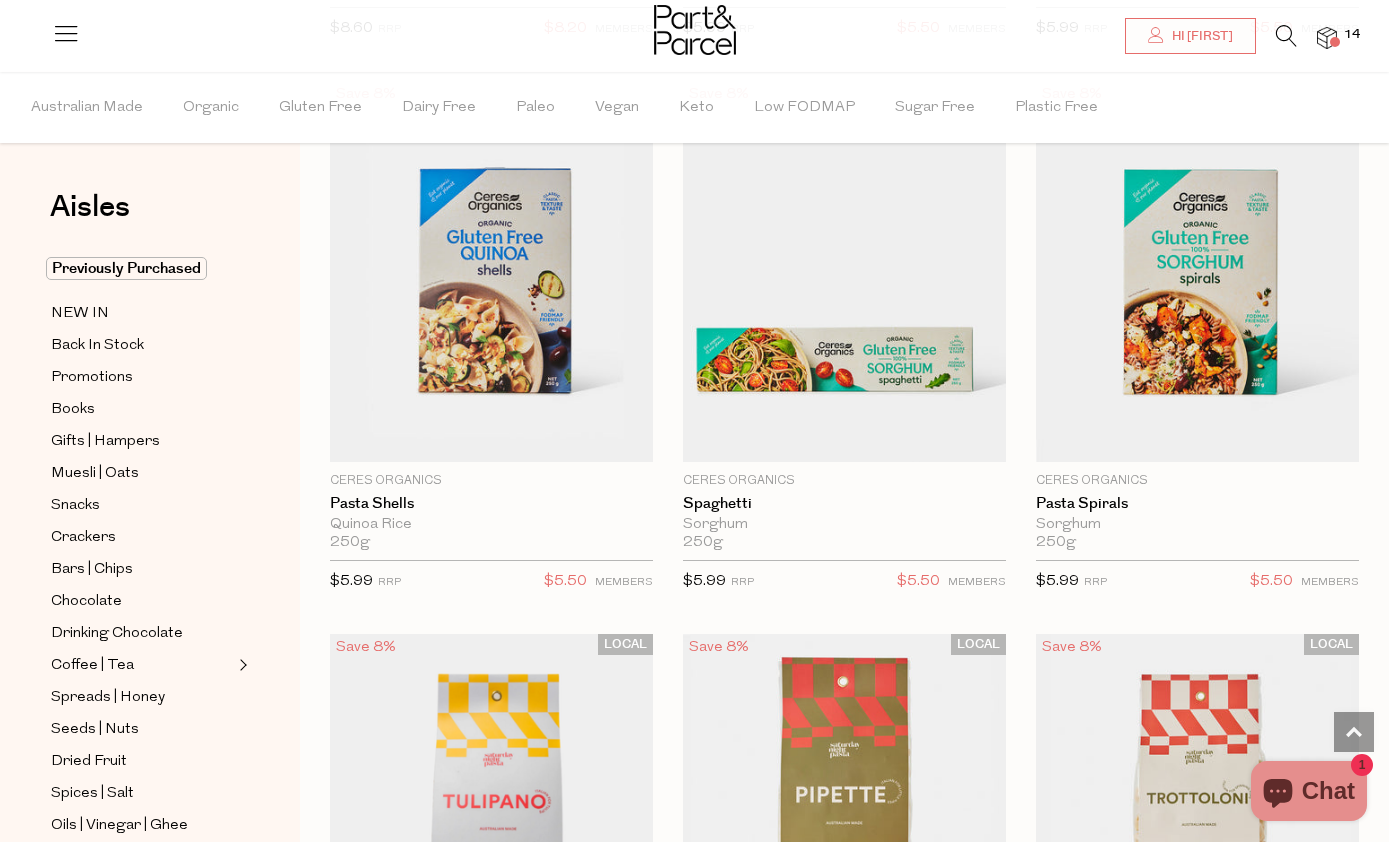 scroll, scrollTop: 1288, scrollLeft: 0, axis: vertical 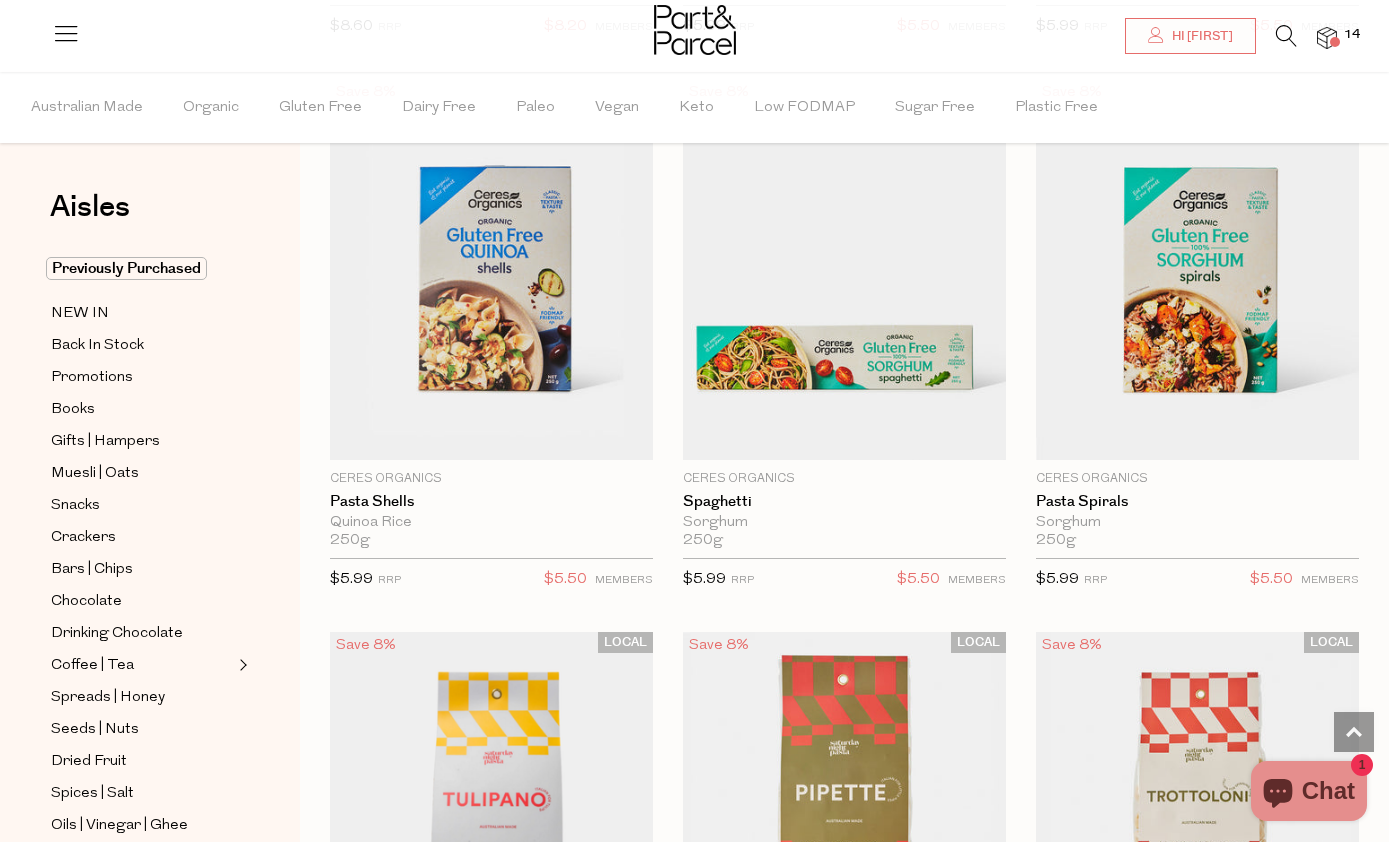 click at bounding box center [491, 269] 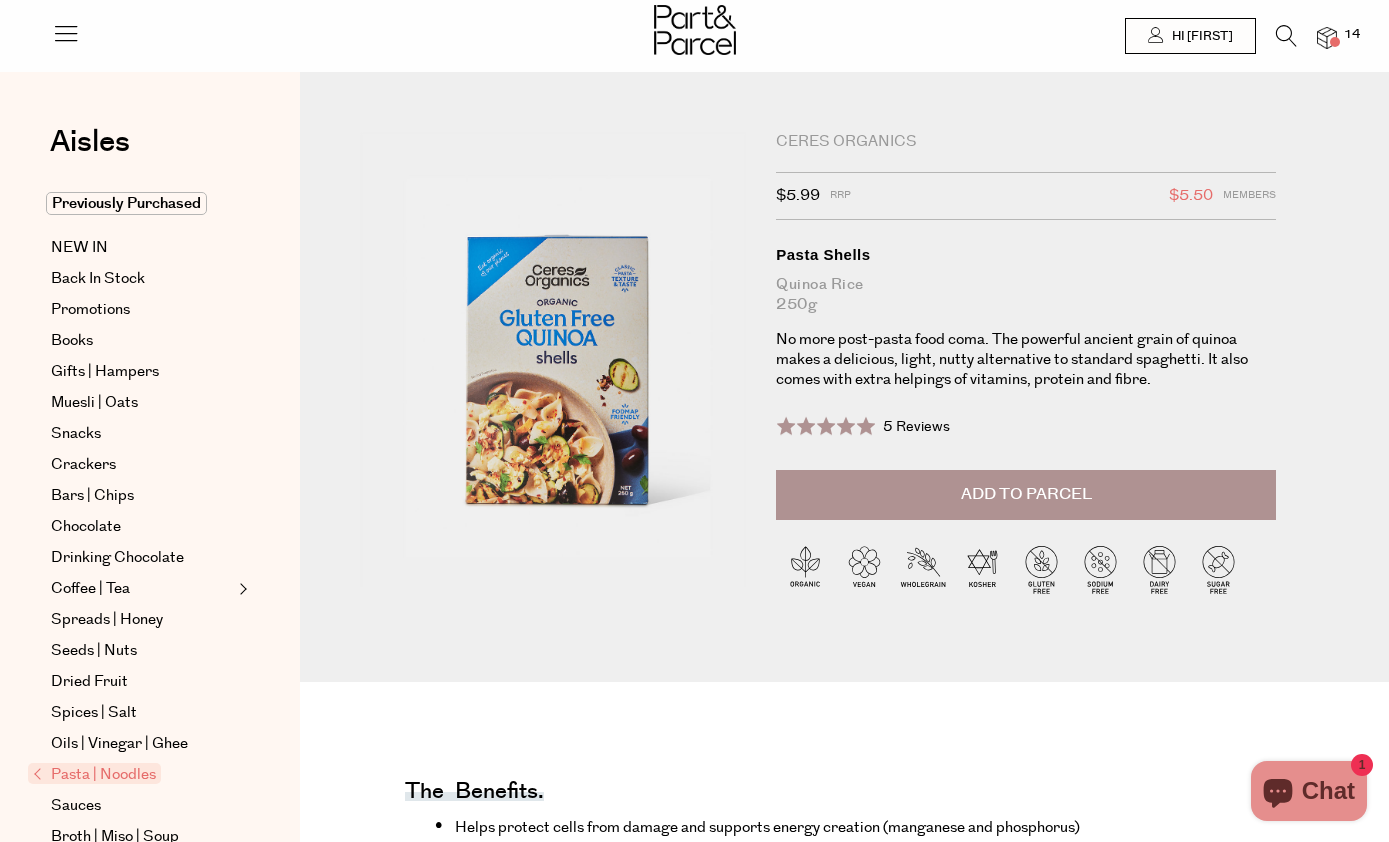 scroll, scrollTop: 627, scrollLeft: 0, axis: vertical 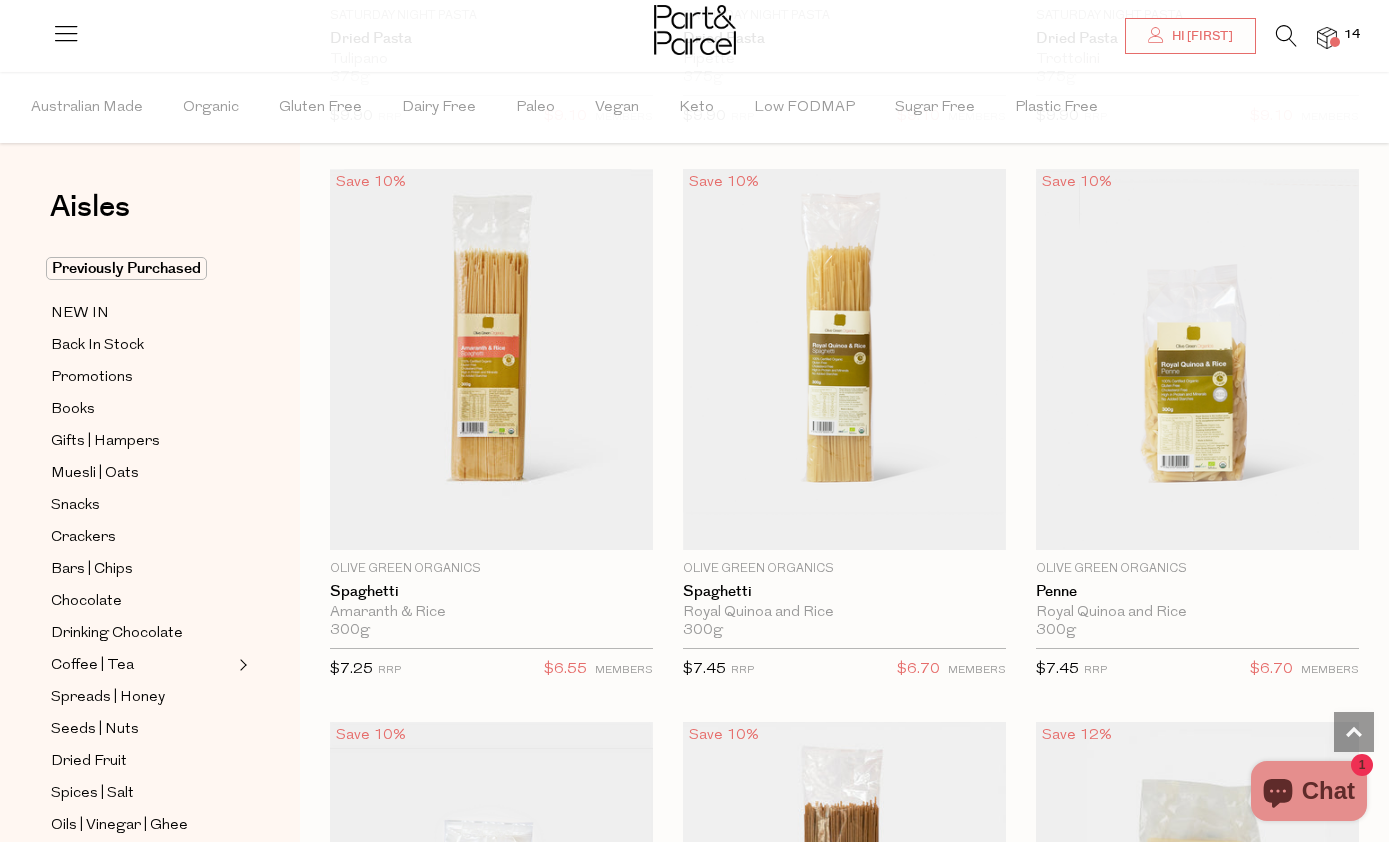 click on "Add To Parcel" at bounding box center (1197, 537) 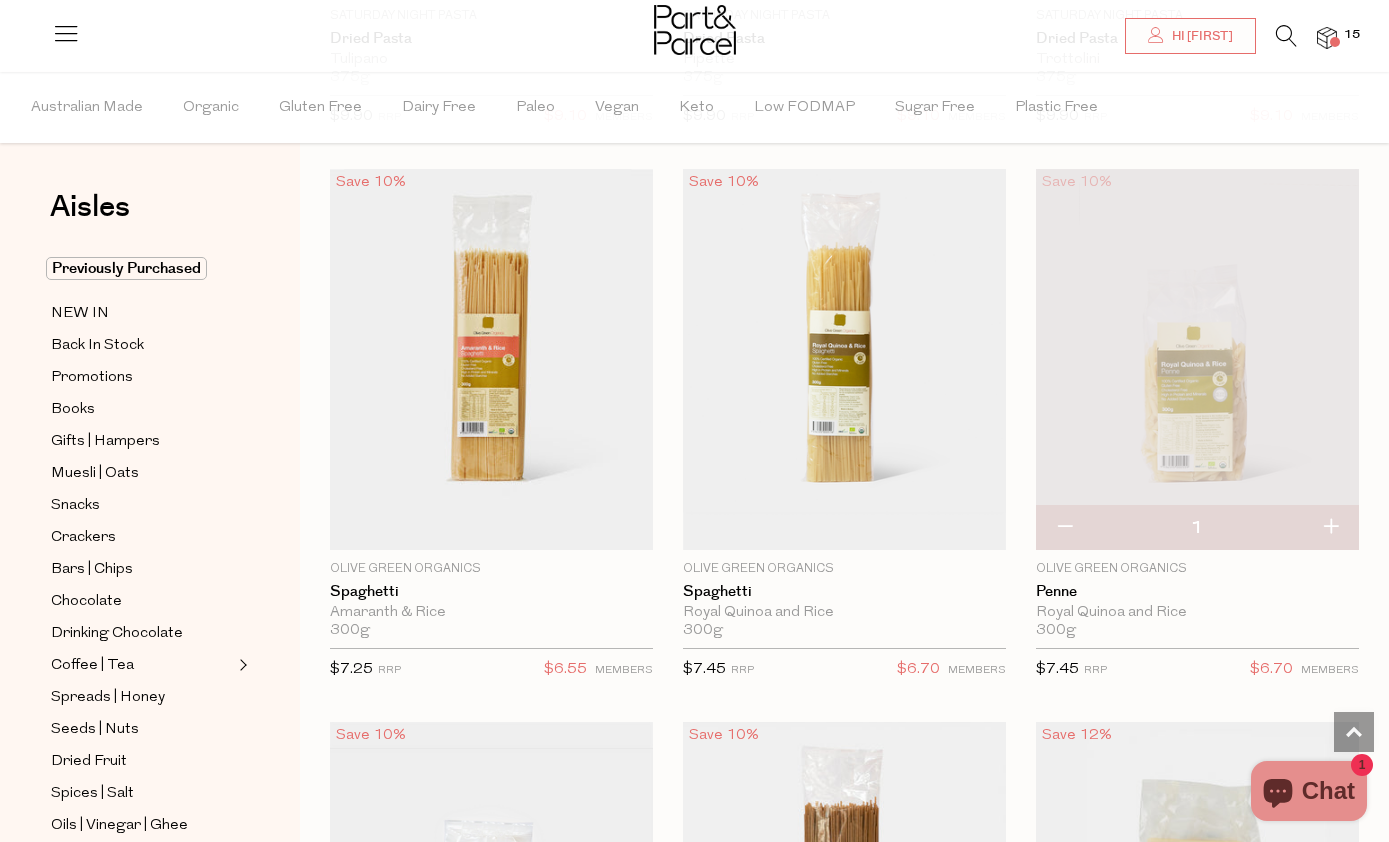 click at bounding box center [1330, 528] 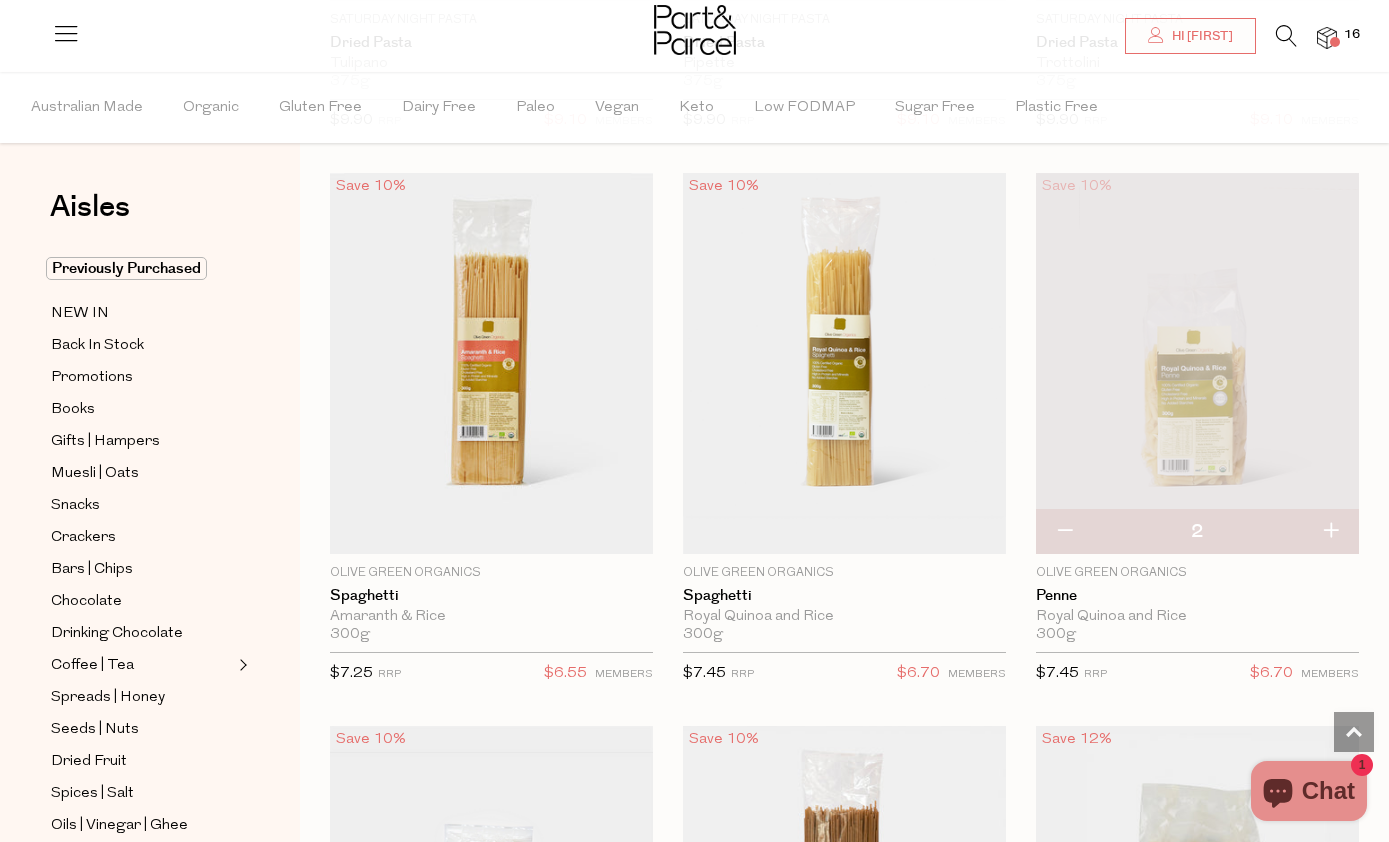 scroll, scrollTop: 2273, scrollLeft: 0, axis: vertical 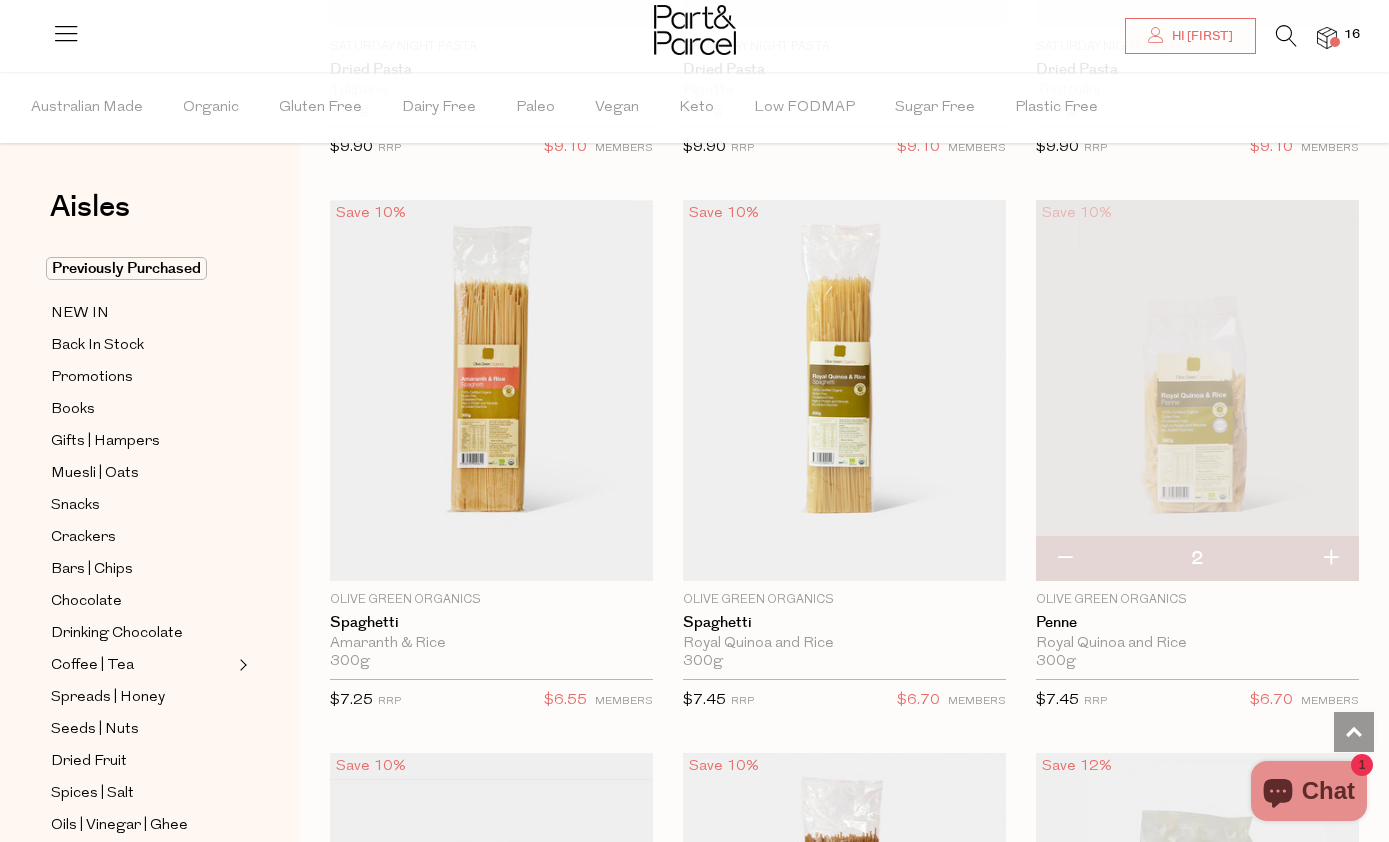 click on "$7.45 RRP $6.70   MEMBERS" at bounding box center [1197, 701] 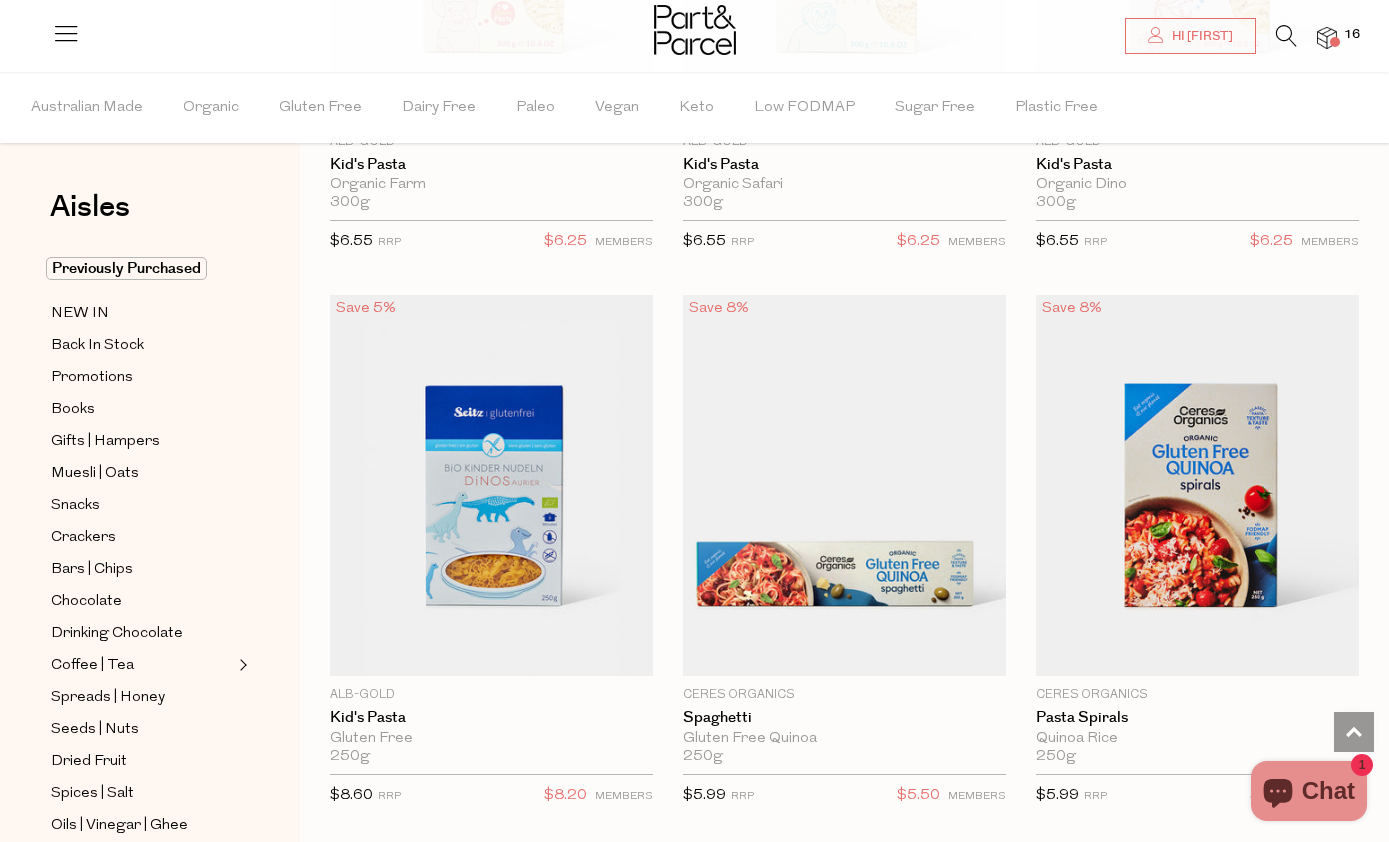 scroll, scrollTop: 559, scrollLeft: 0, axis: vertical 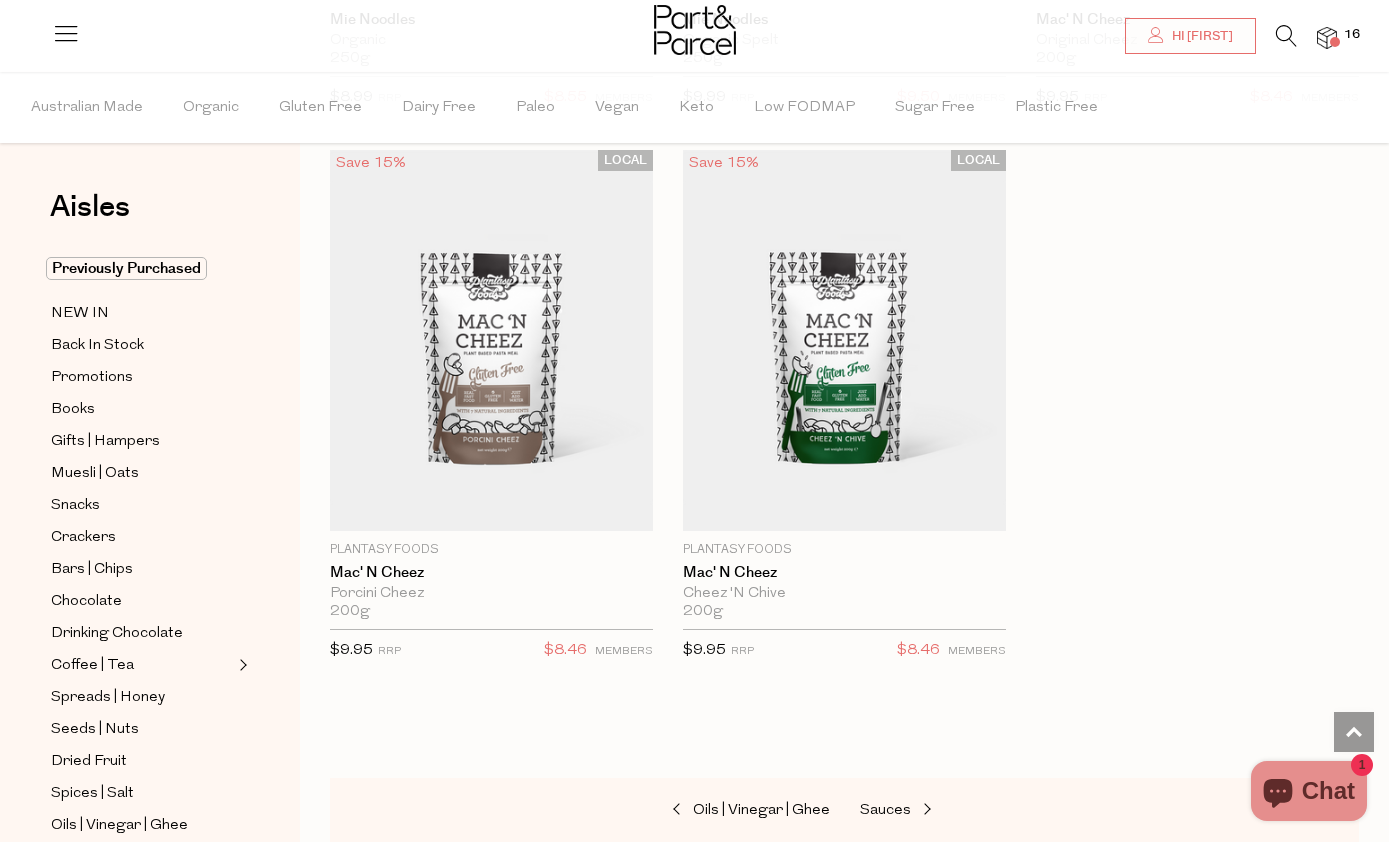 click on "Sauces" at bounding box center [960, 811] 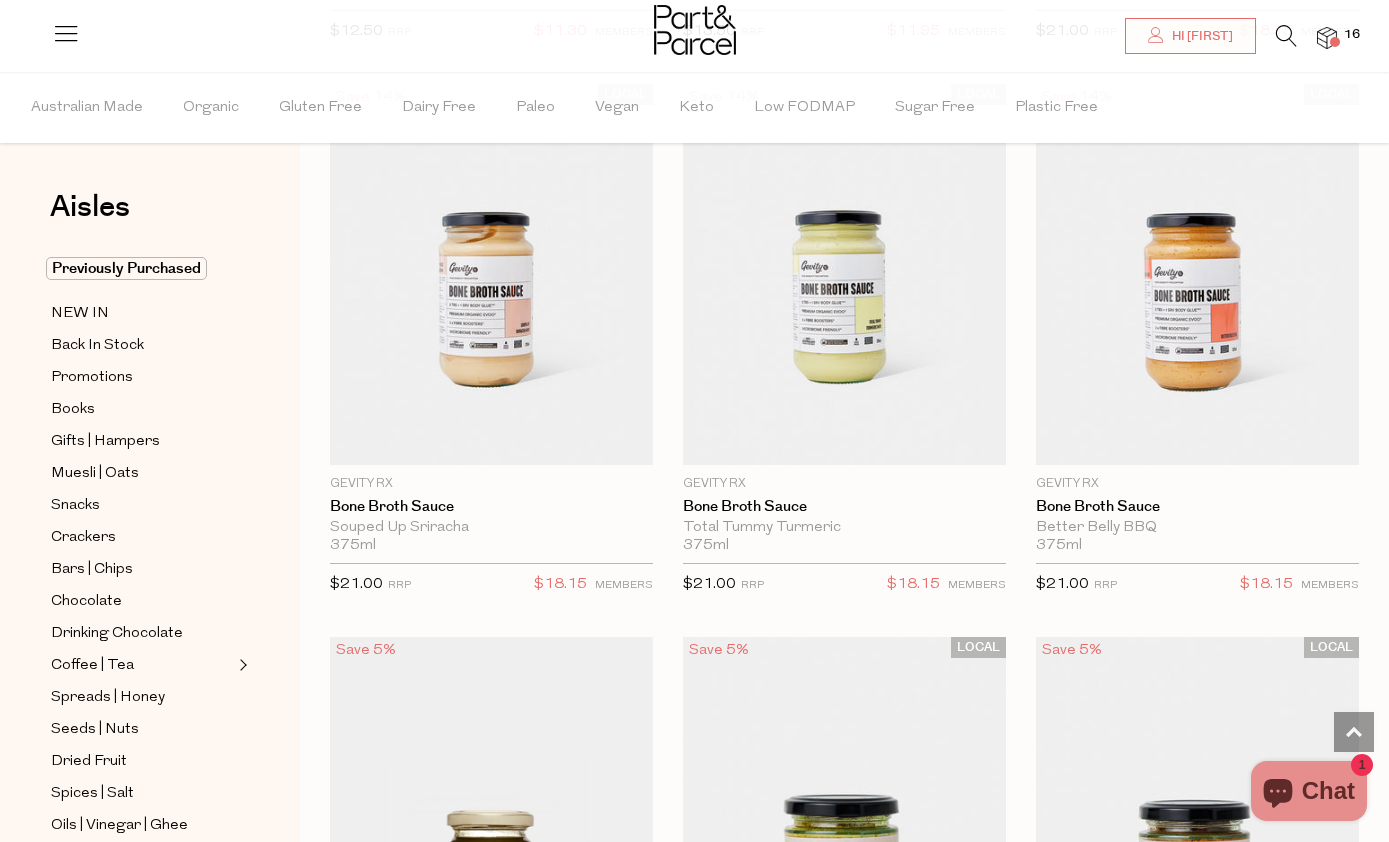 scroll, scrollTop: 1816, scrollLeft: 0, axis: vertical 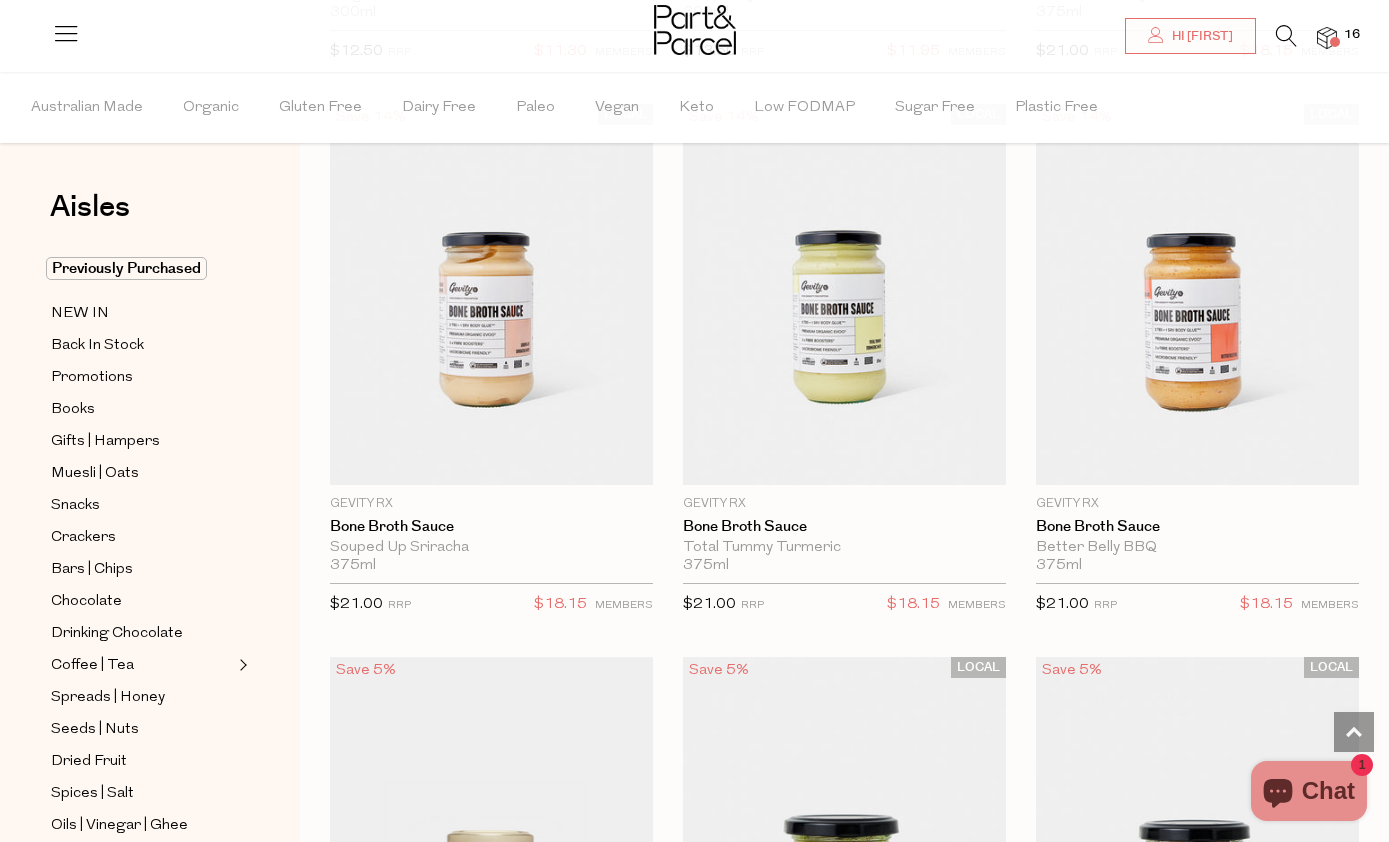 click at bounding box center [1327, 38] 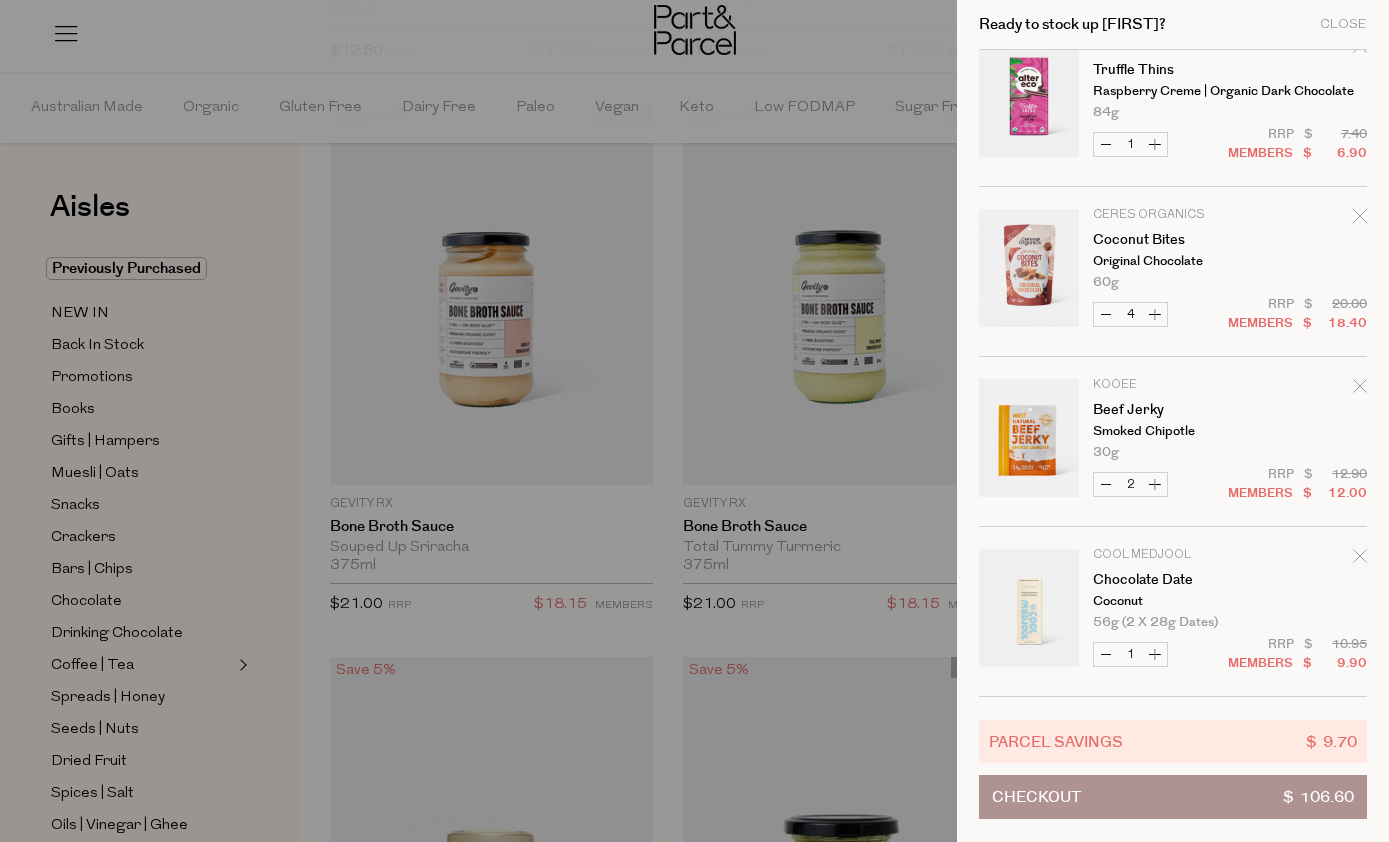 scroll, scrollTop: 1223, scrollLeft: 0, axis: vertical 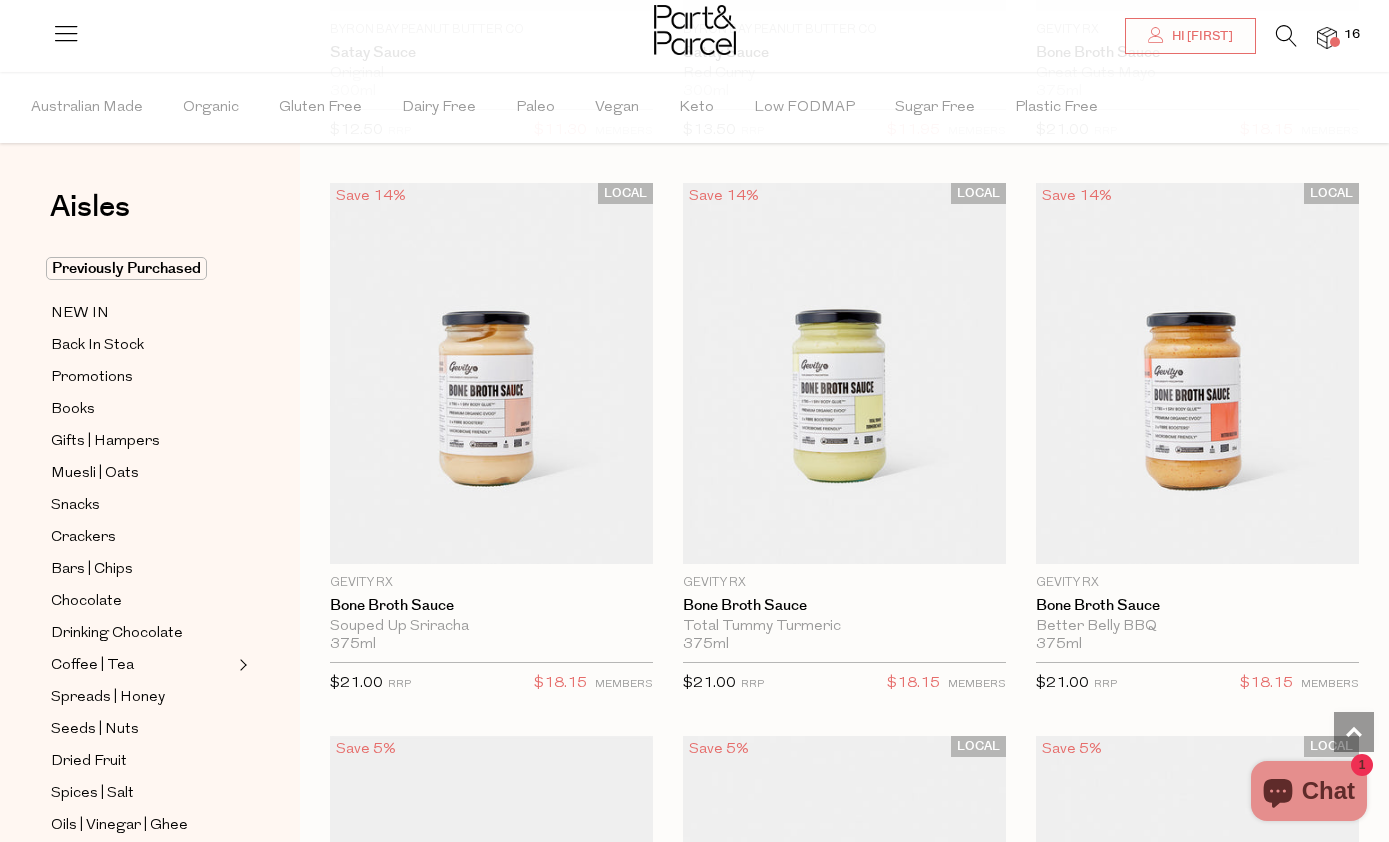 click on "Add To Parcel" at bounding box center [491, 361] 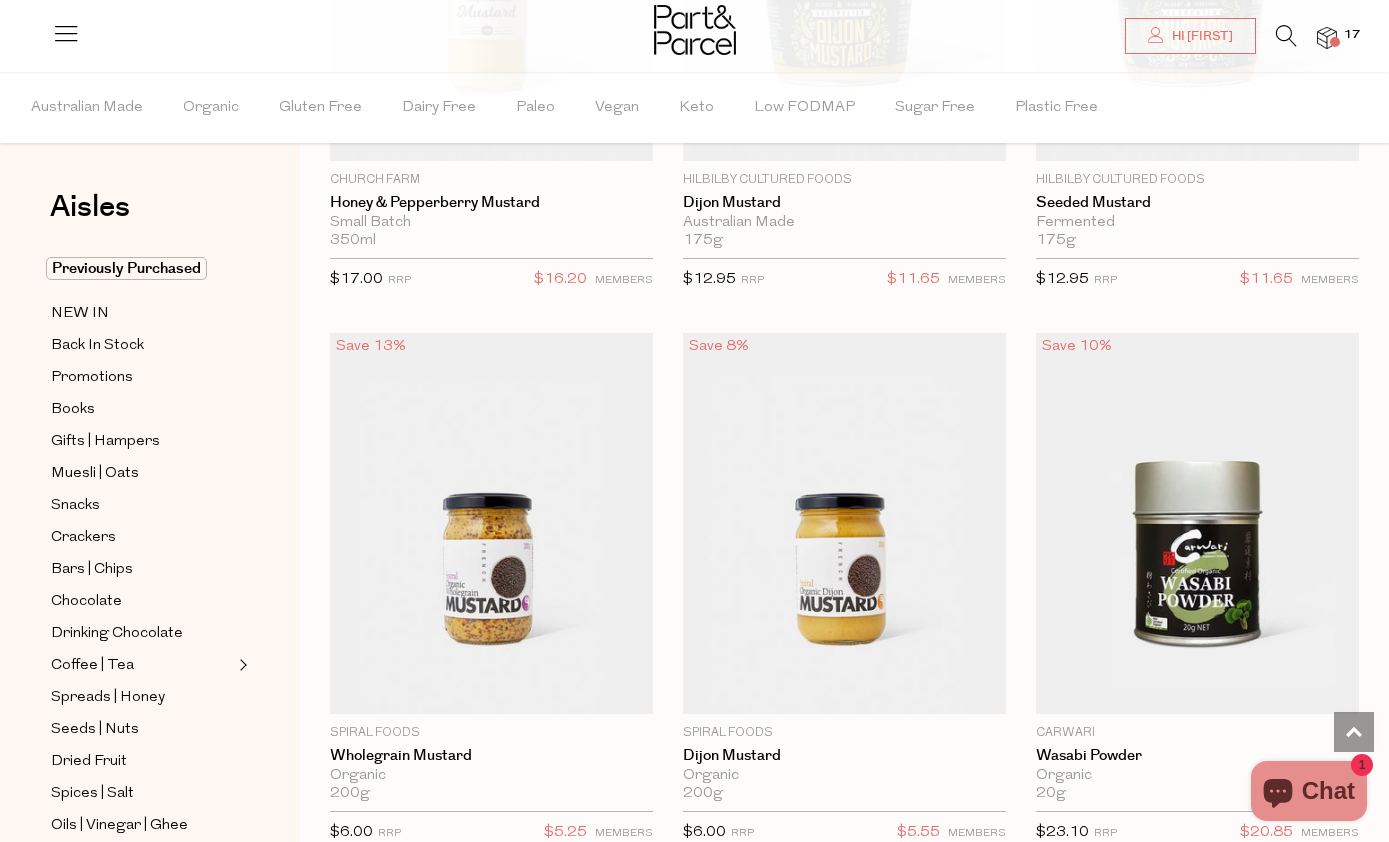 scroll, scrollTop: 7888, scrollLeft: 0, axis: vertical 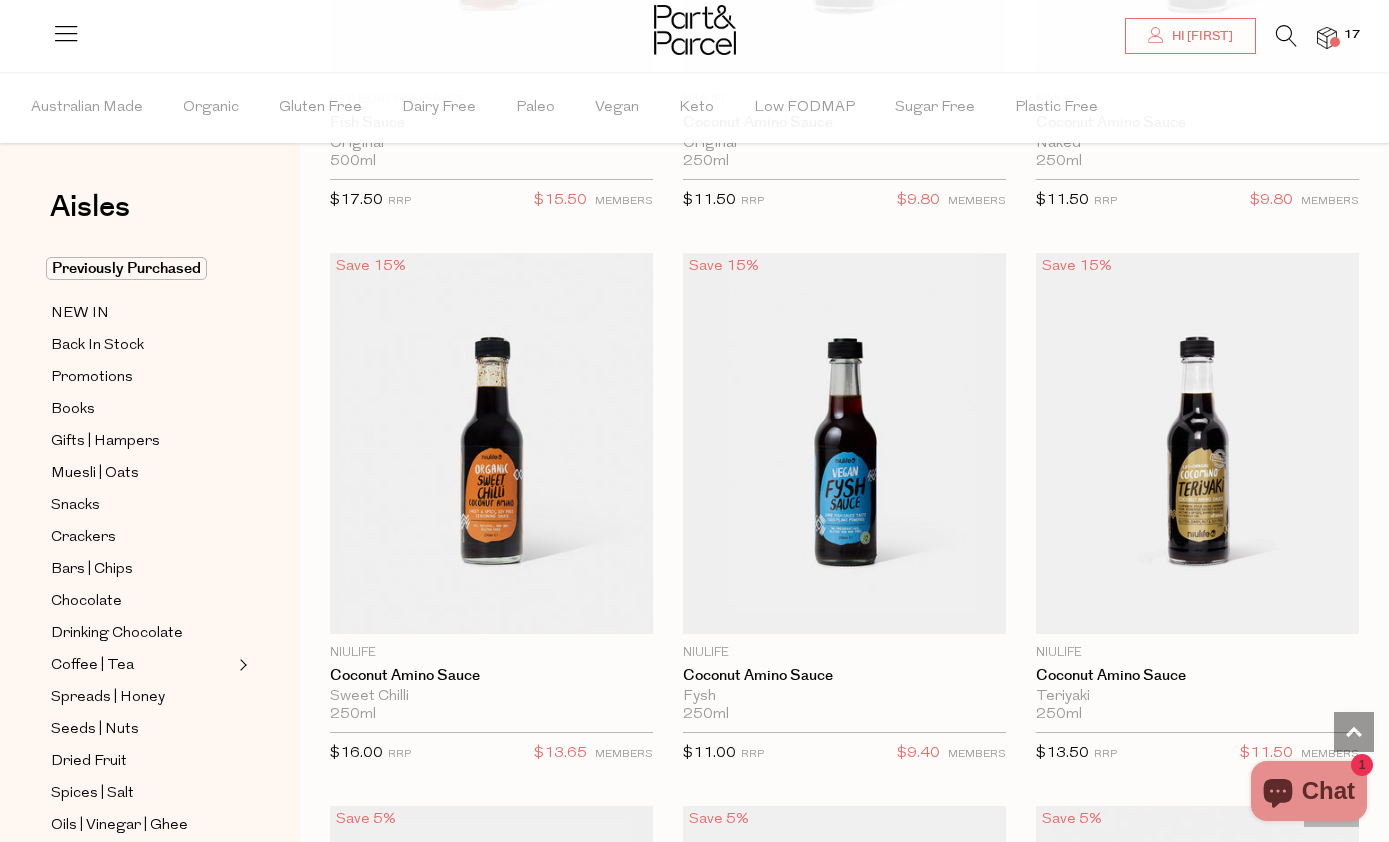 click at bounding box center [1197, 443] 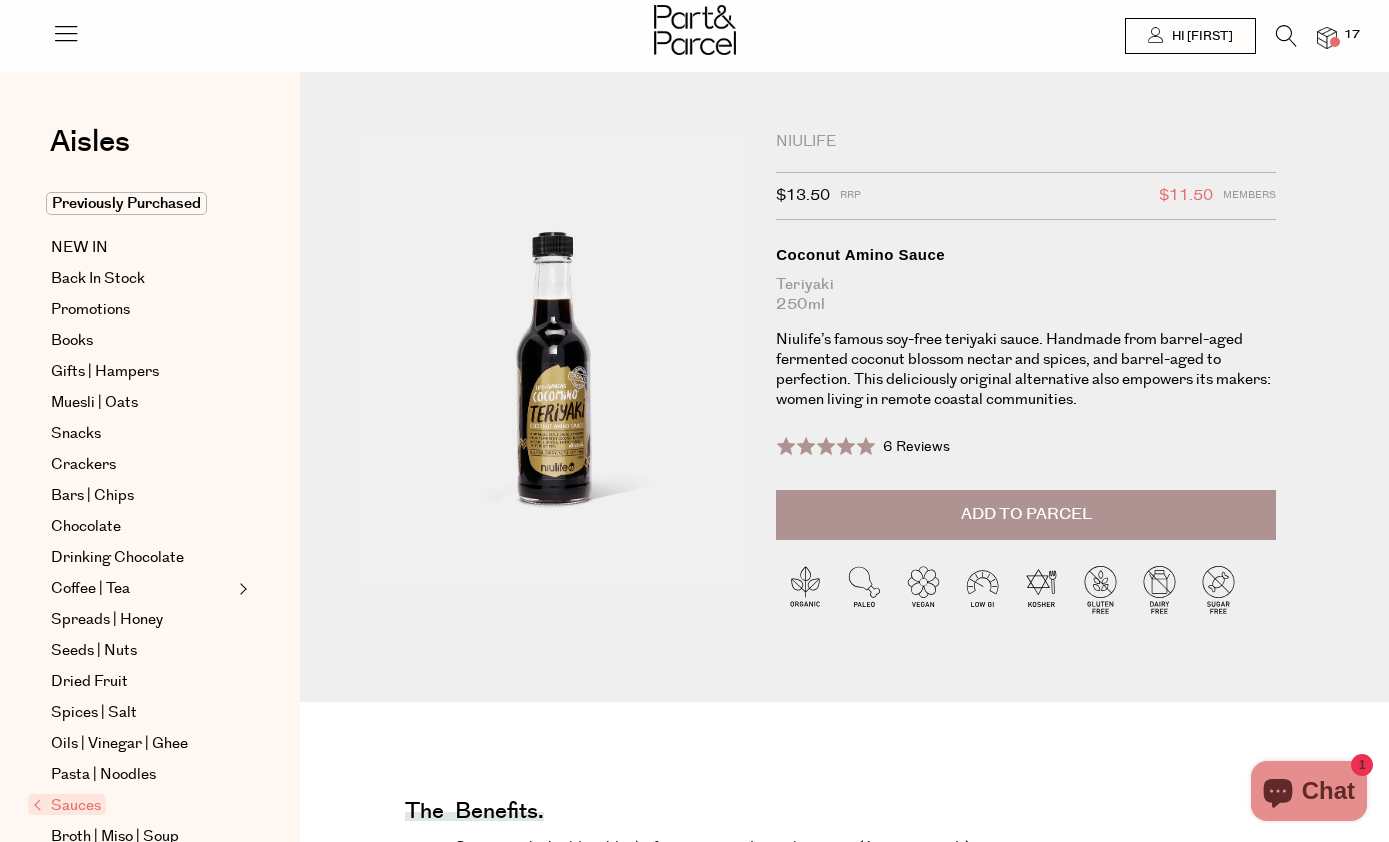 scroll, scrollTop: 327, scrollLeft: 0, axis: vertical 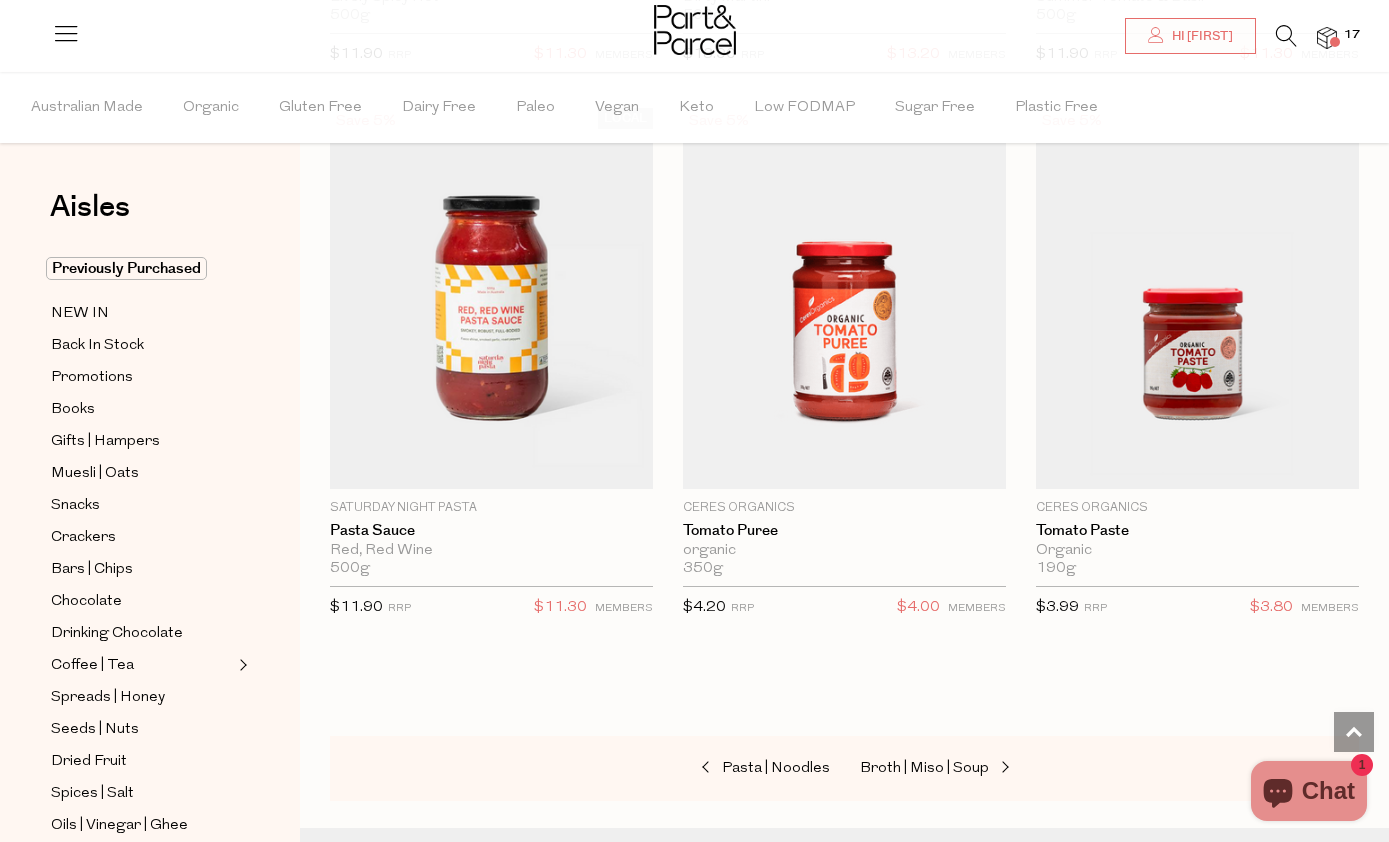 click on "Broth | Miso | Soup" at bounding box center (924, 768) 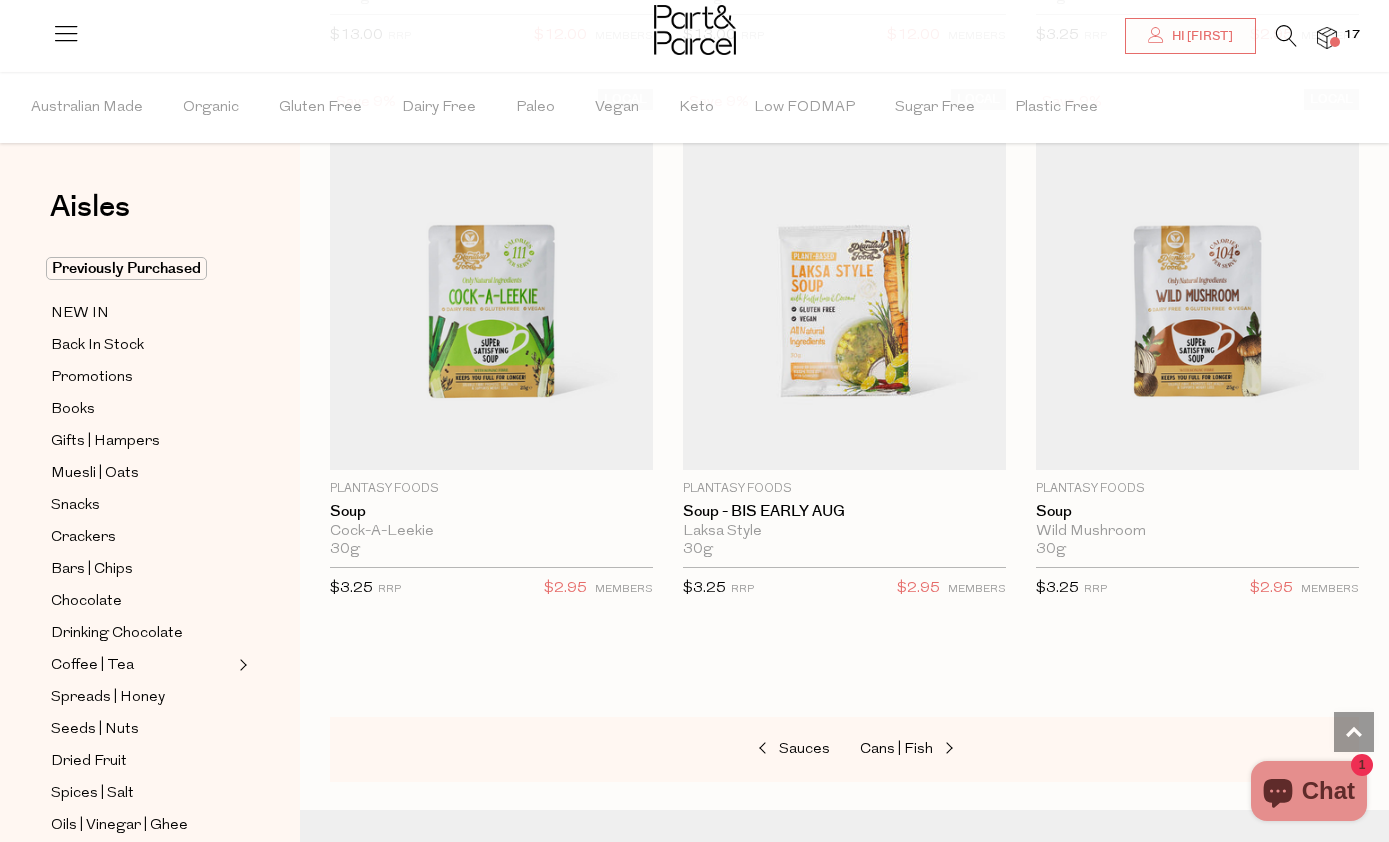 scroll, scrollTop: 5734, scrollLeft: 0, axis: vertical 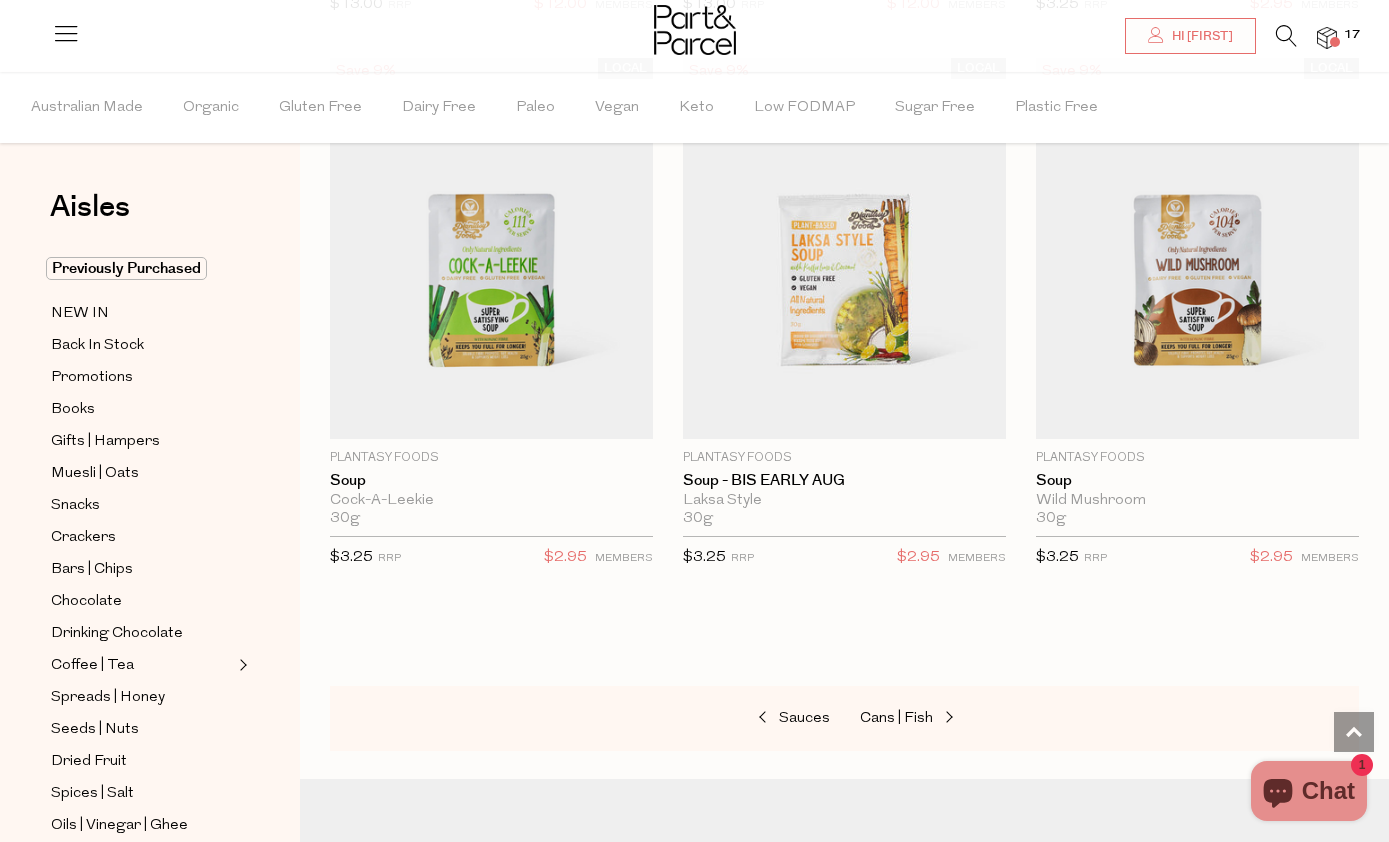 click at bounding box center [844, 247] 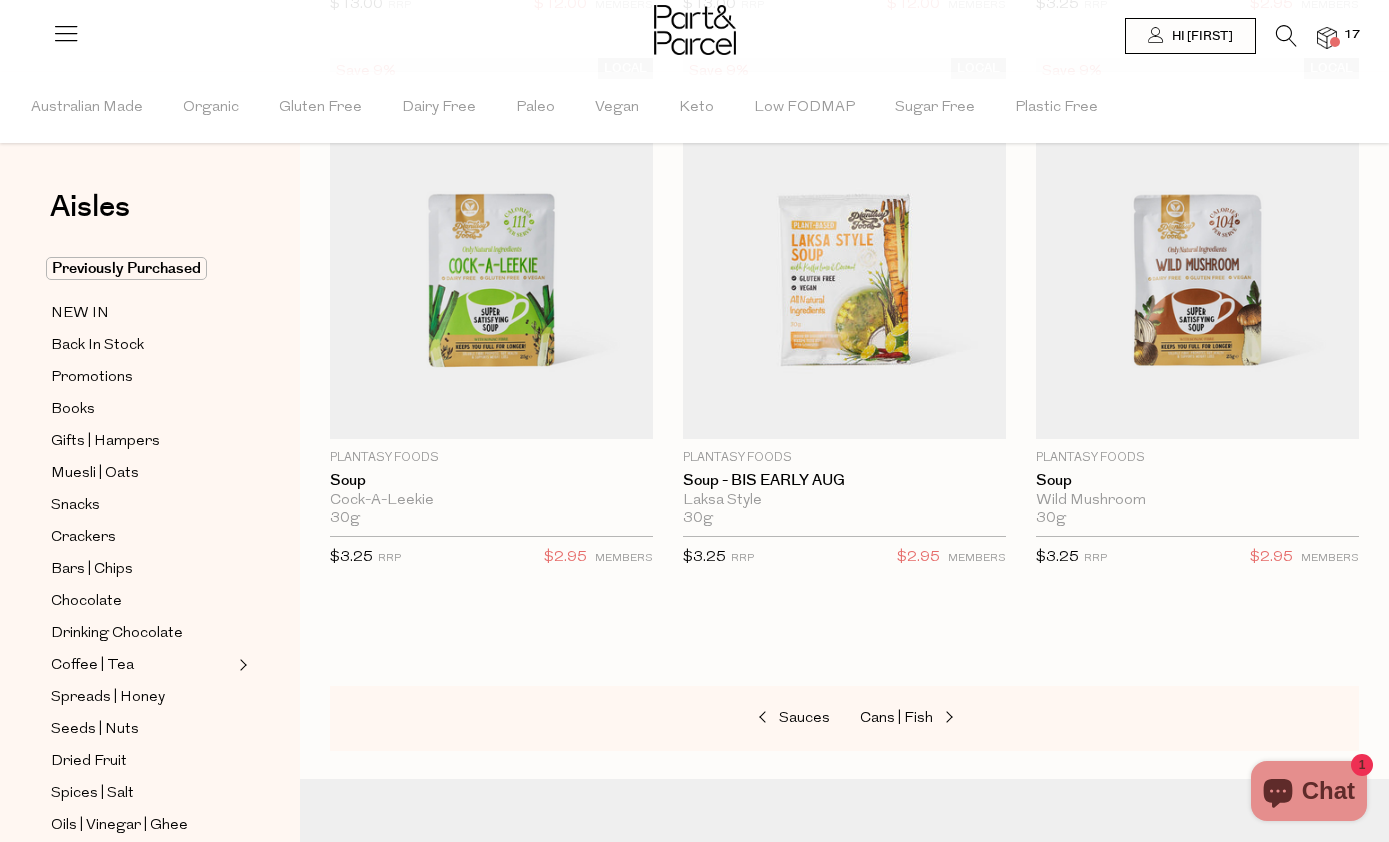 scroll, scrollTop: 0, scrollLeft: 0, axis: both 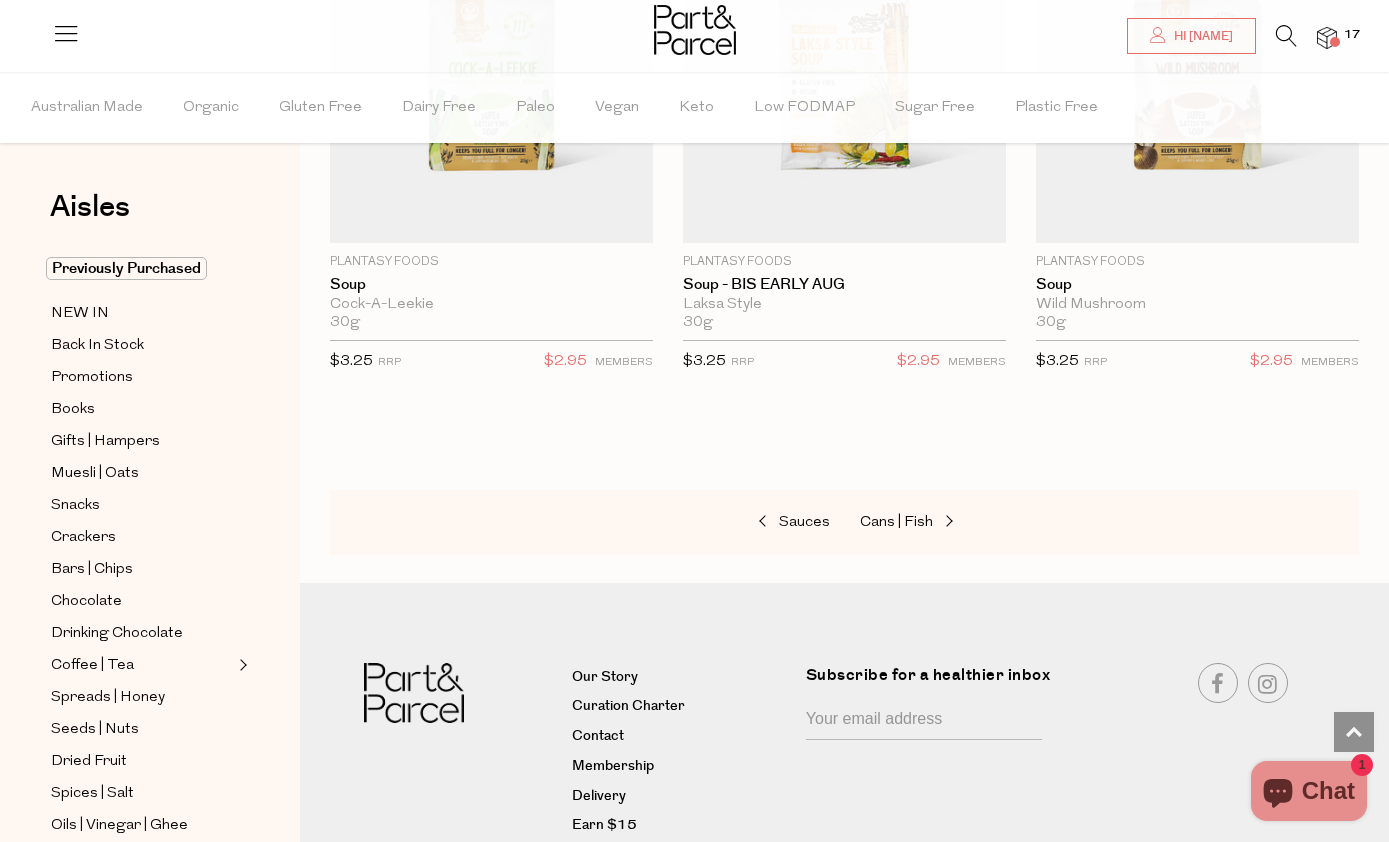click on "Cans | Fish" at bounding box center [896, 522] 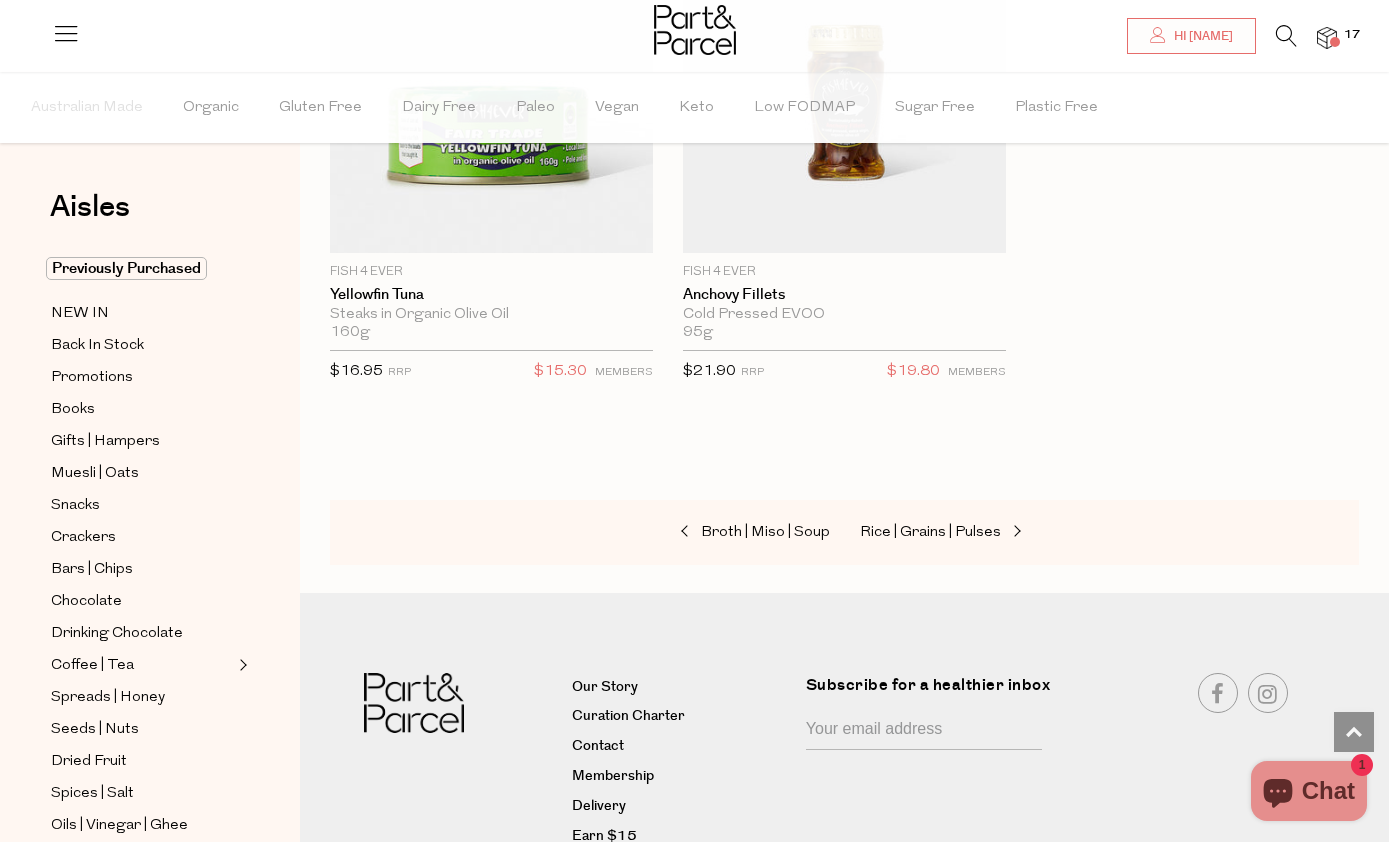 scroll, scrollTop: 4647, scrollLeft: 0, axis: vertical 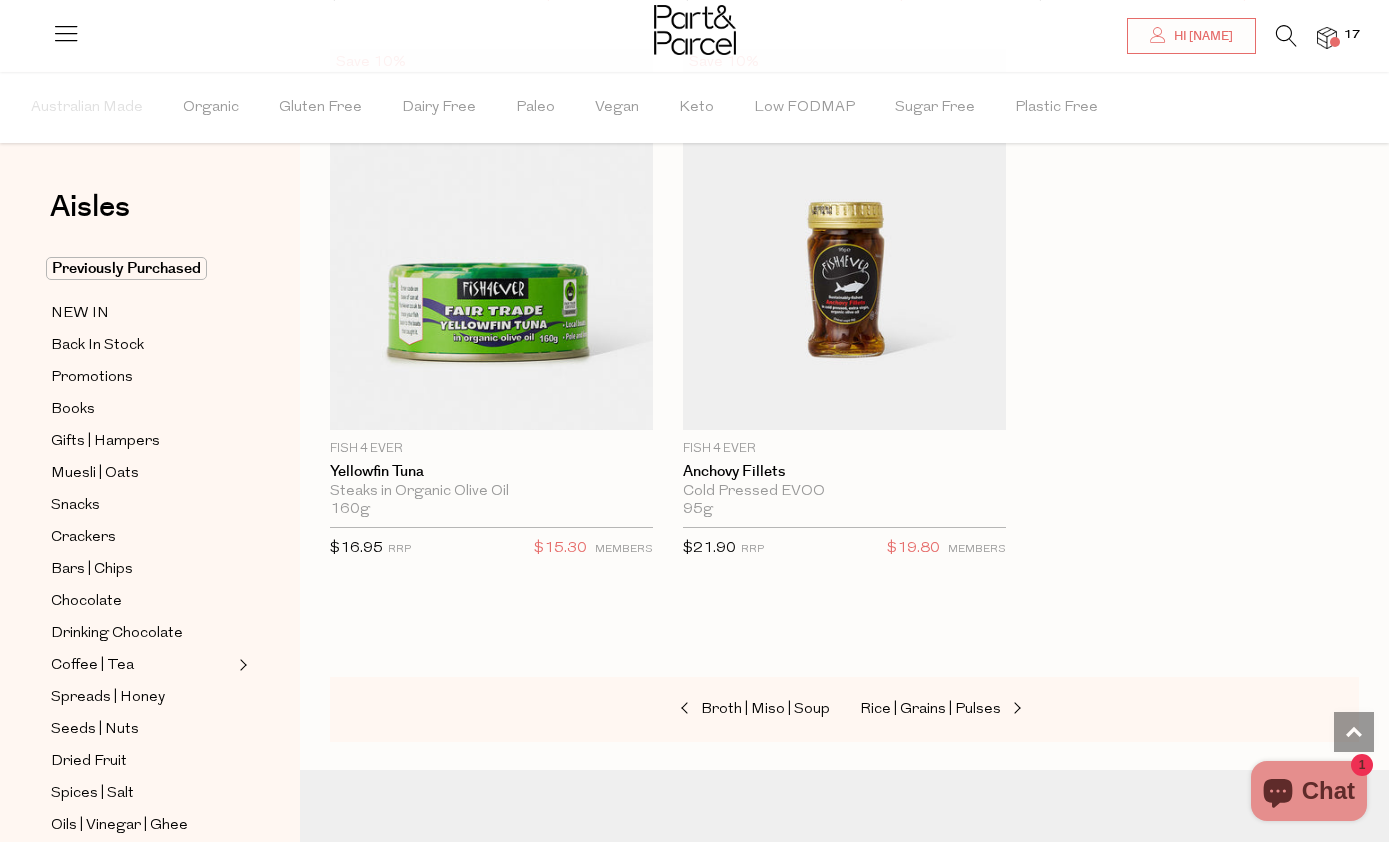 click on "Rice | Grains | Pulses" at bounding box center [930, 709] 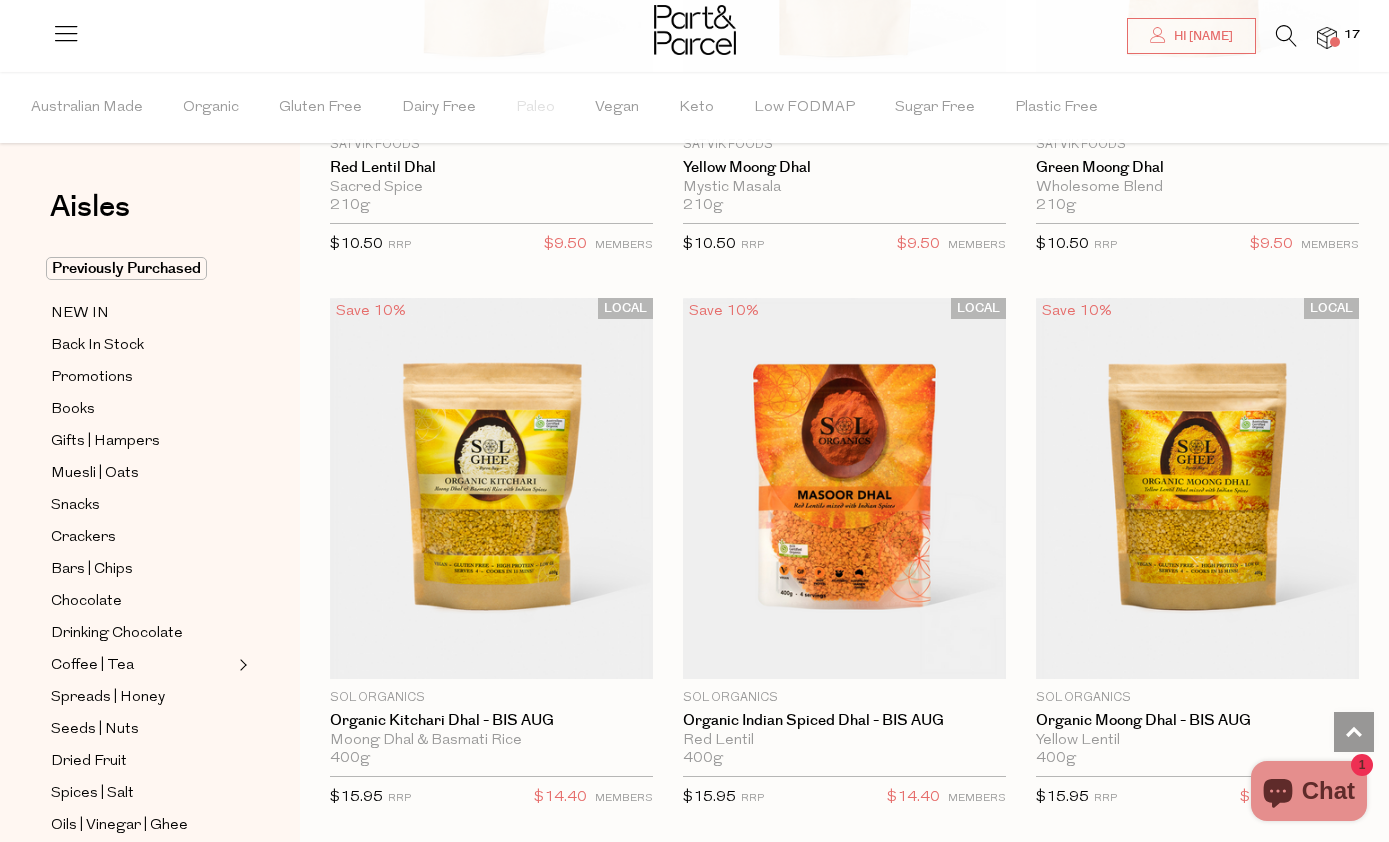 scroll, scrollTop: 6682, scrollLeft: 0, axis: vertical 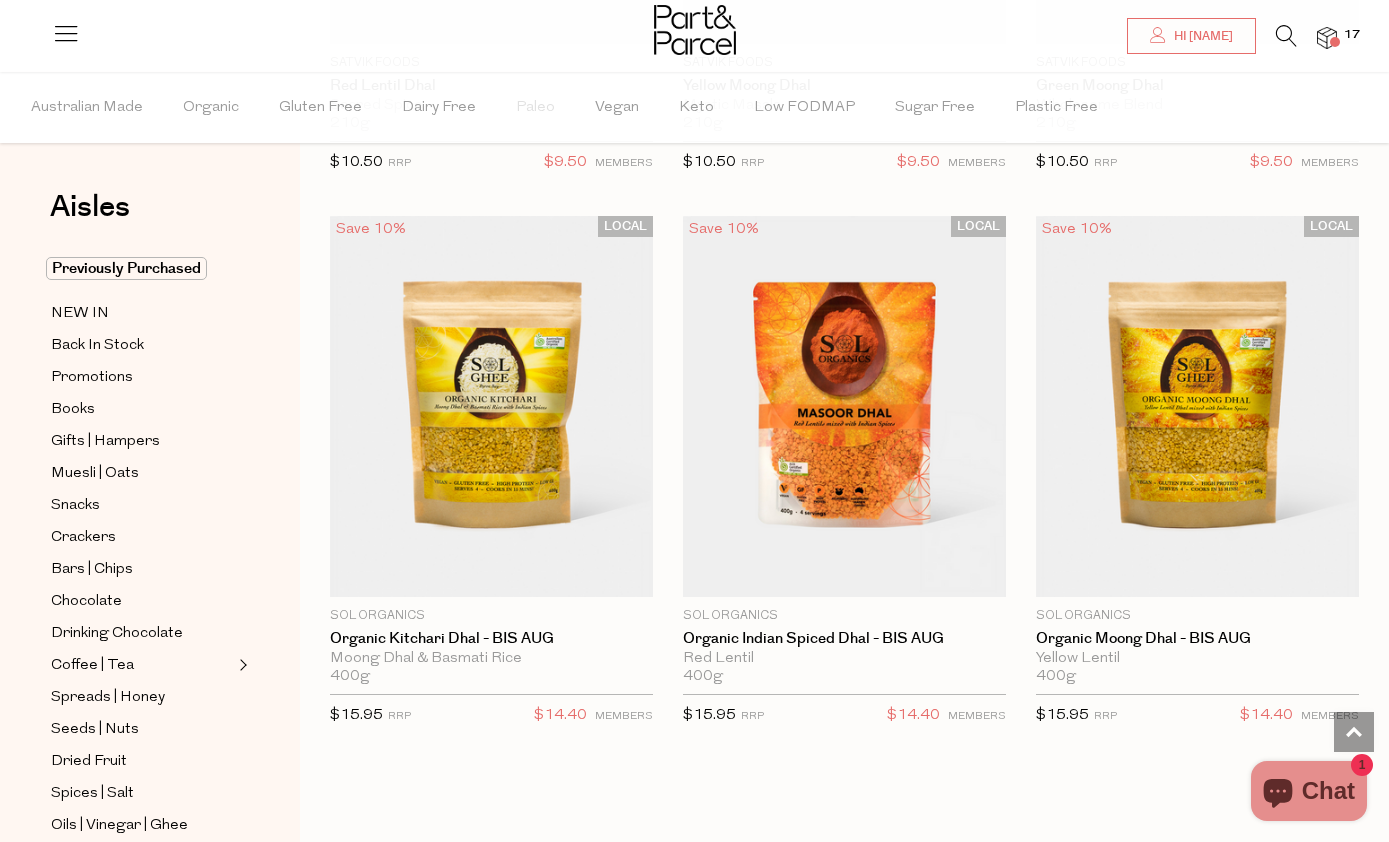 click on "Cooking | Baking" at bounding box center [960, 877] 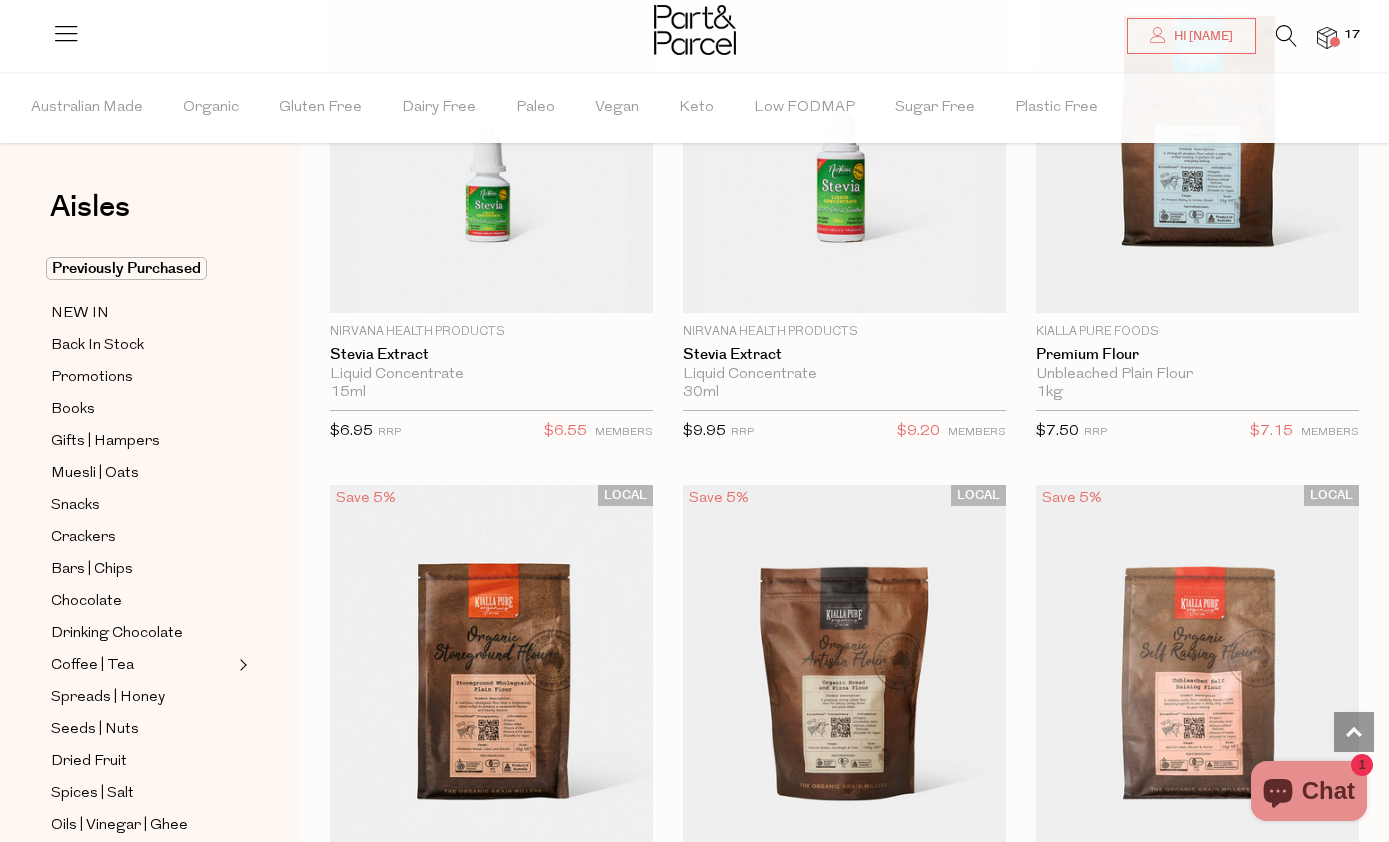 scroll, scrollTop: 8079, scrollLeft: 0, axis: vertical 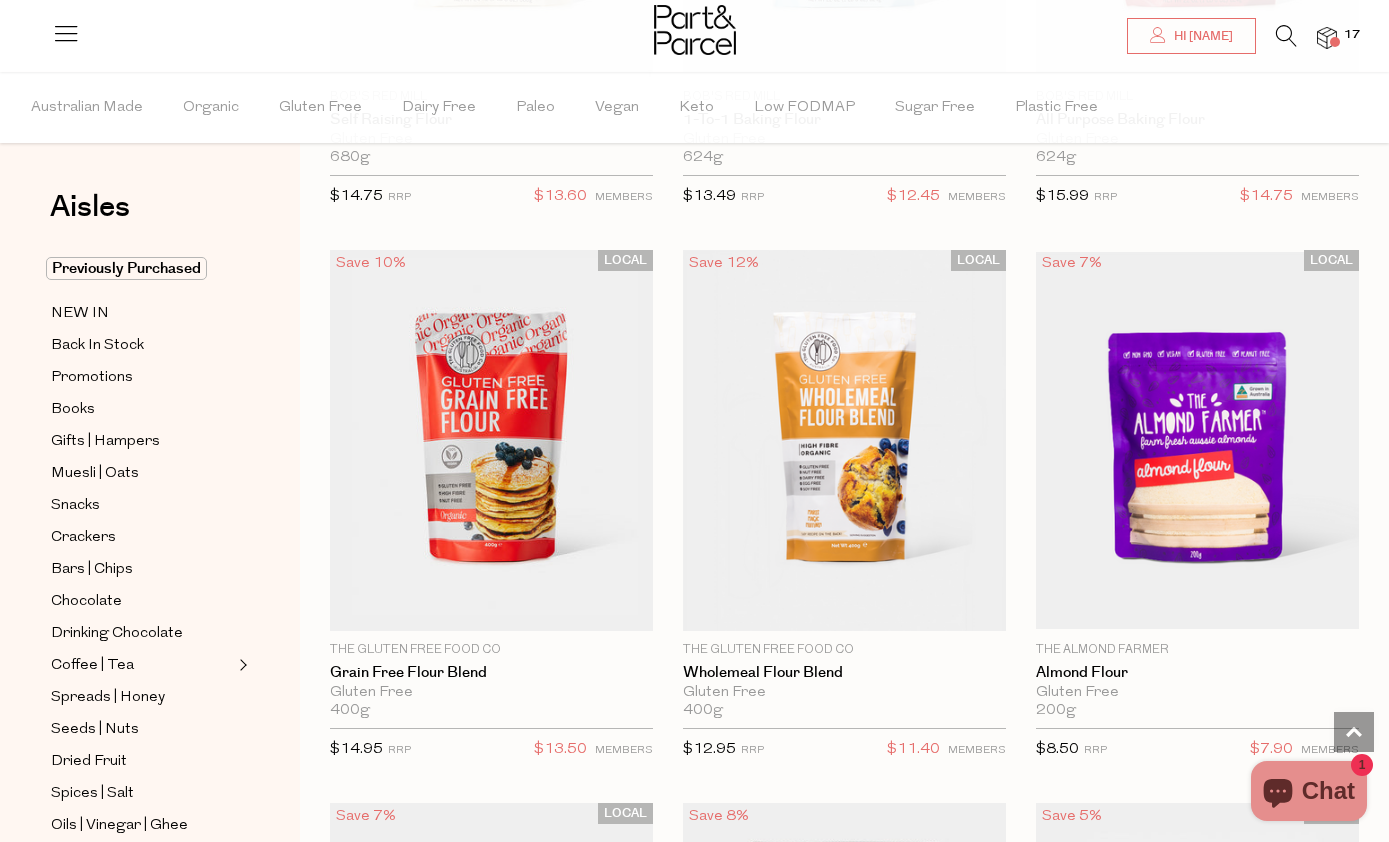 click on "Add To Parcel" at bounding box center [844, 618] 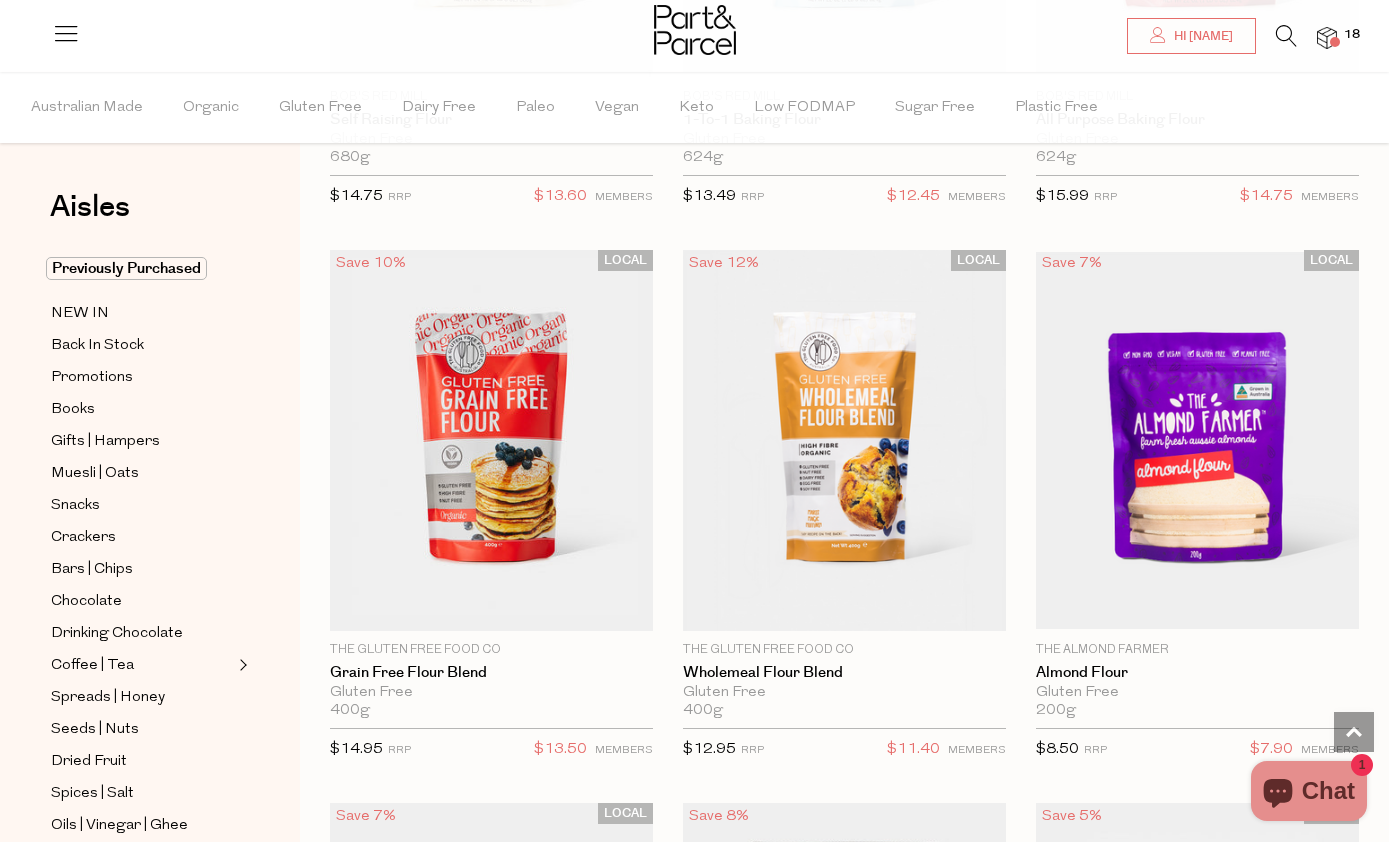 click on "Add To Parcel" at bounding box center [491, 618] 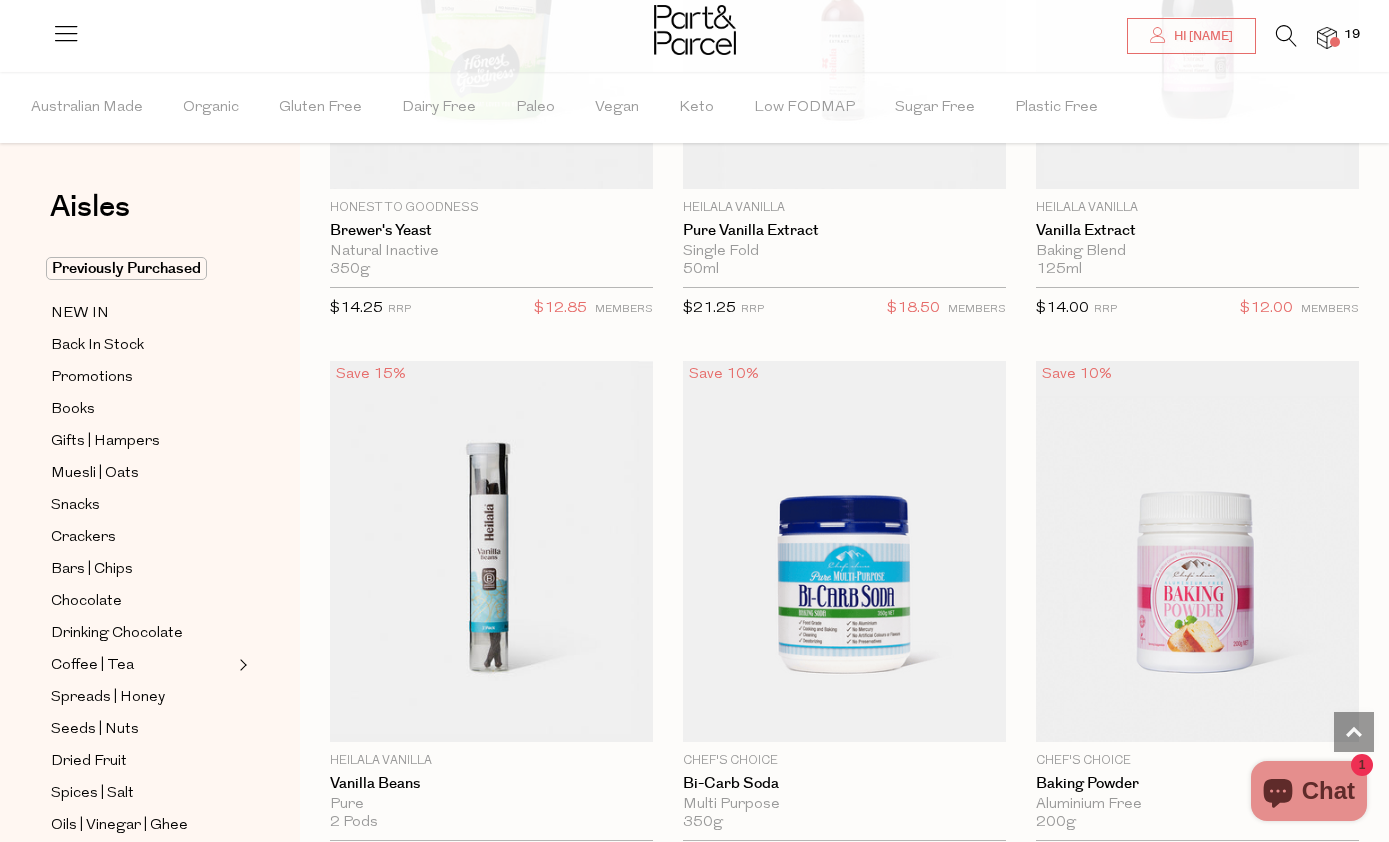 scroll, scrollTop: 13842, scrollLeft: 0, axis: vertical 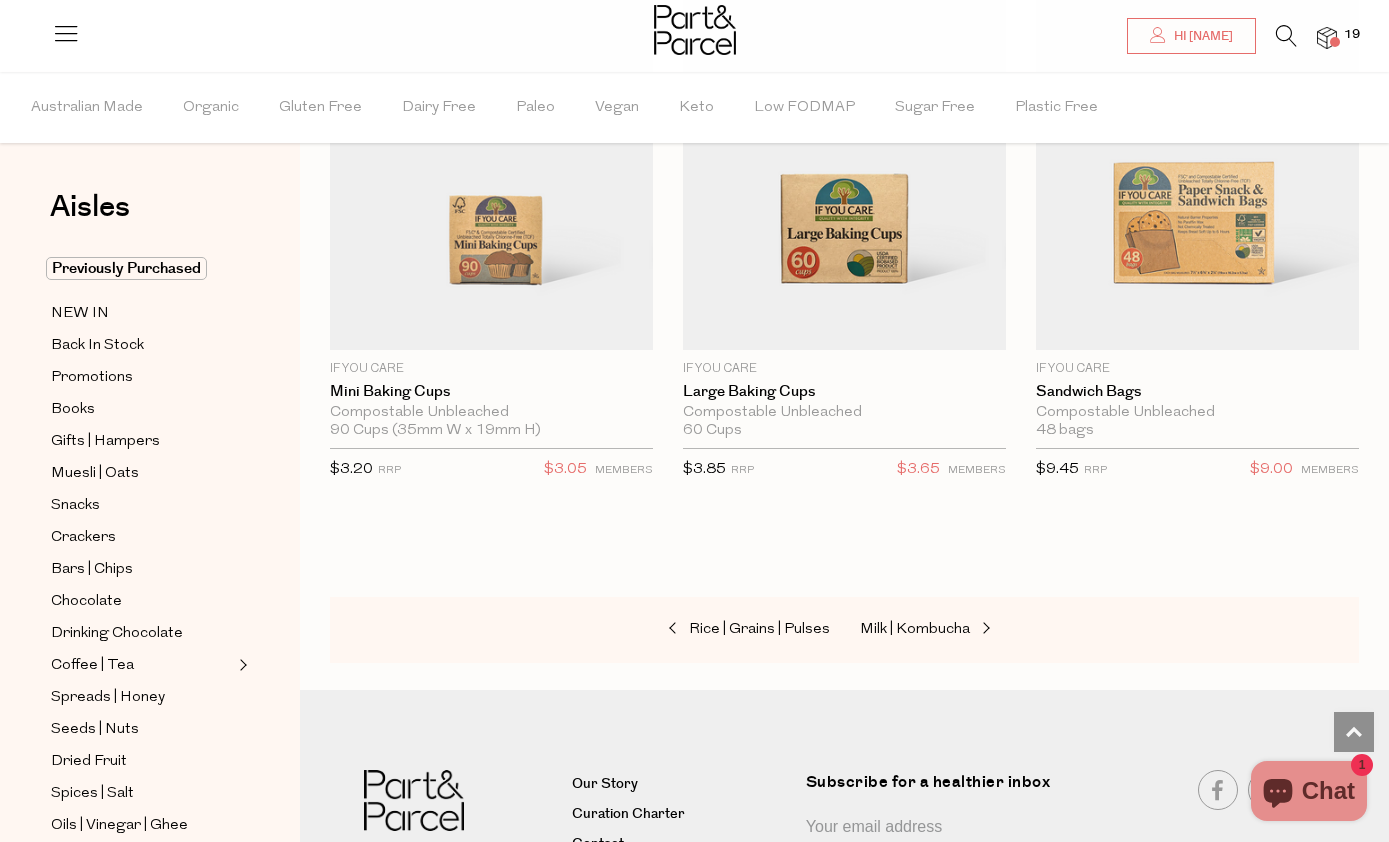 click on "Milk | Kombucha" at bounding box center (915, 629) 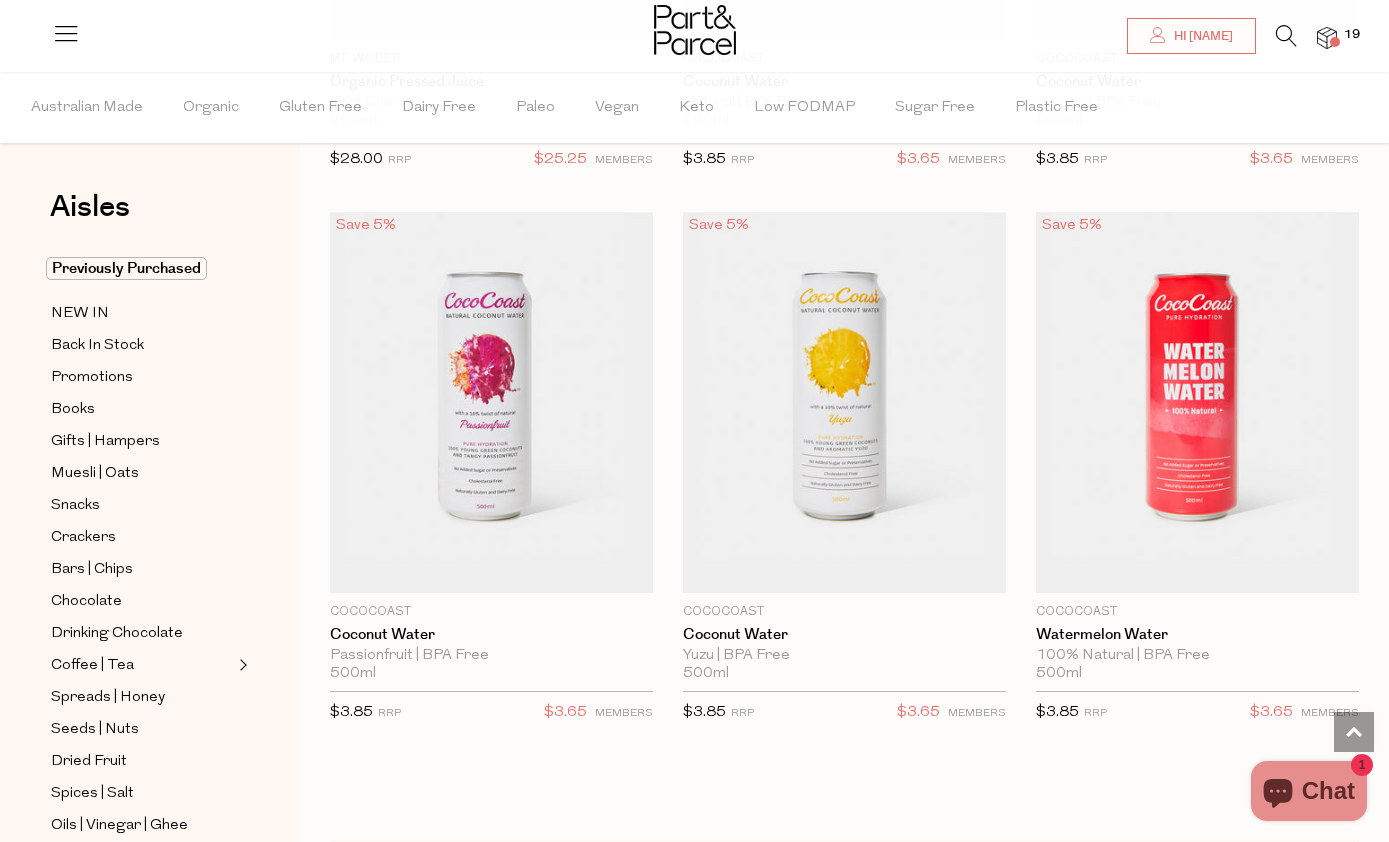 scroll, scrollTop: 5606, scrollLeft: 0, axis: vertical 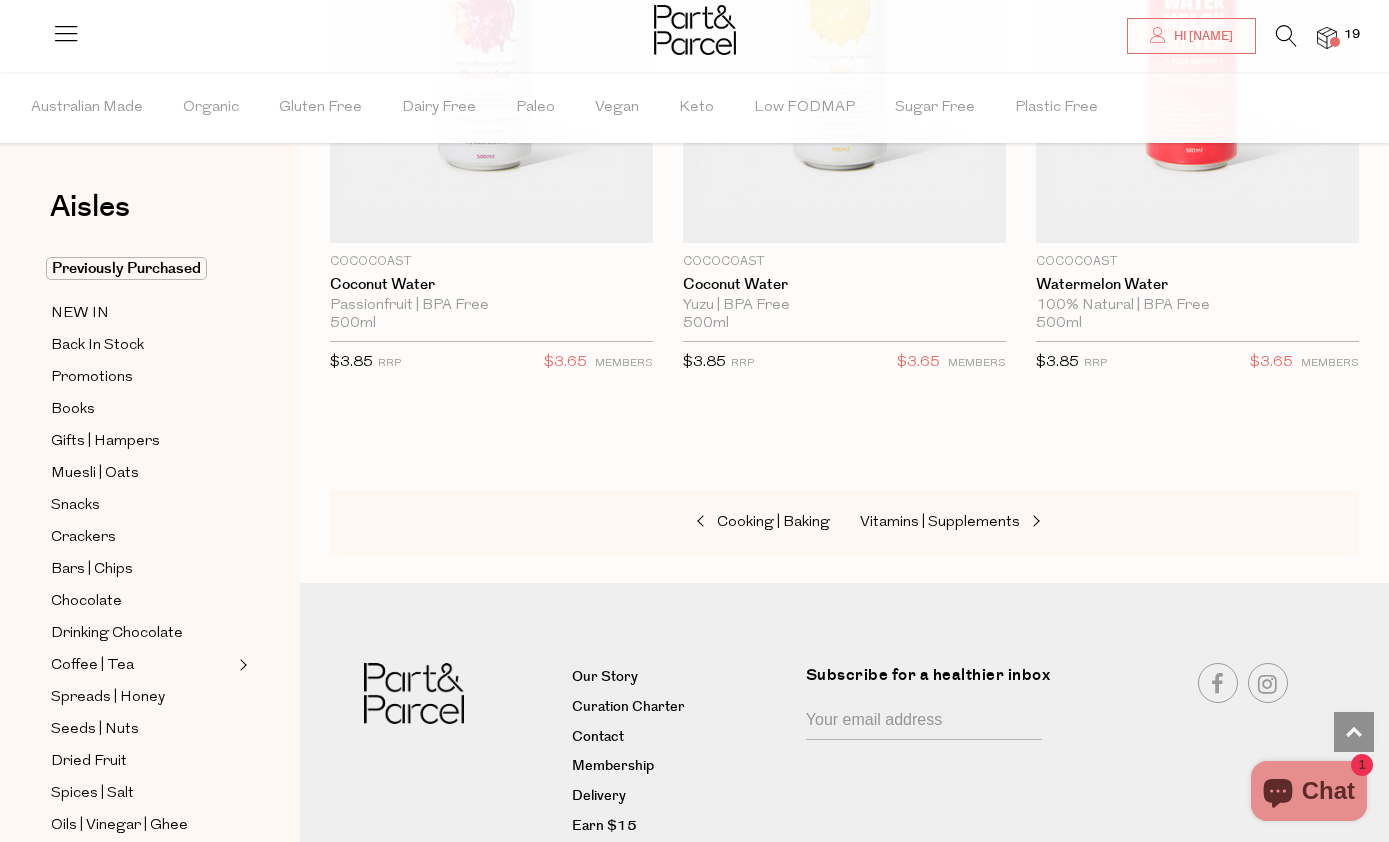 click on "Vitamins | Supplements" at bounding box center (940, 522) 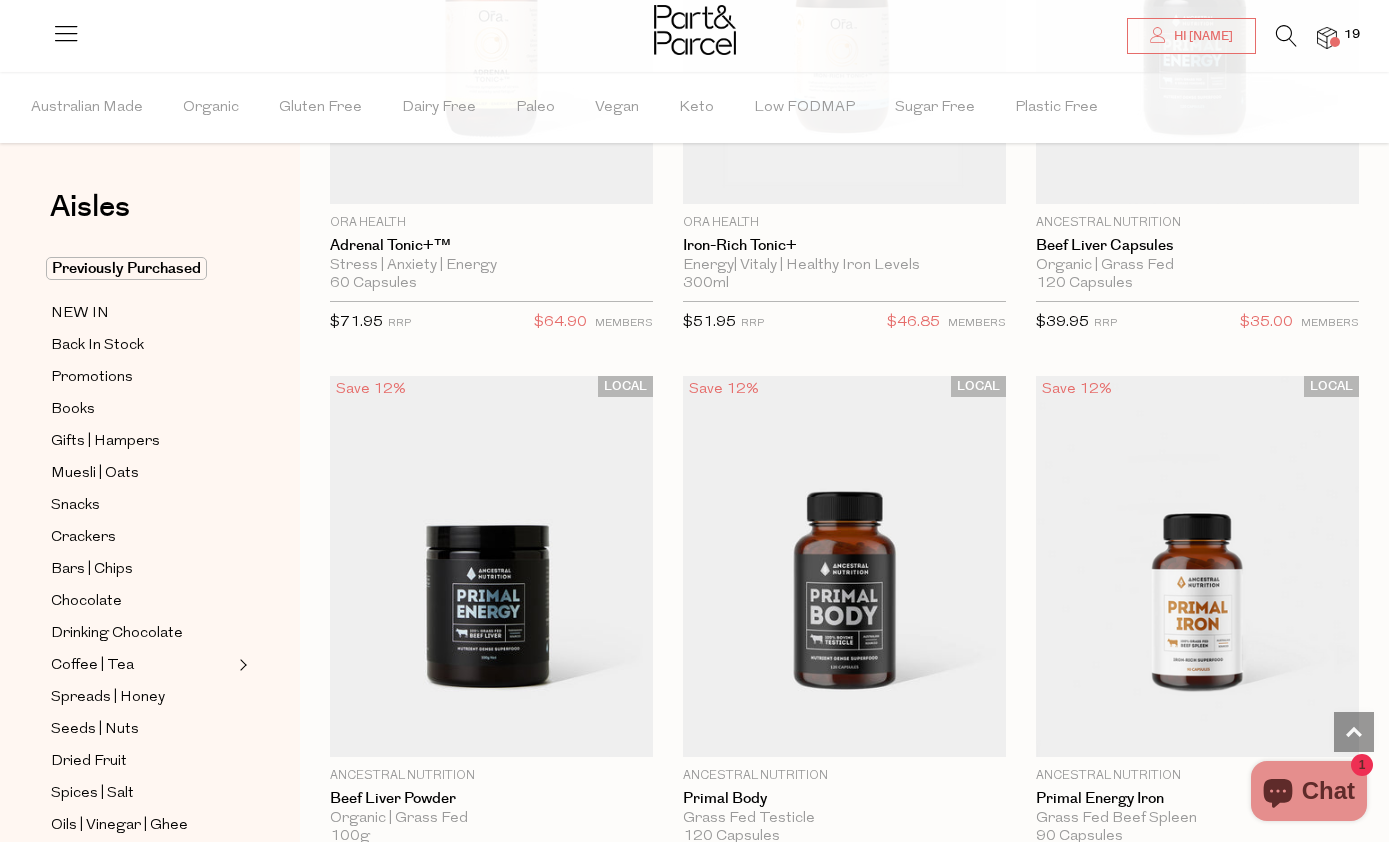 scroll, scrollTop: 5557, scrollLeft: 0, axis: vertical 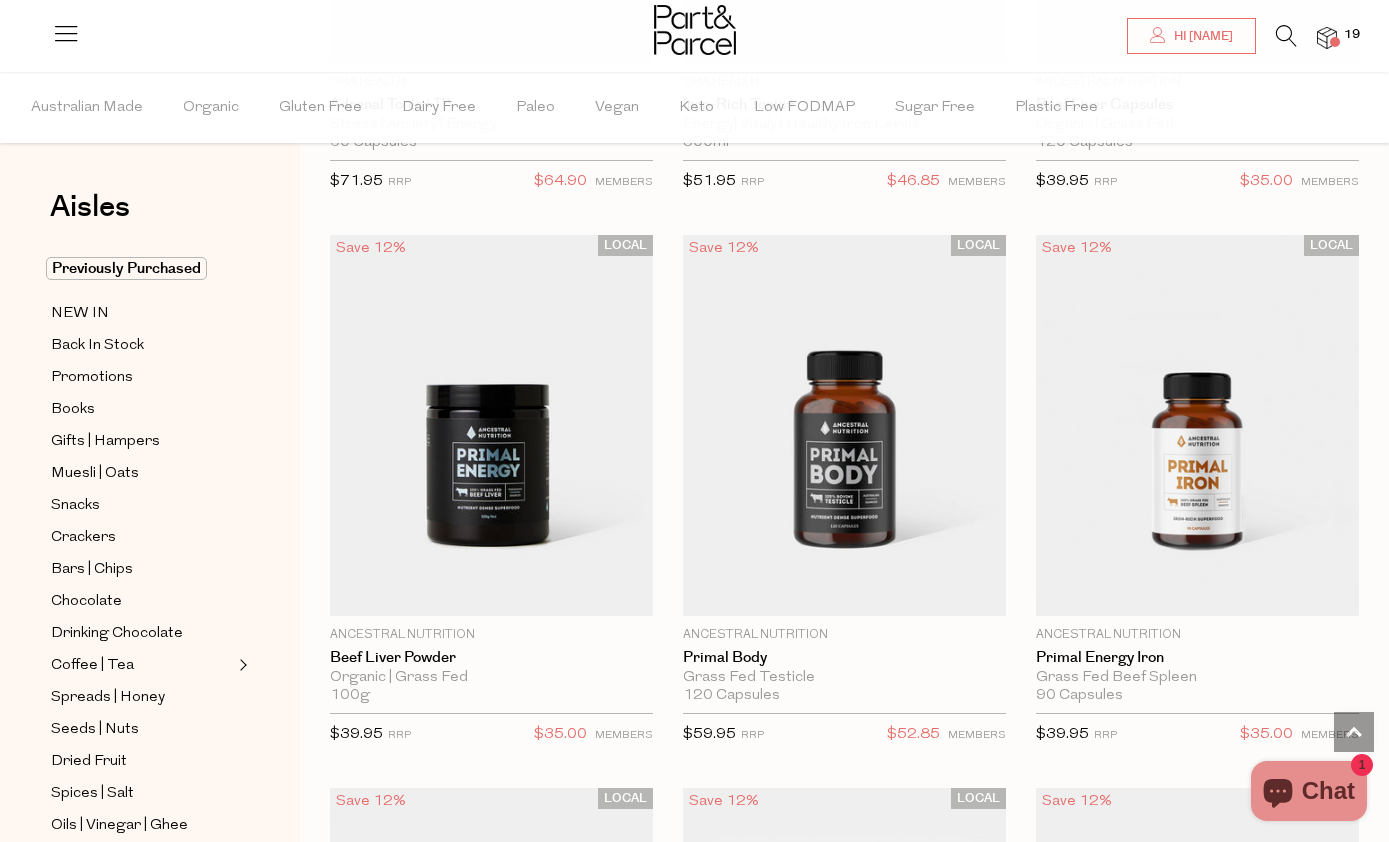 click on "Add To Parcel" at bounding box center (1197, 603) 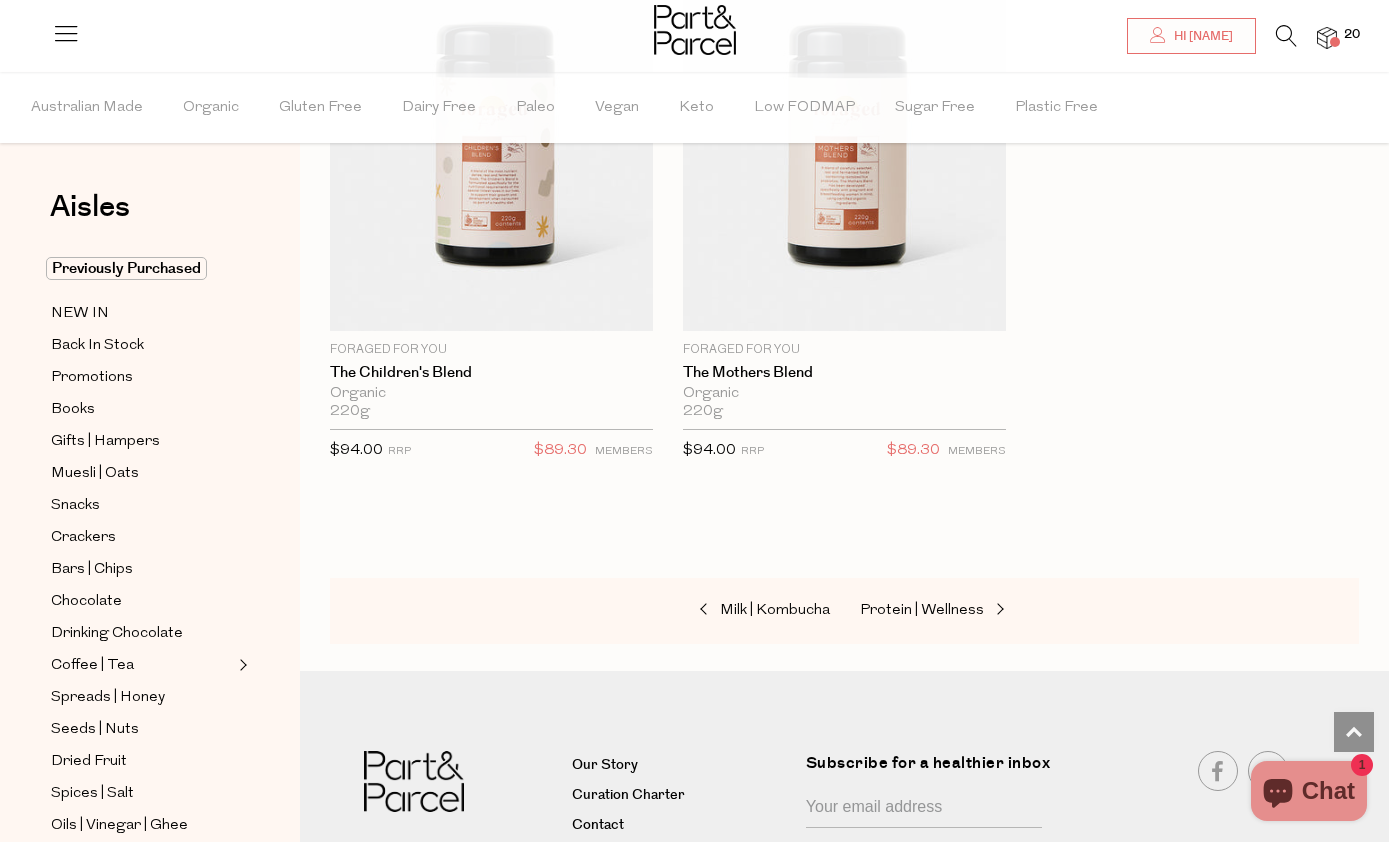 click at bounding box center [998, 610] 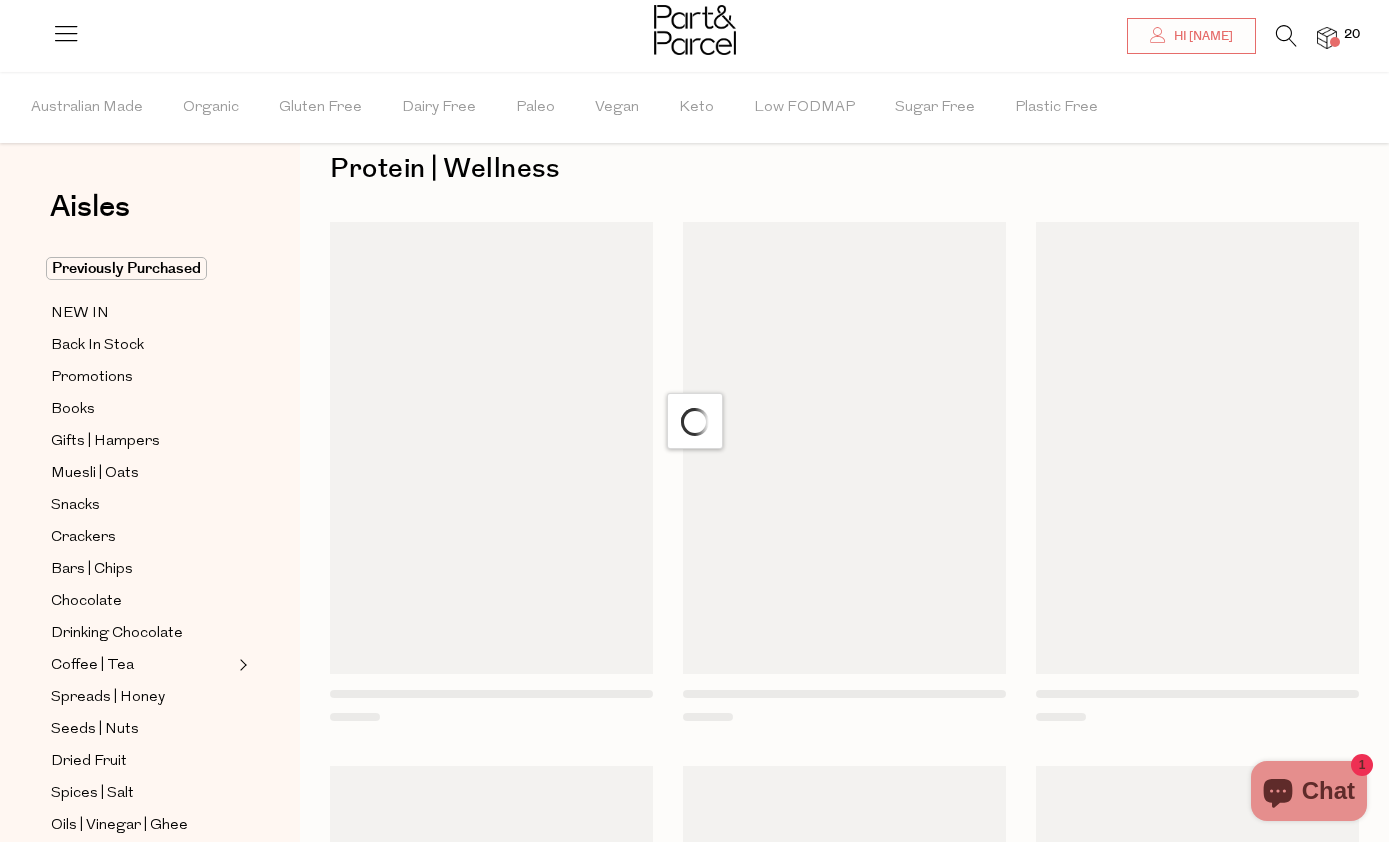 scroll, scrollTop: 56, scrollLeft: 0, axis: vertical 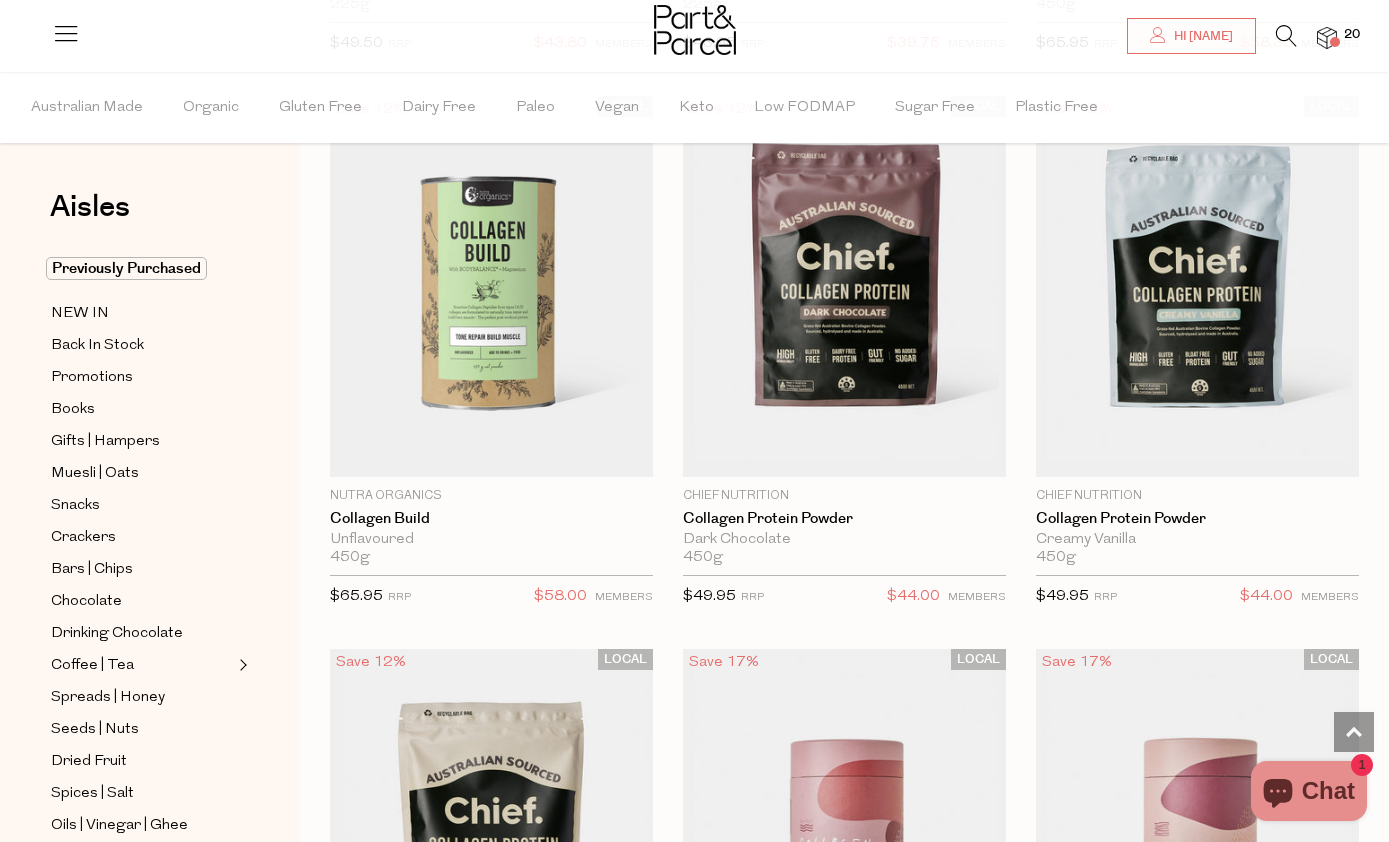 click at bounding box center (844, 286) 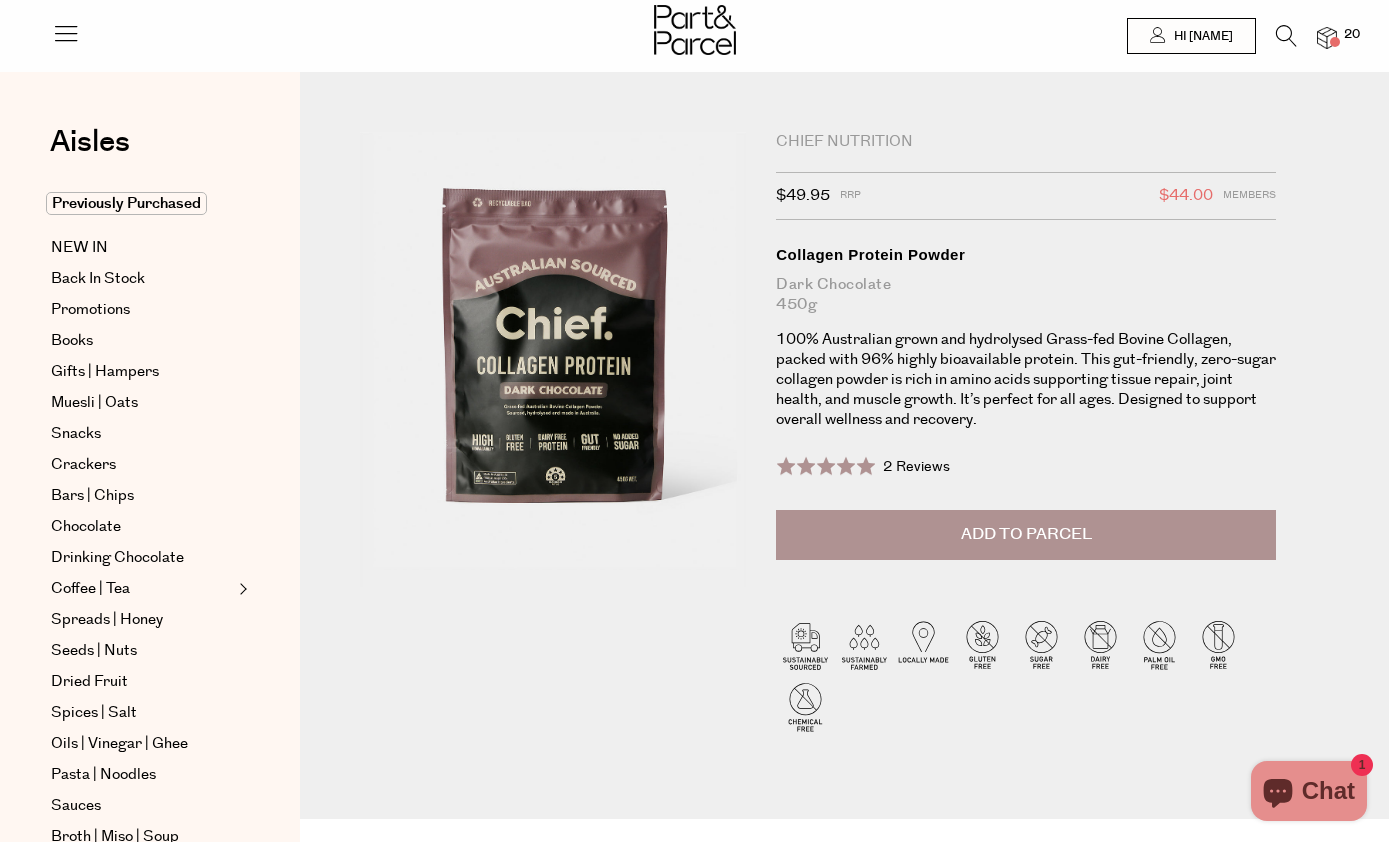 scroll, scrollTop: 923, scrollLeft: 0, axis: vertical 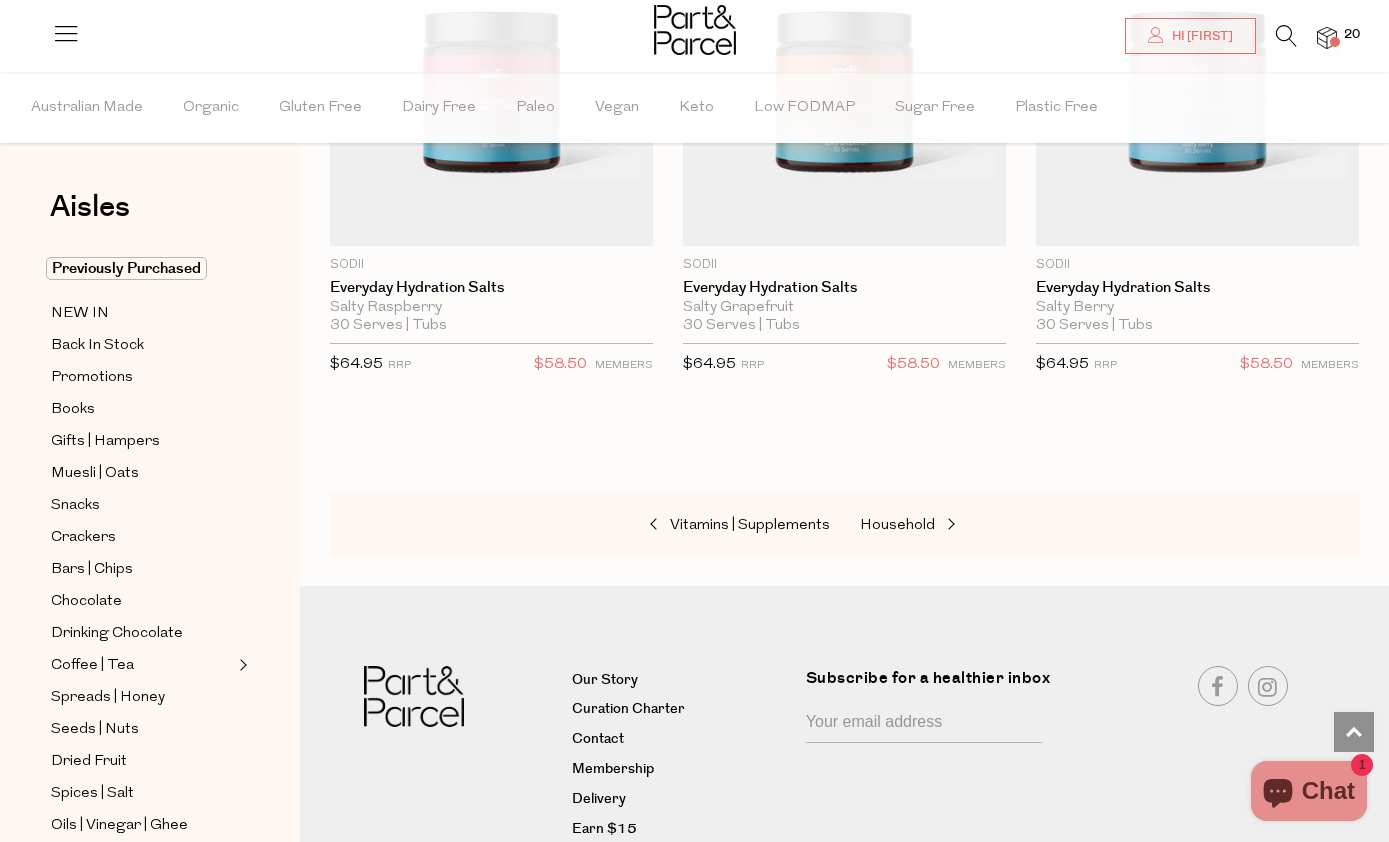 click on "Household" at bounding box center [897, 525] 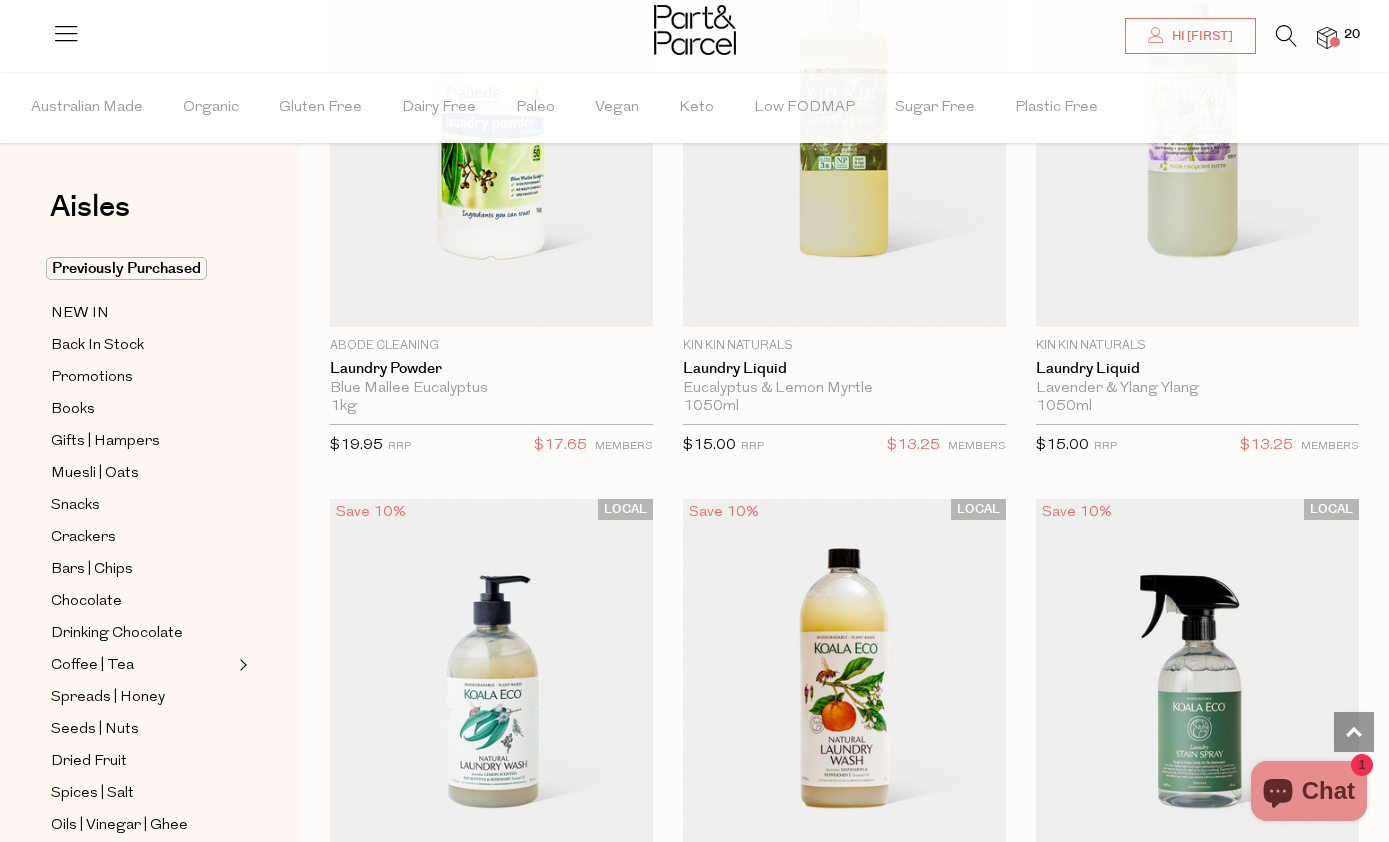 scroll, scrollTop: 7527, scrollLeft: 0, axis: vertical 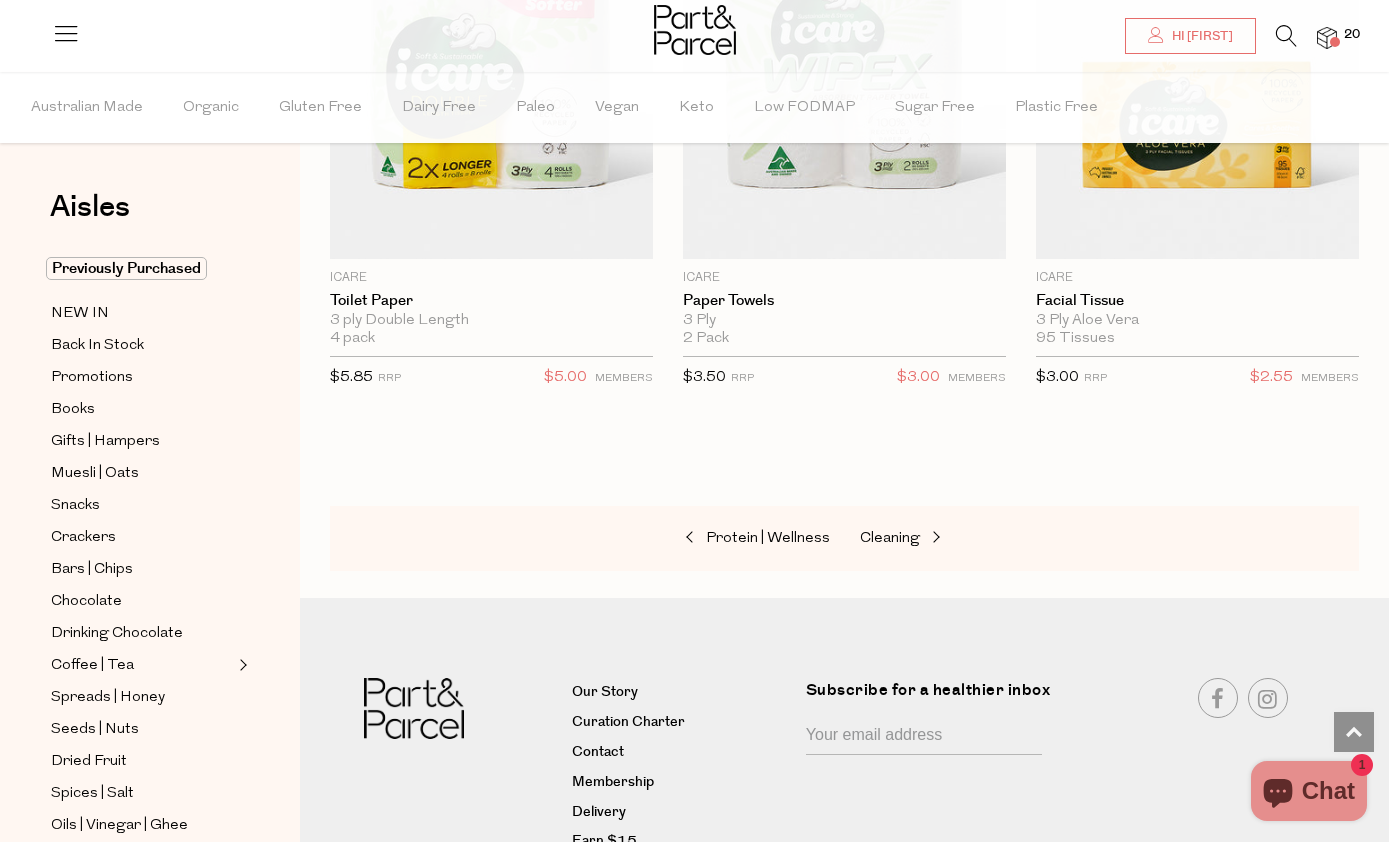 click on "Protein | Wellness Cleaning" at bounding box center [844, 539] 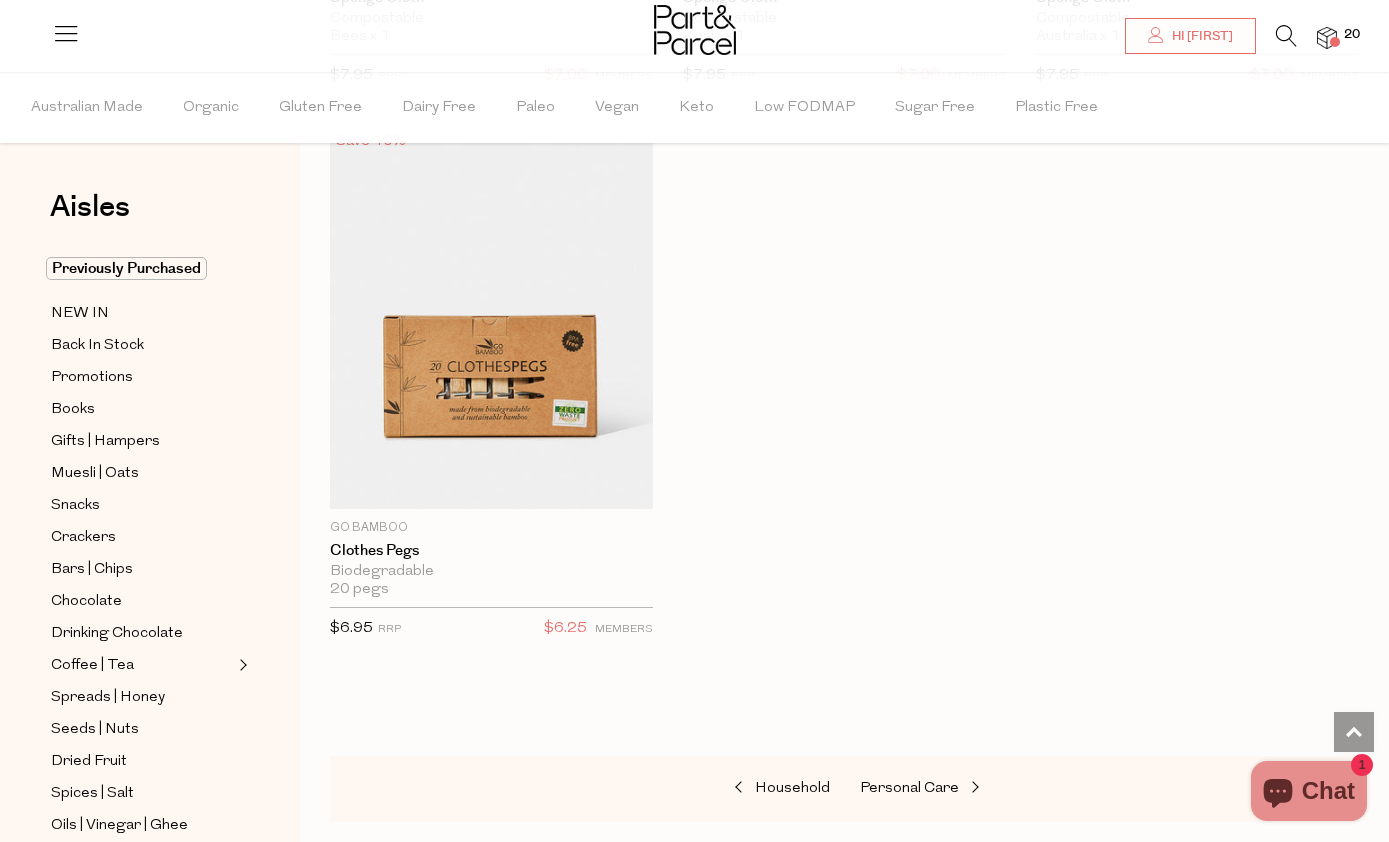 scroll, scrollTop: 2413, scrollLeft: 0, axis: vertical 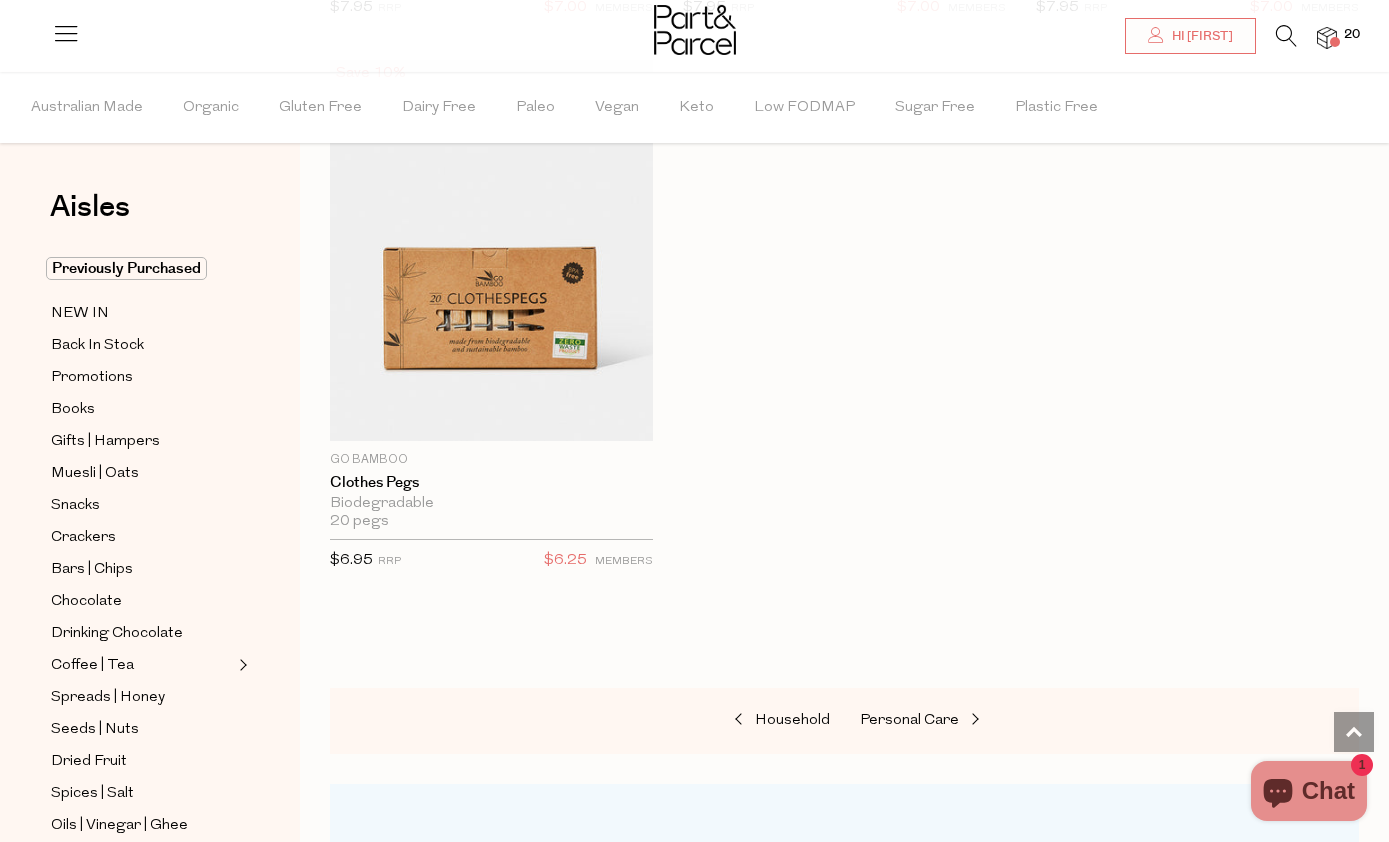 click on "Personal Care" at bounding box center (960, 721) 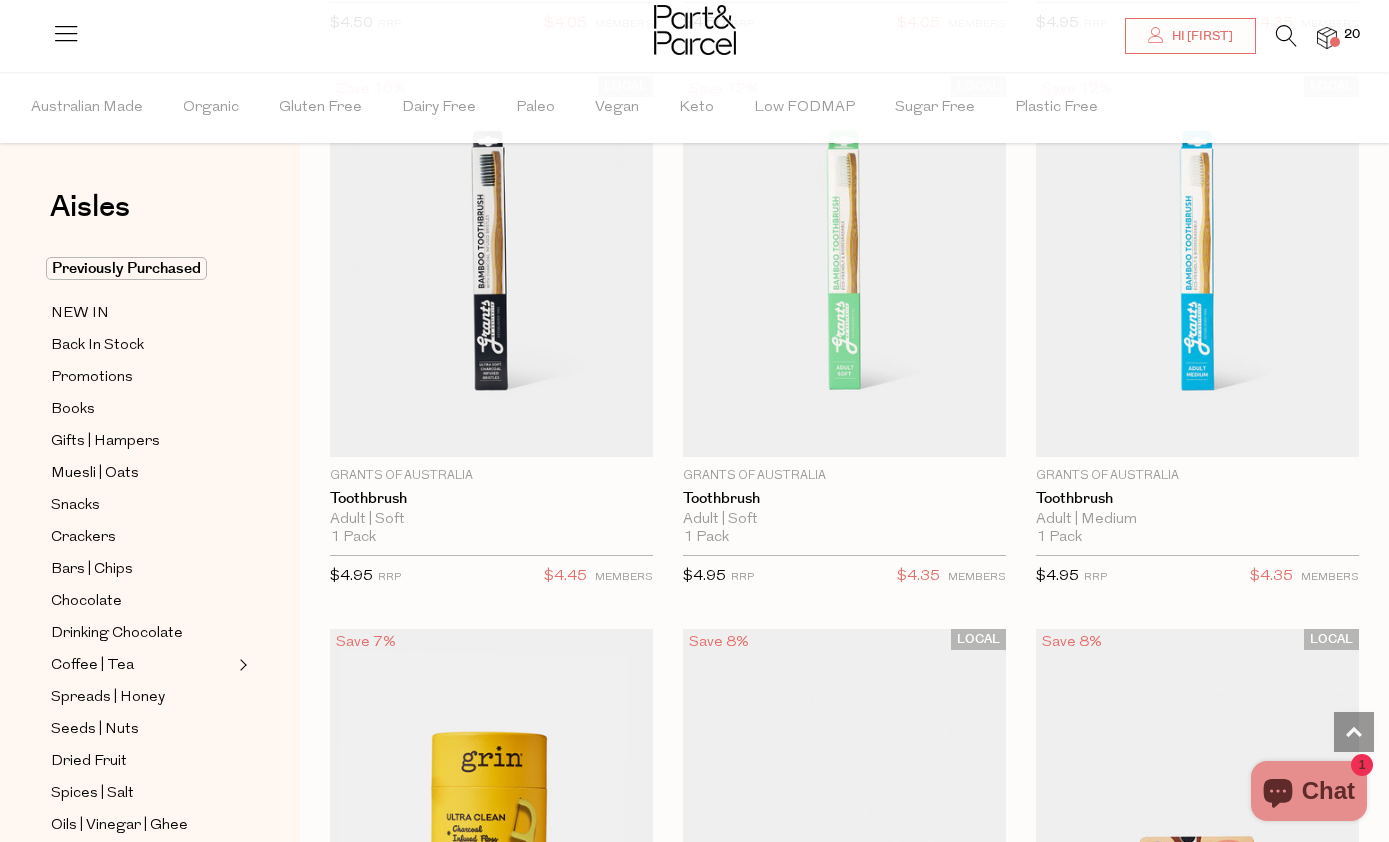 scroll, scrollTop: 4554, scrollLeft: 0, axis: vertical 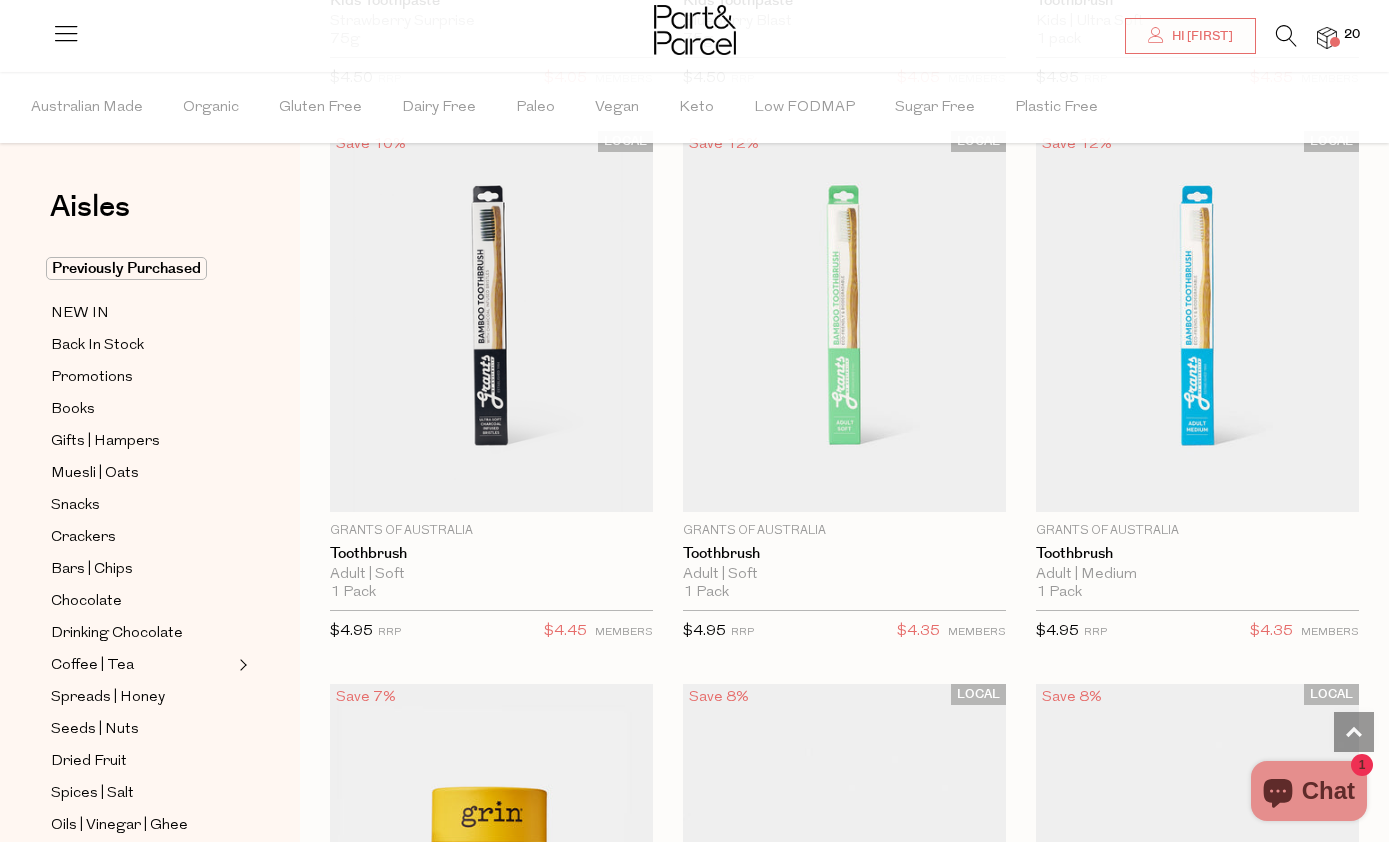 click on "Notify Me" at bounding box center [491, 500] 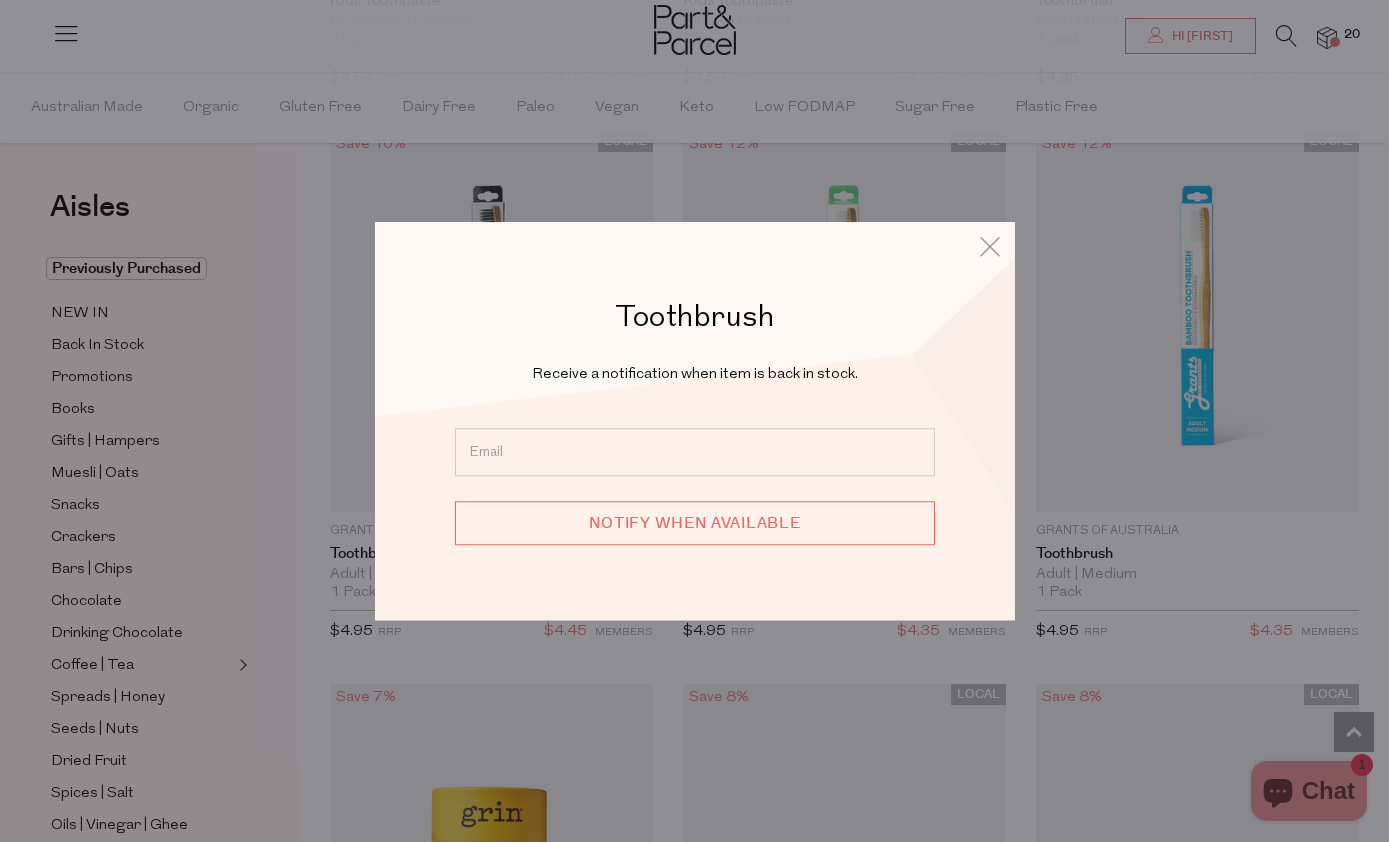 click at bounding box center (990, 246) 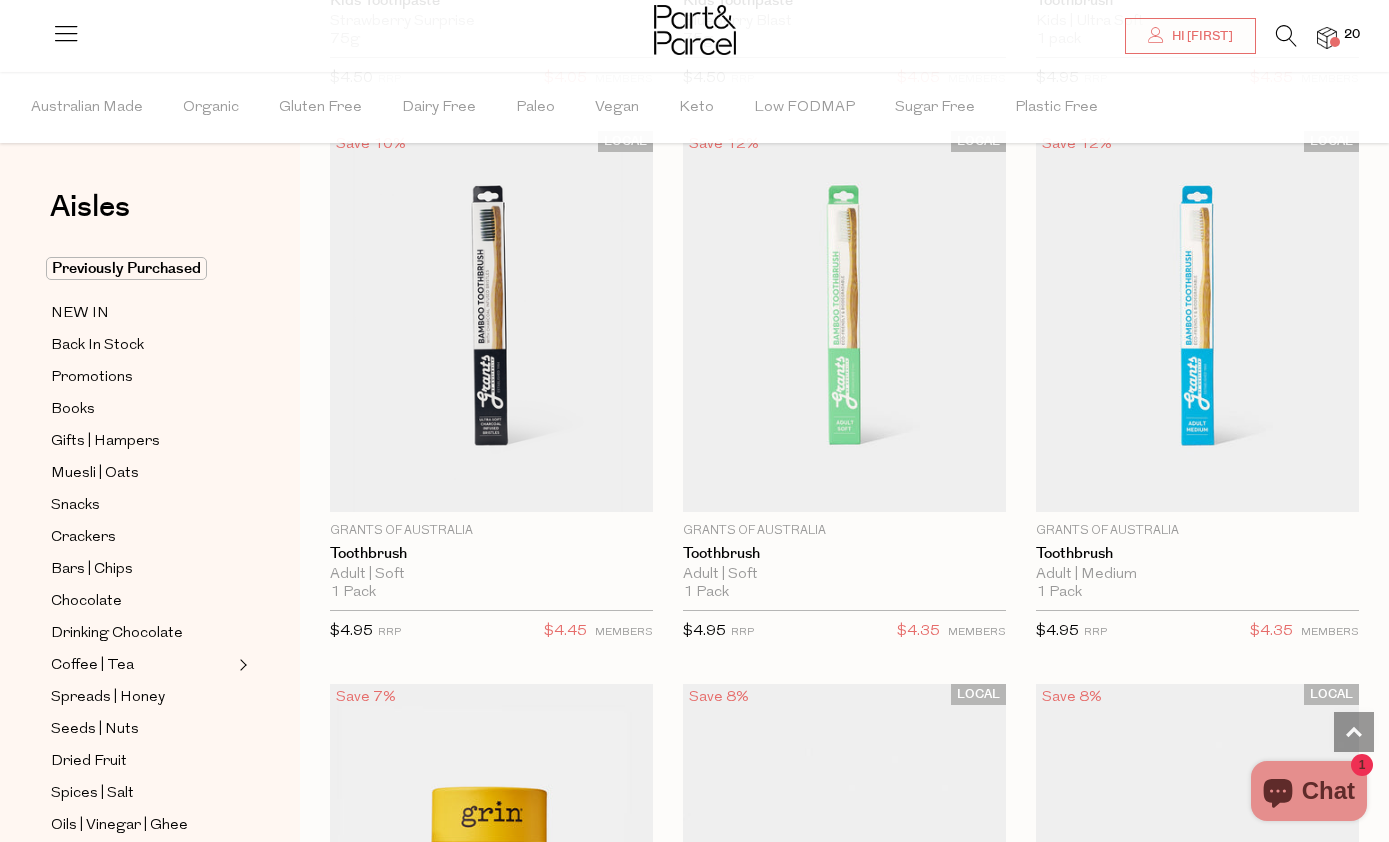 click on "Add To Parcel" at bounding box center (1197, 500) 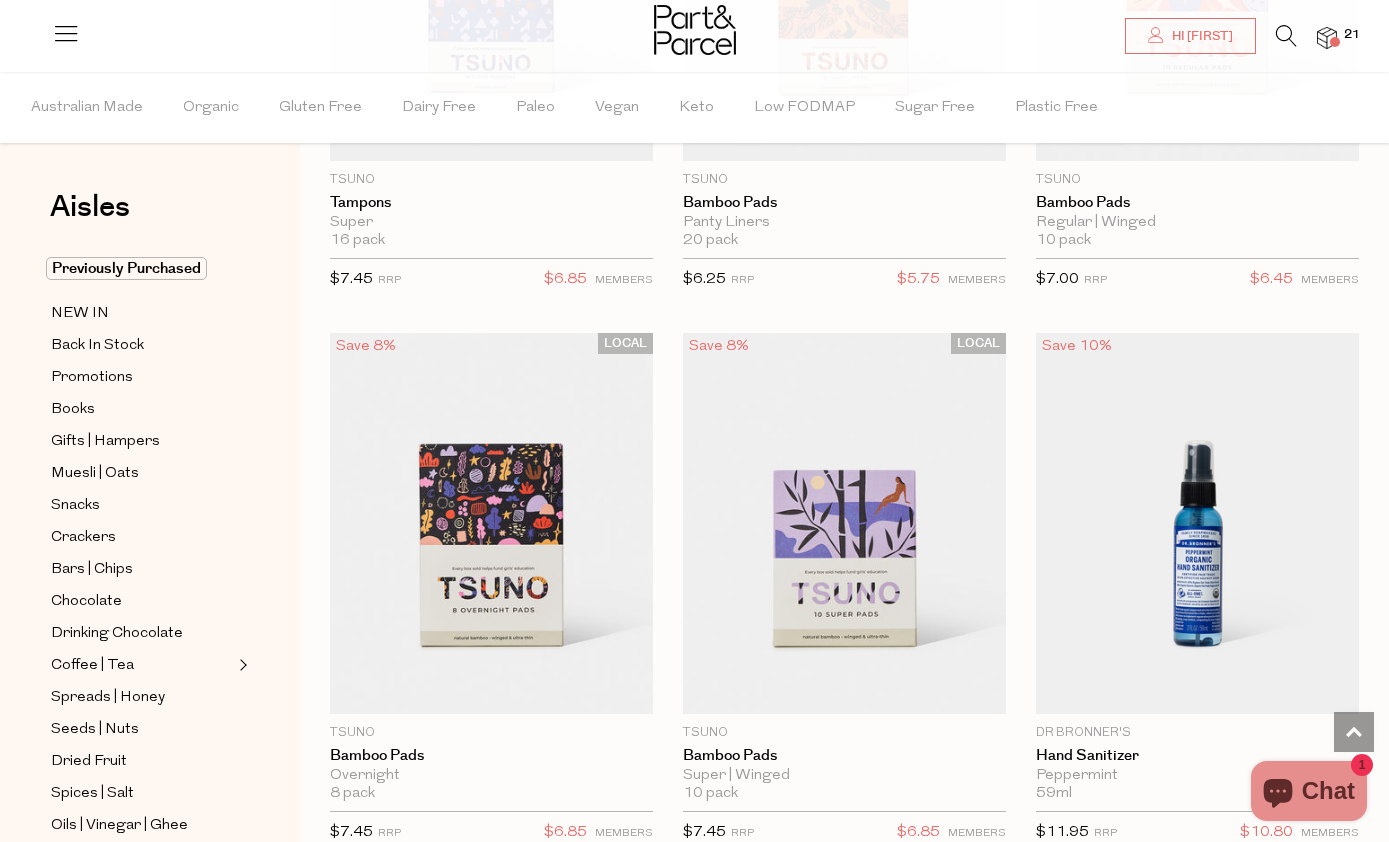scroll, scrollTop: 6331, scrollLeft: 0, axis: vertical 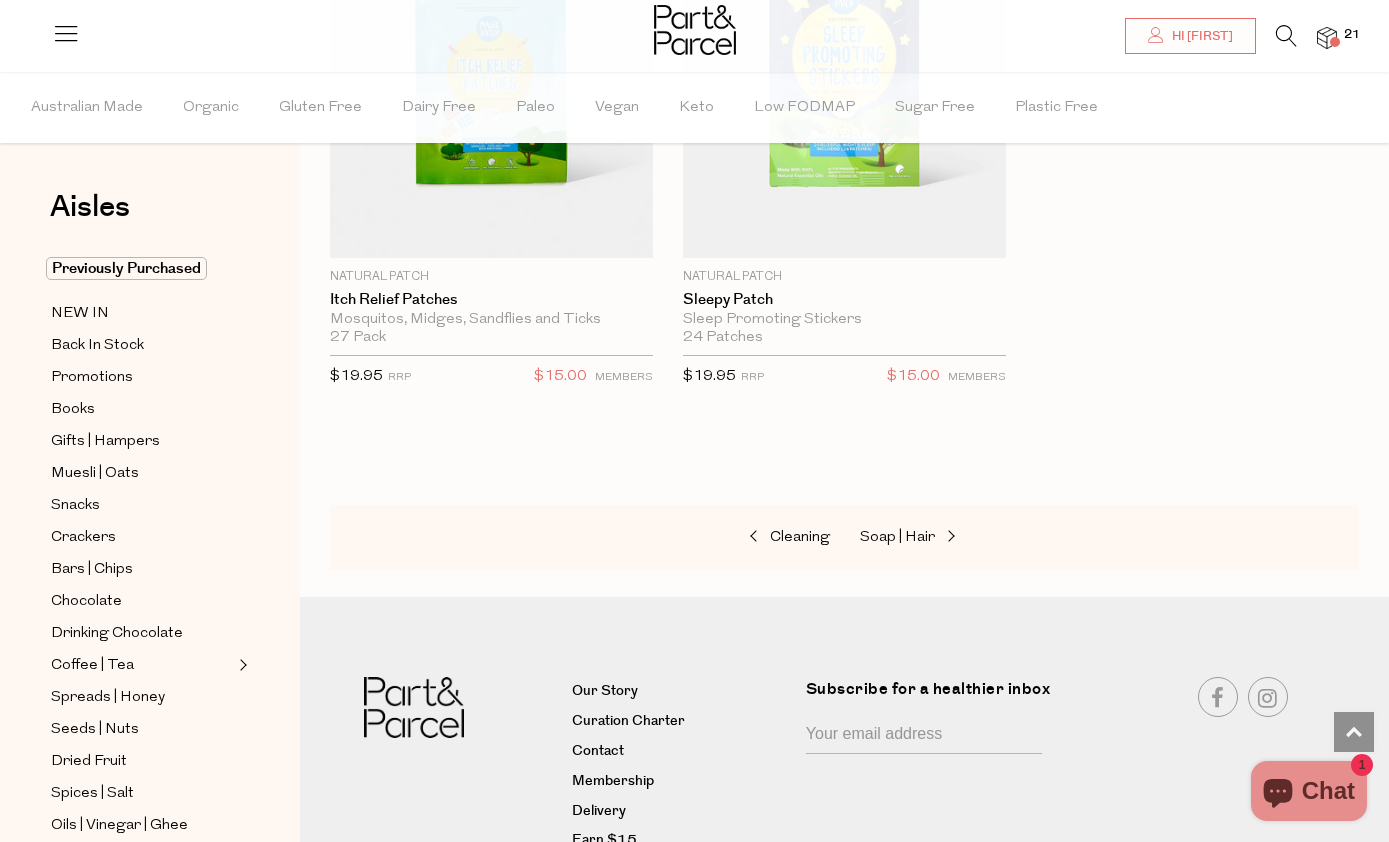 click on "Soap | Hair" at bounding box center (897, 537) 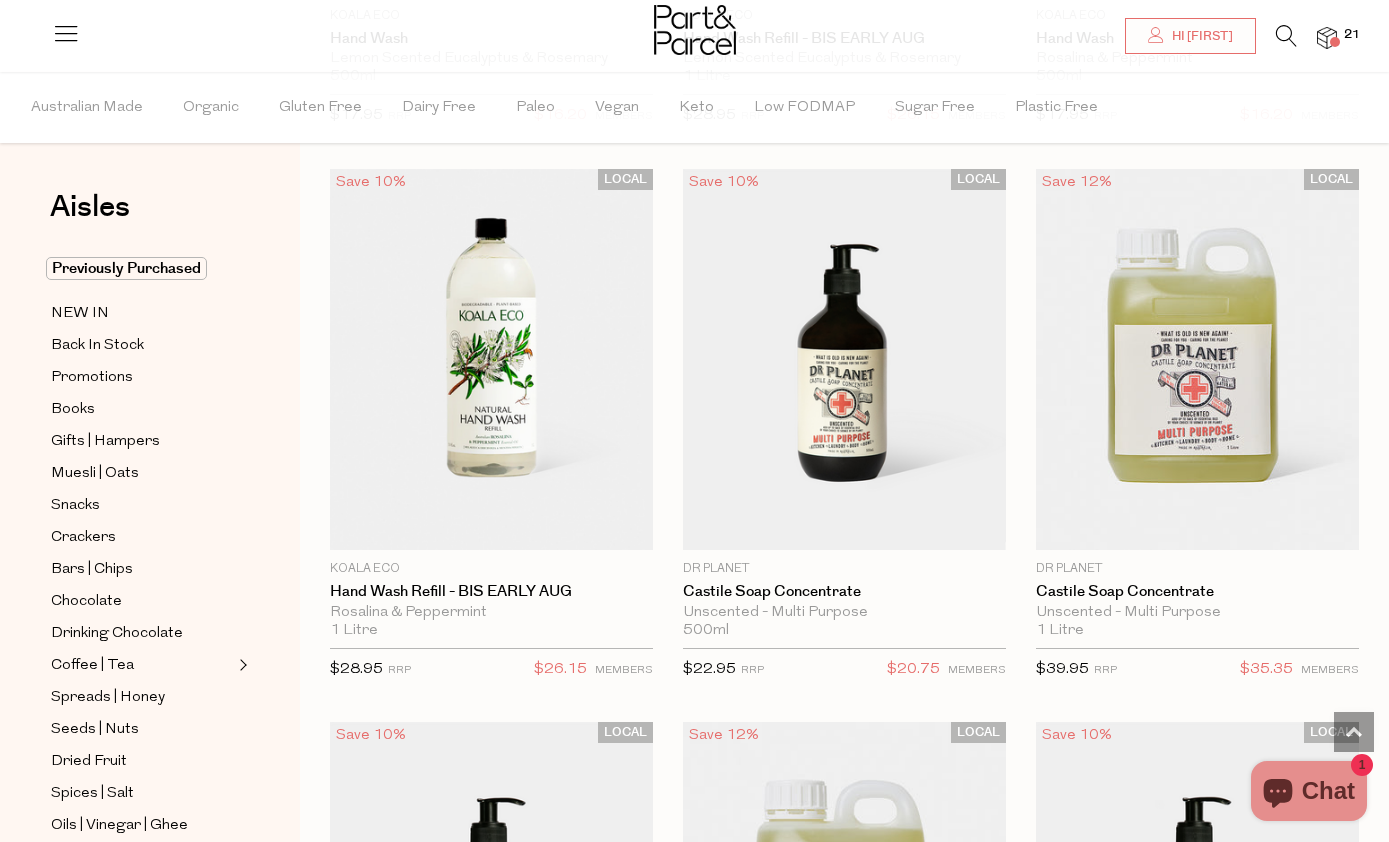 scroll, scrollTop: 641, scrollLeft: 0, axis: vertical 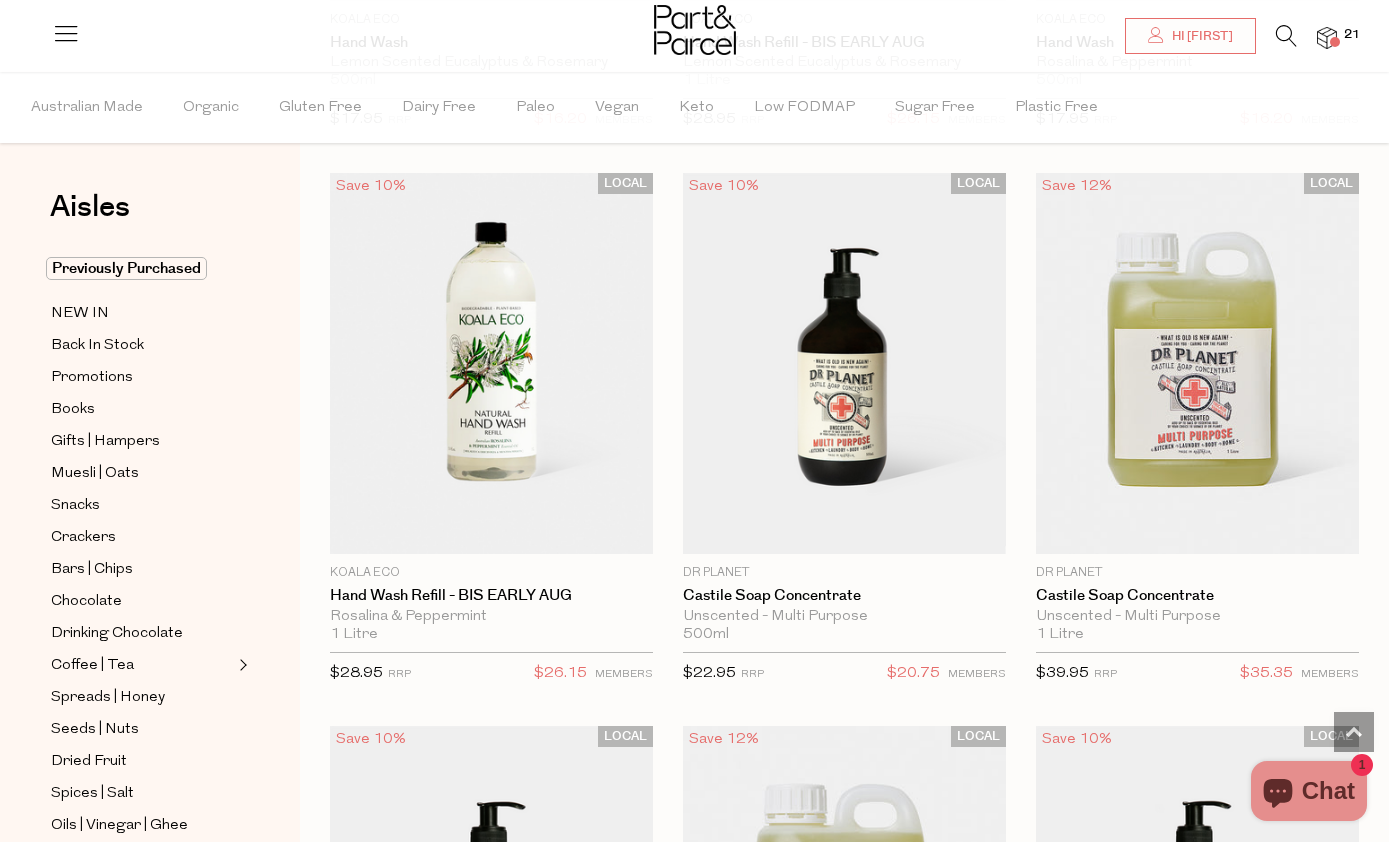 click at bounding box center (1197, 363) 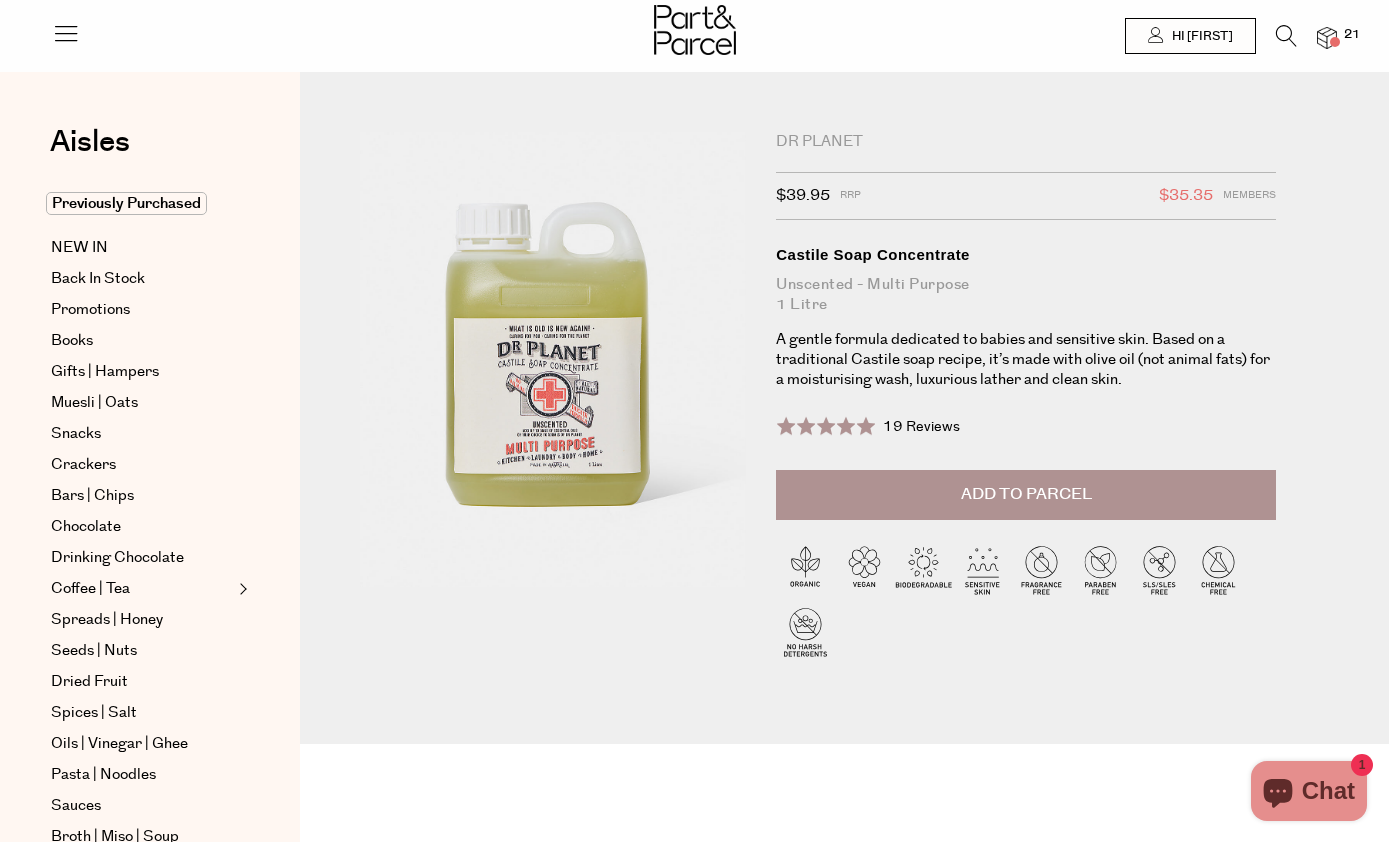 scroll, scrollTop: 0, scrollLeft: 0, axis: both 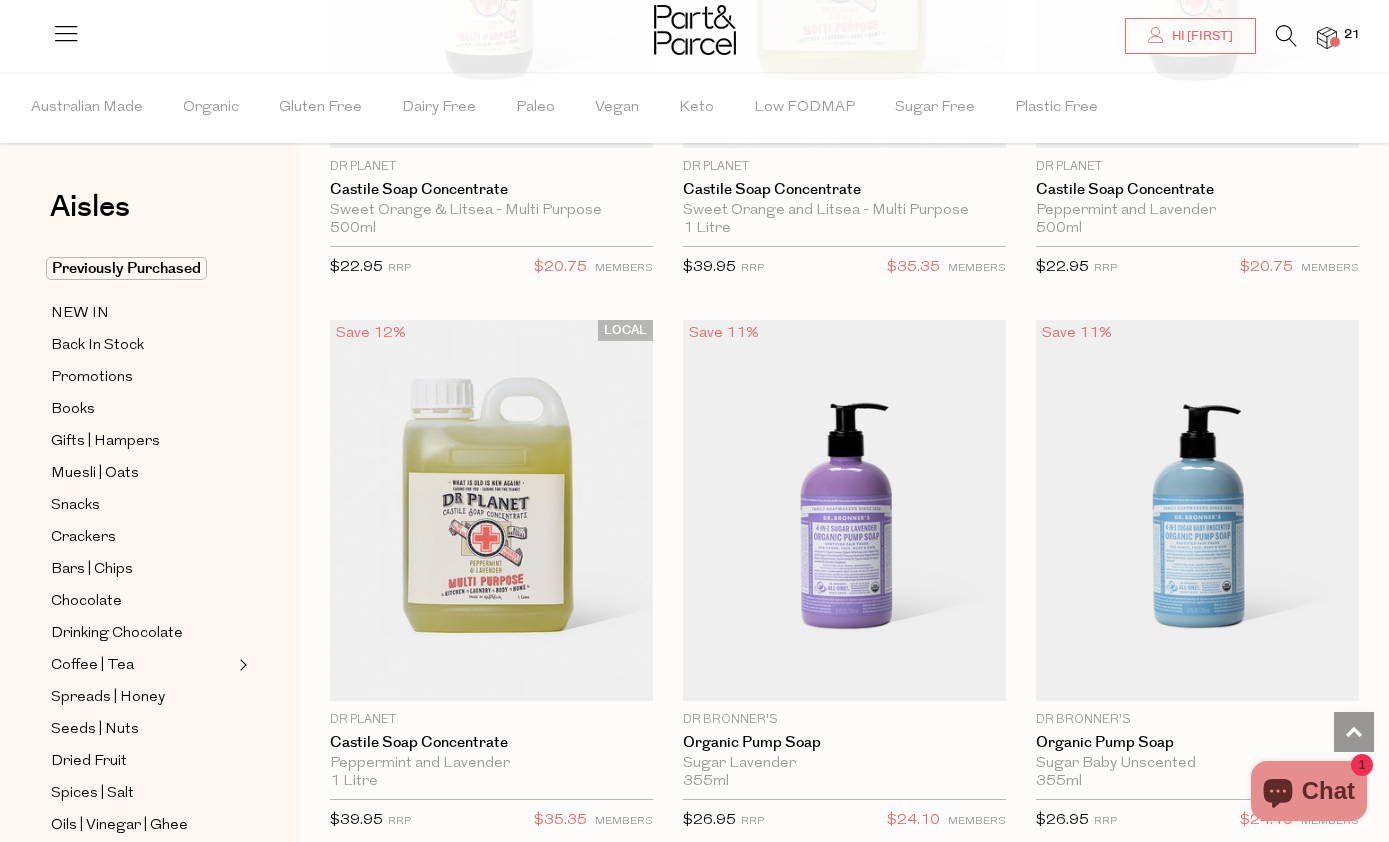 click at bounding box center [491, 510] 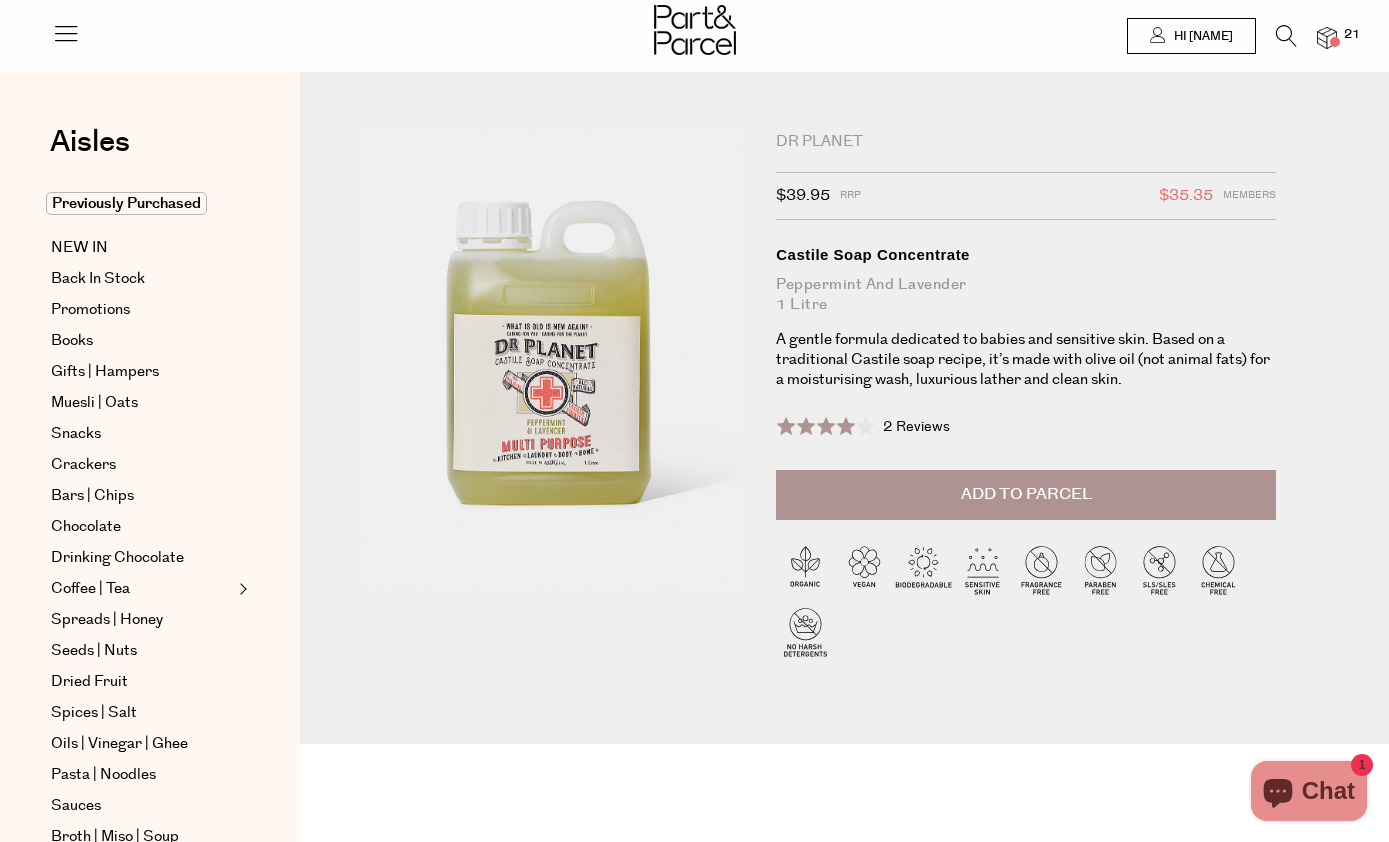 scroll, scrollTop: 57, scrollLeft: 0, axis: vertical 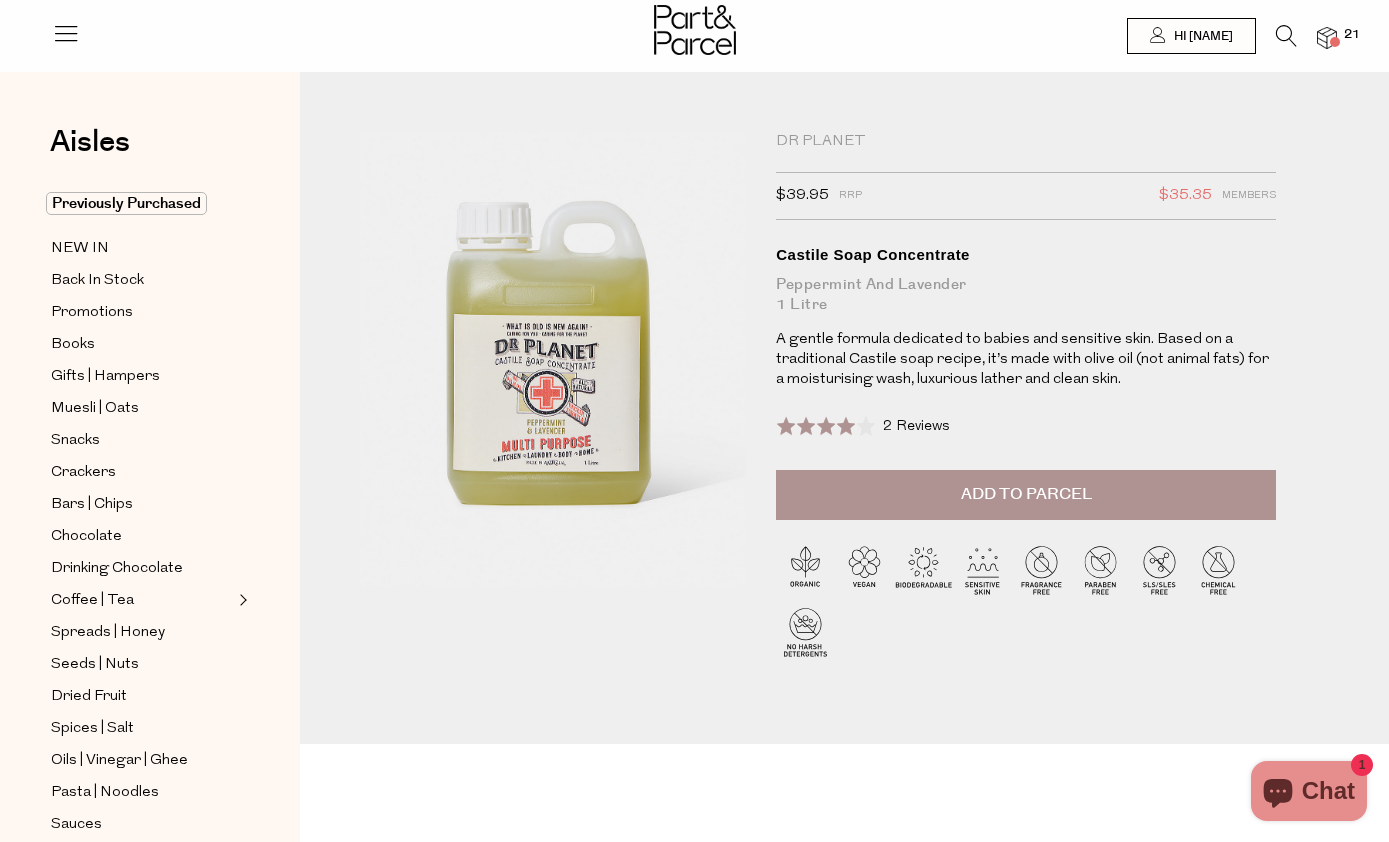 click on "Add to Parcel" at bounding box center [1026, 494] 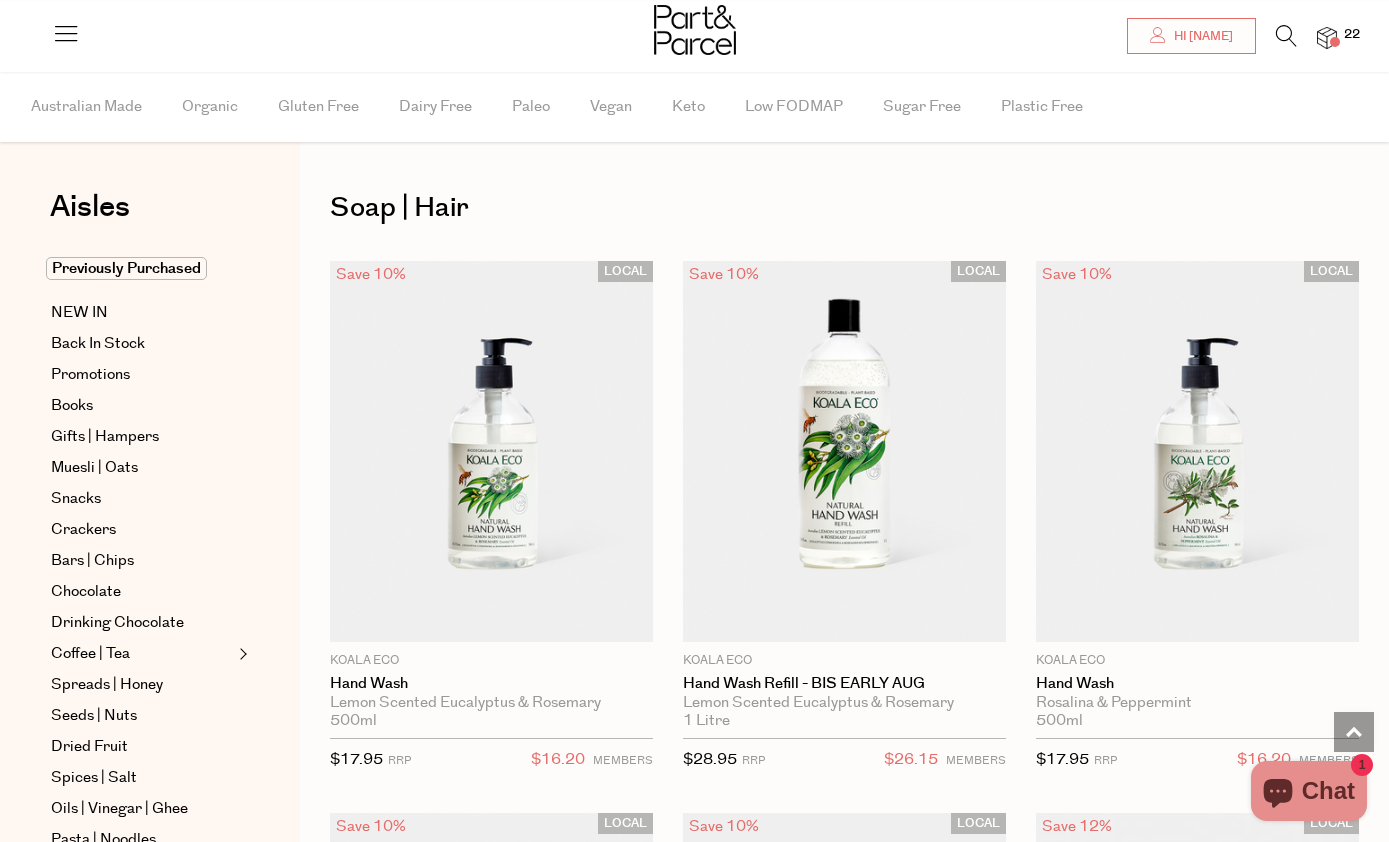 scroll, scrollTop: 1382, scrollLeft: 0, axis: vertical 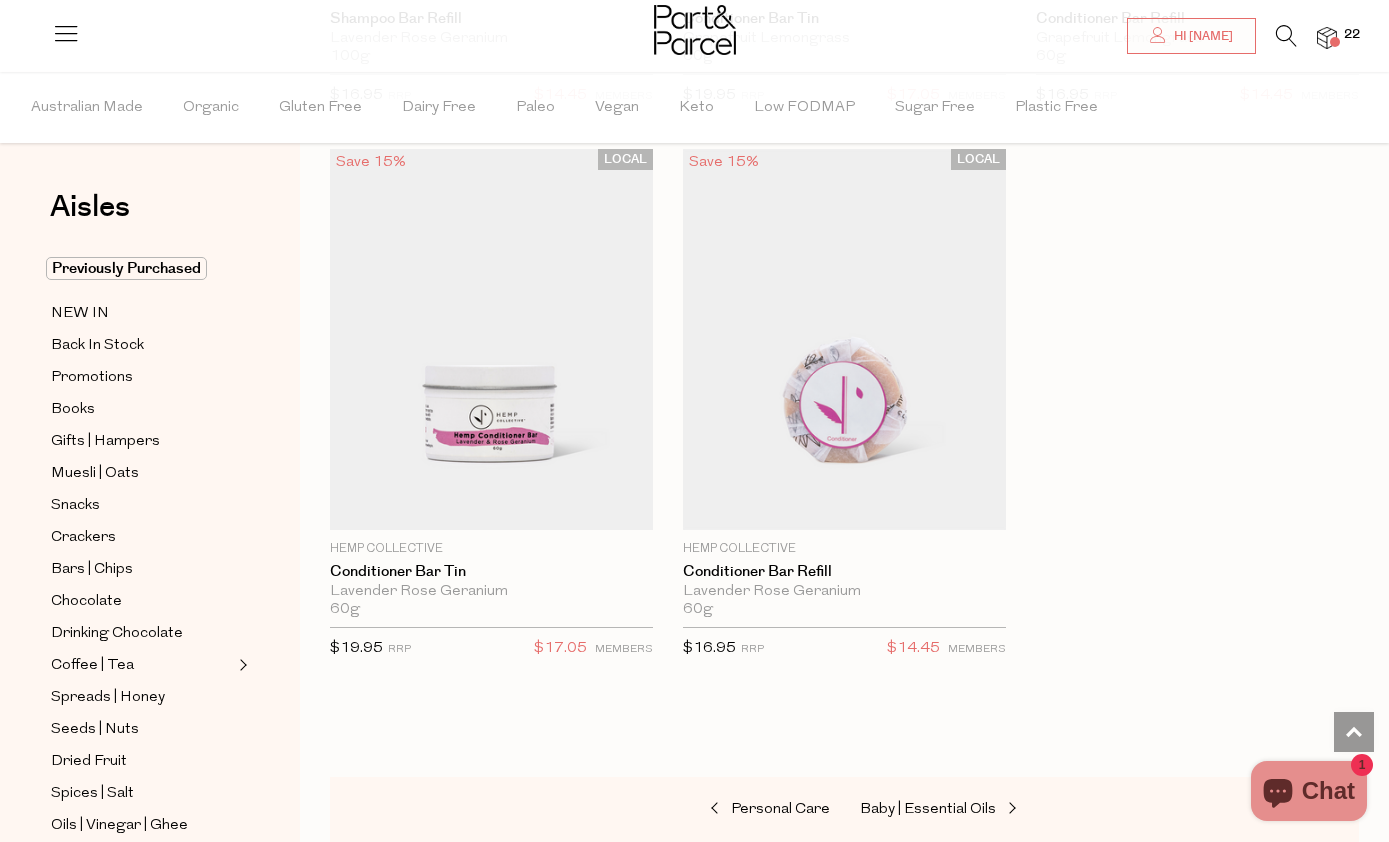 click on "Baby | Essential Oils" at bounding box center [928, 809] 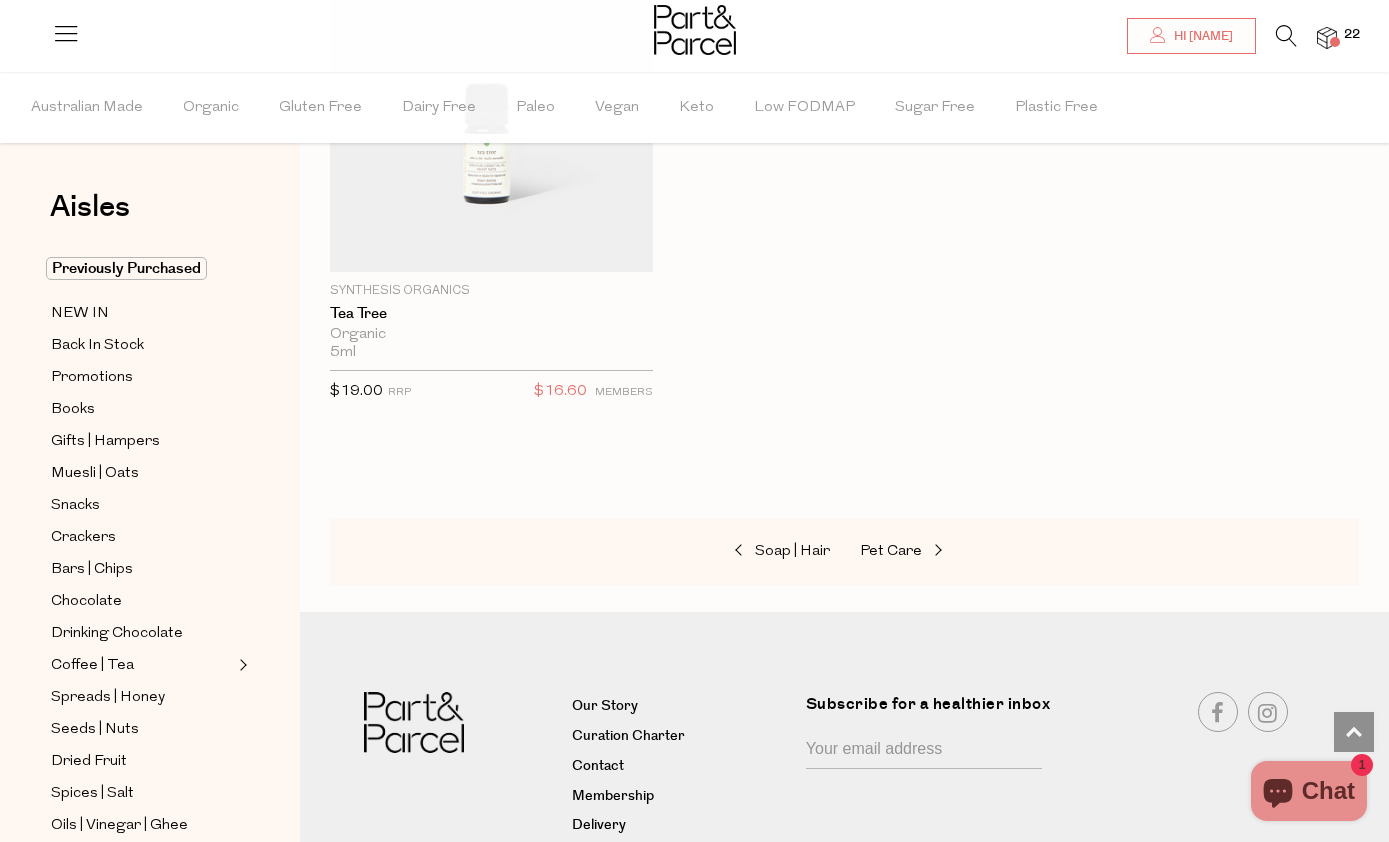 click on "Pet Care" at bounding box center [891, 551] 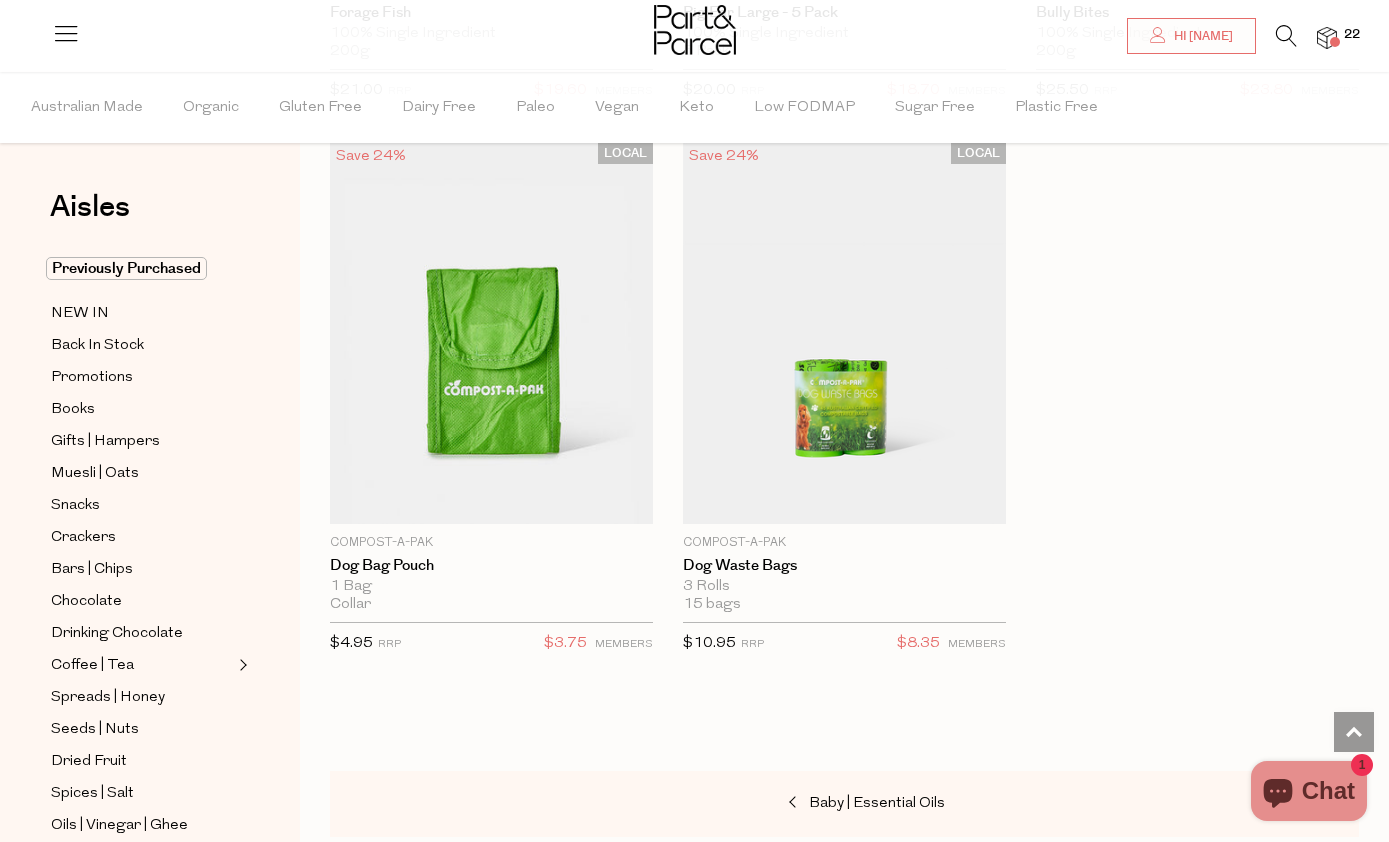scroll, scrollTop: 1533, scrollLeft: 0, axis: vertical 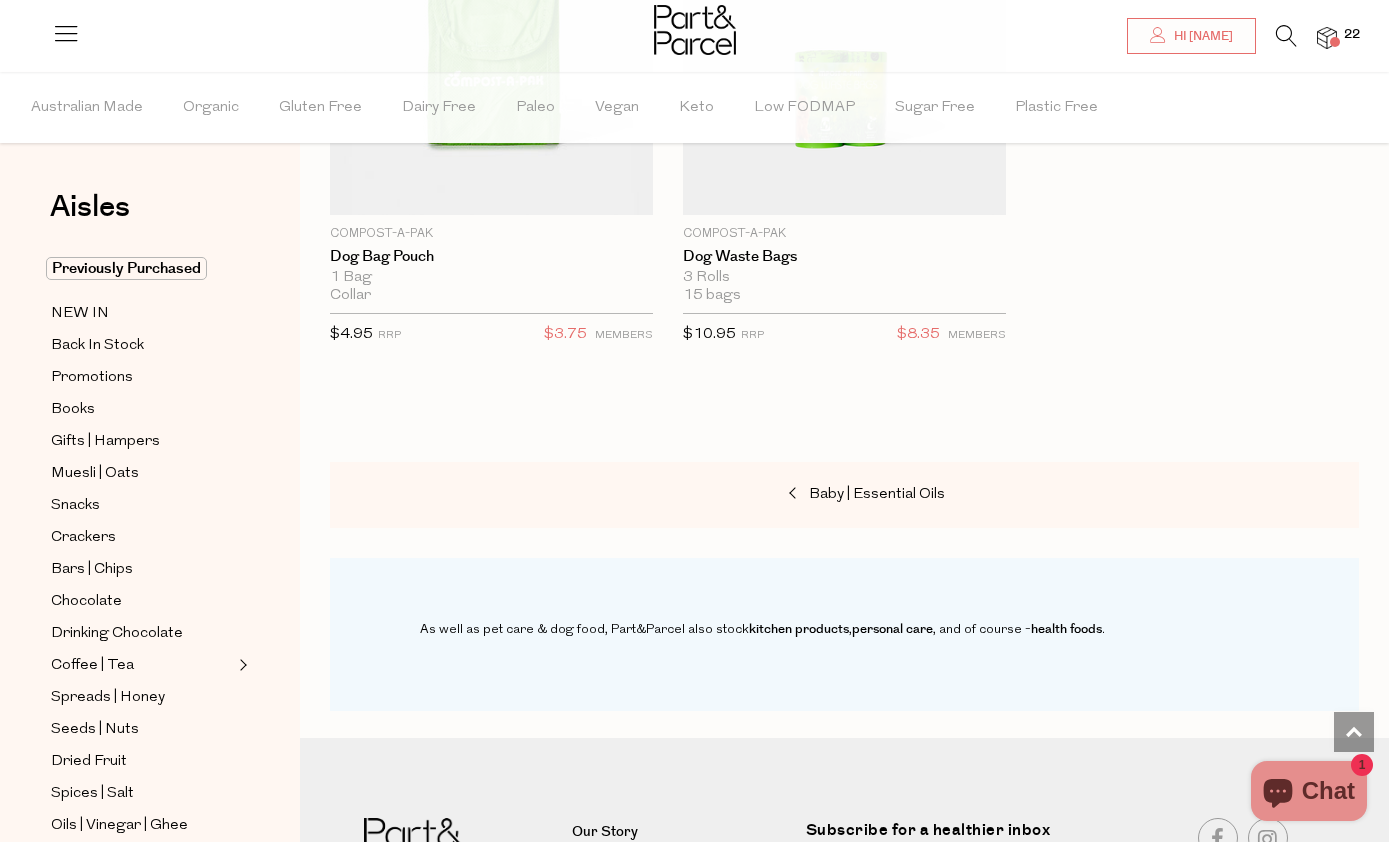click on "Baby | Essential Oils" at bounding box center (877, 494) 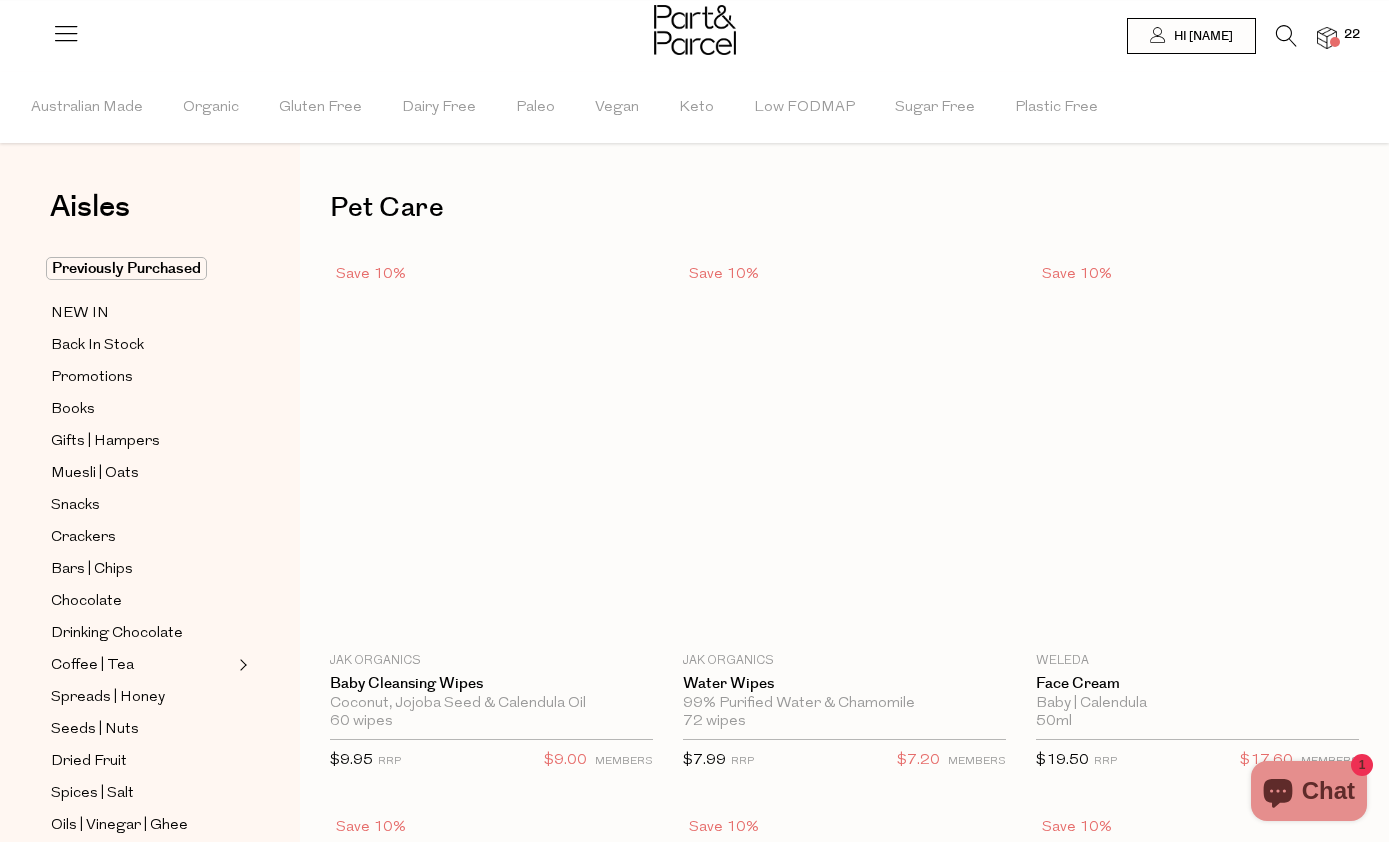 scroll, scrollTop: 11, scrollLeft: 0, axis: vertical 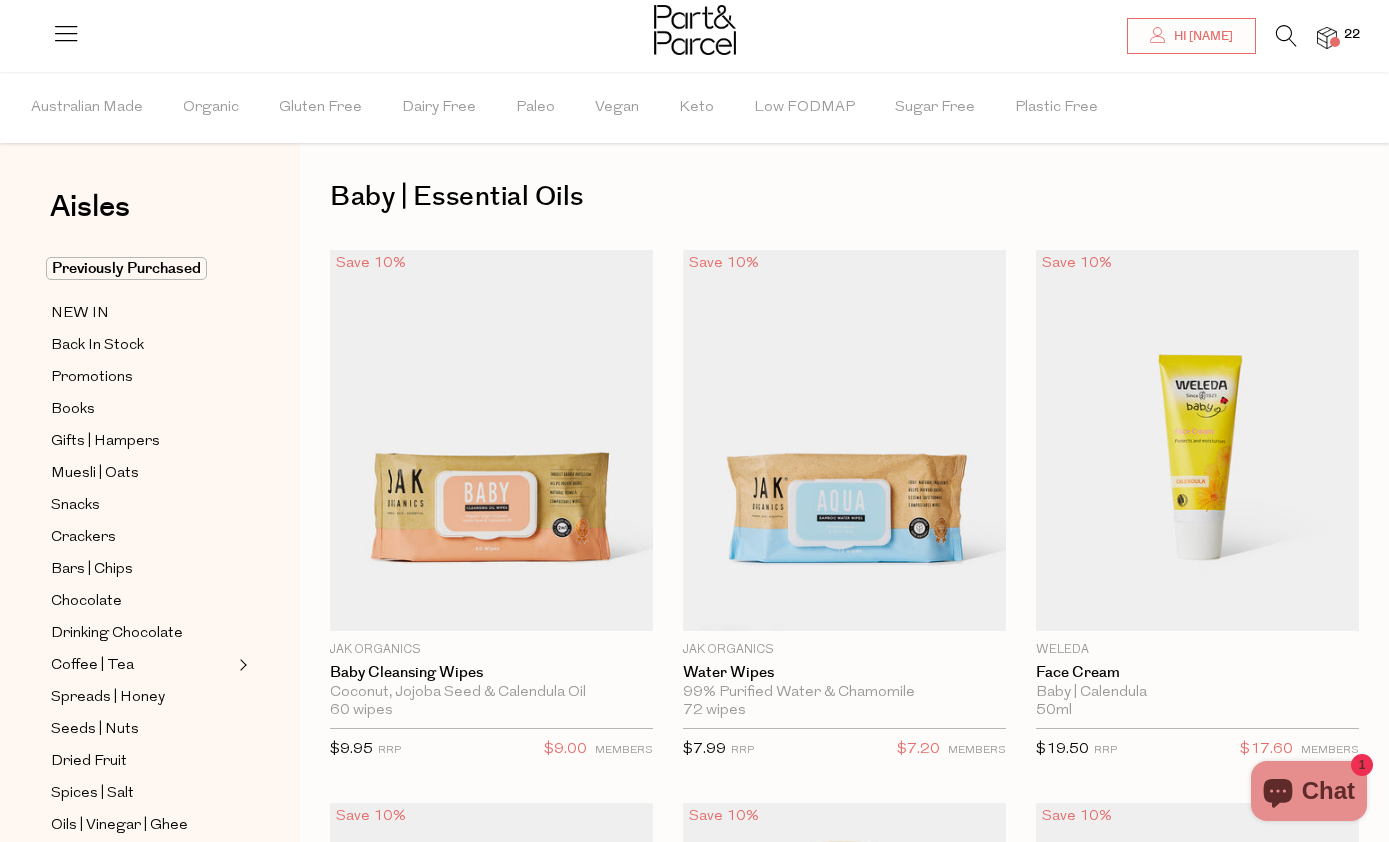 click at bounding box center (1327, 38) 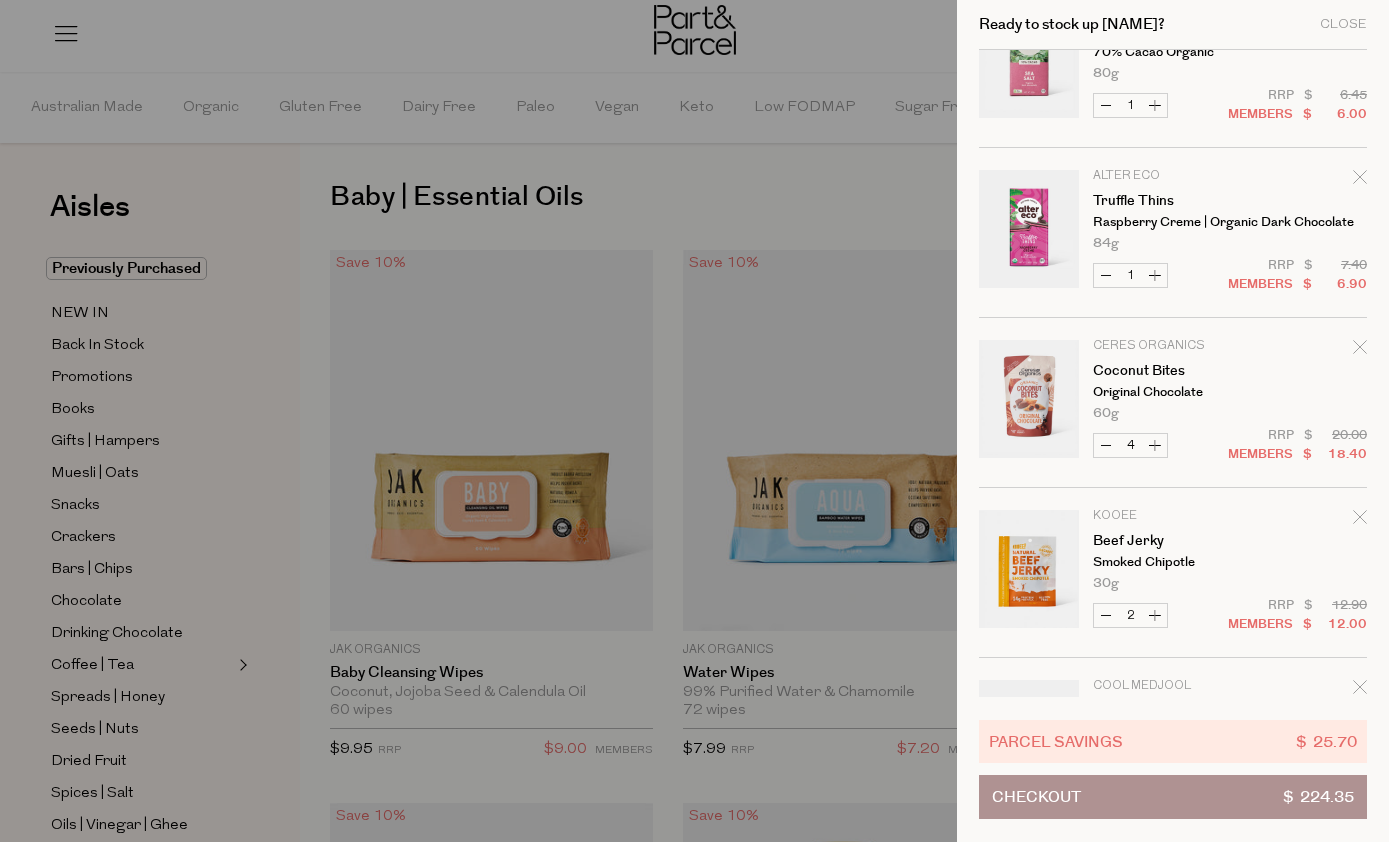 scroll, scrollTop: 2117, scrollLeft: 0, axis: vertical 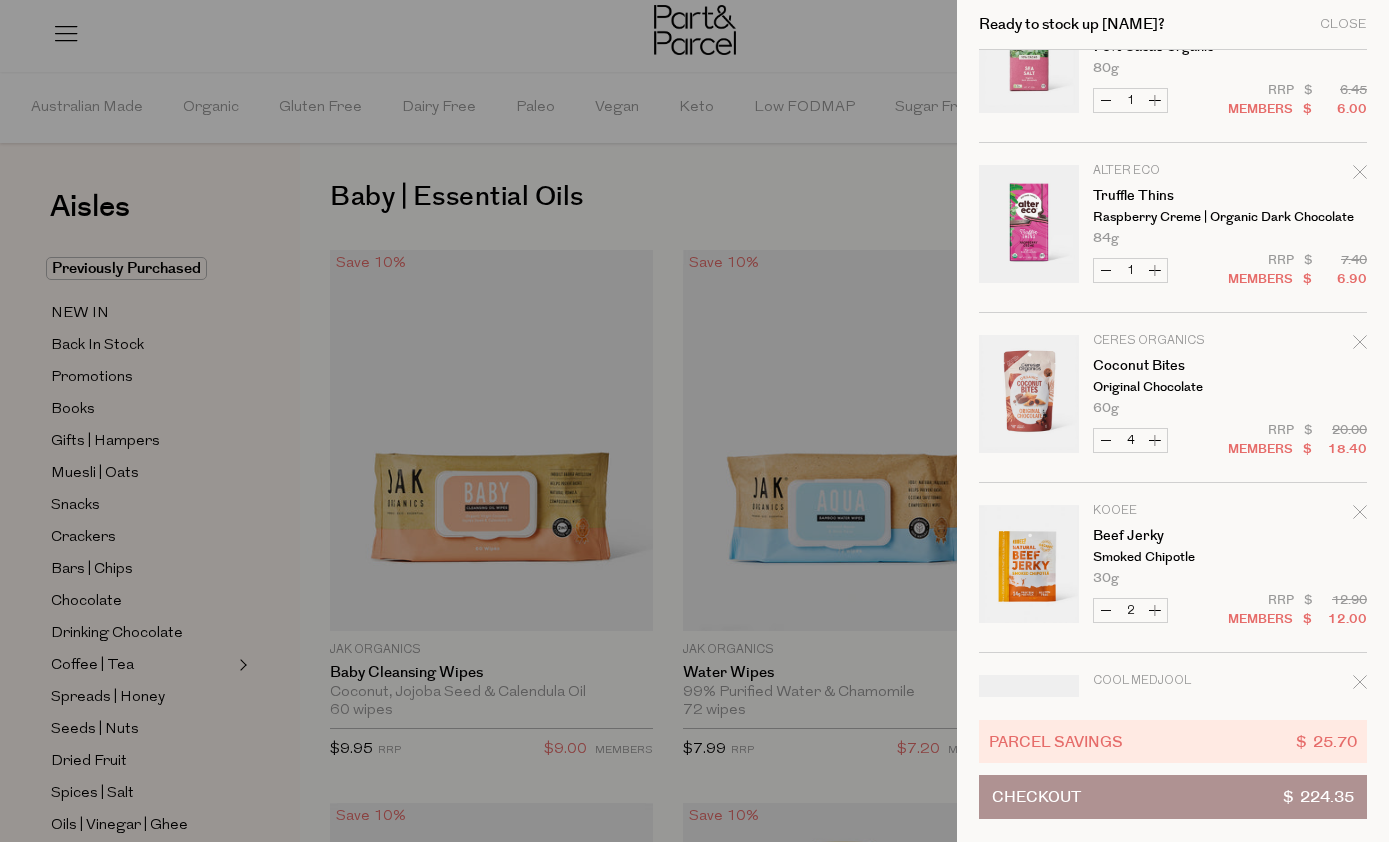 click on "Decrease Coconut Bites" at bounding box center (1106, 440) 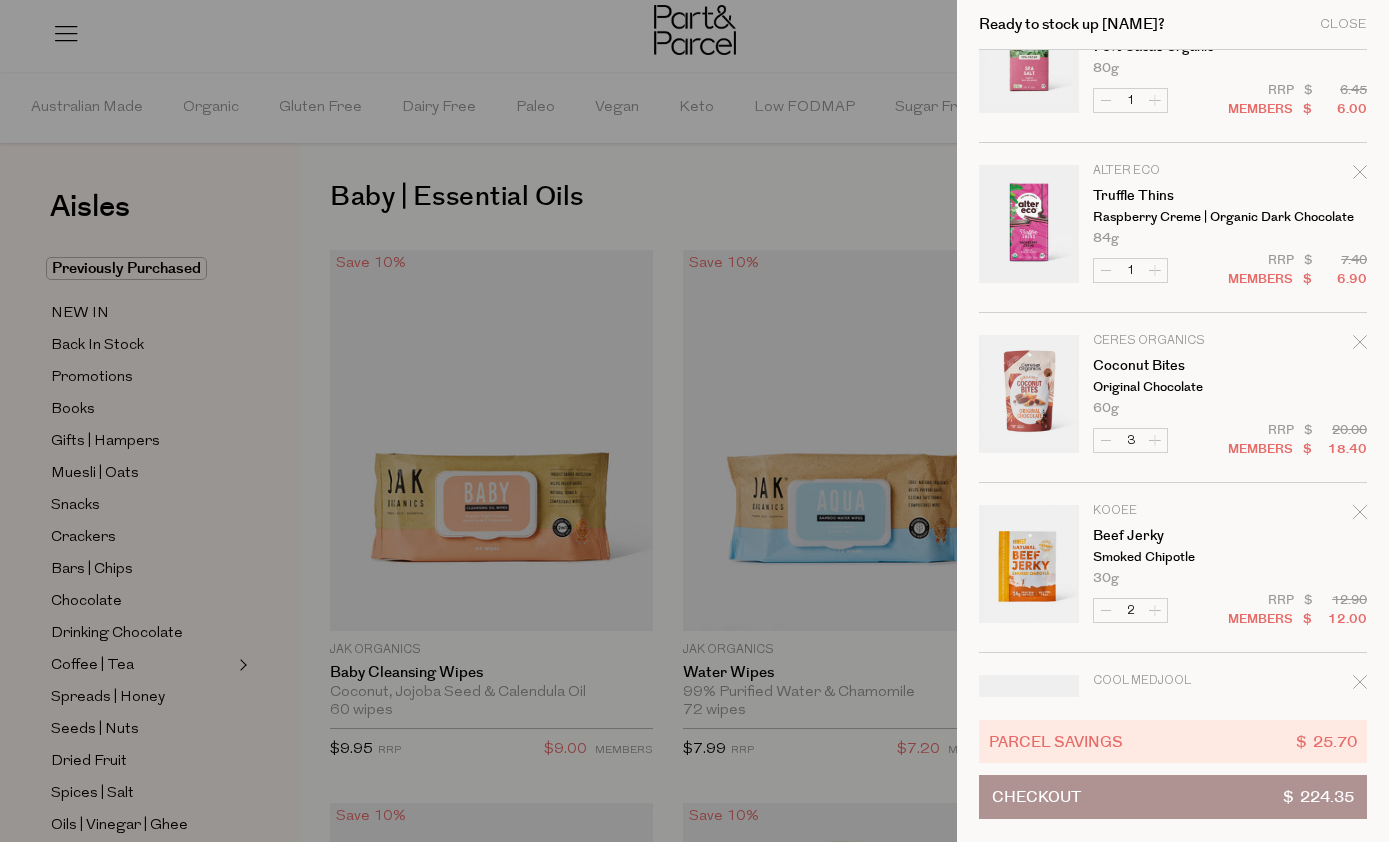 click on "Image
Product
Total
Qty
Dr Planet
Castile Soap Concentrate
Peppermint and Lavender
1 Litre
Only 7 Available 1 $ $ 35.35
1 $" at bounding box center [1173, -622] 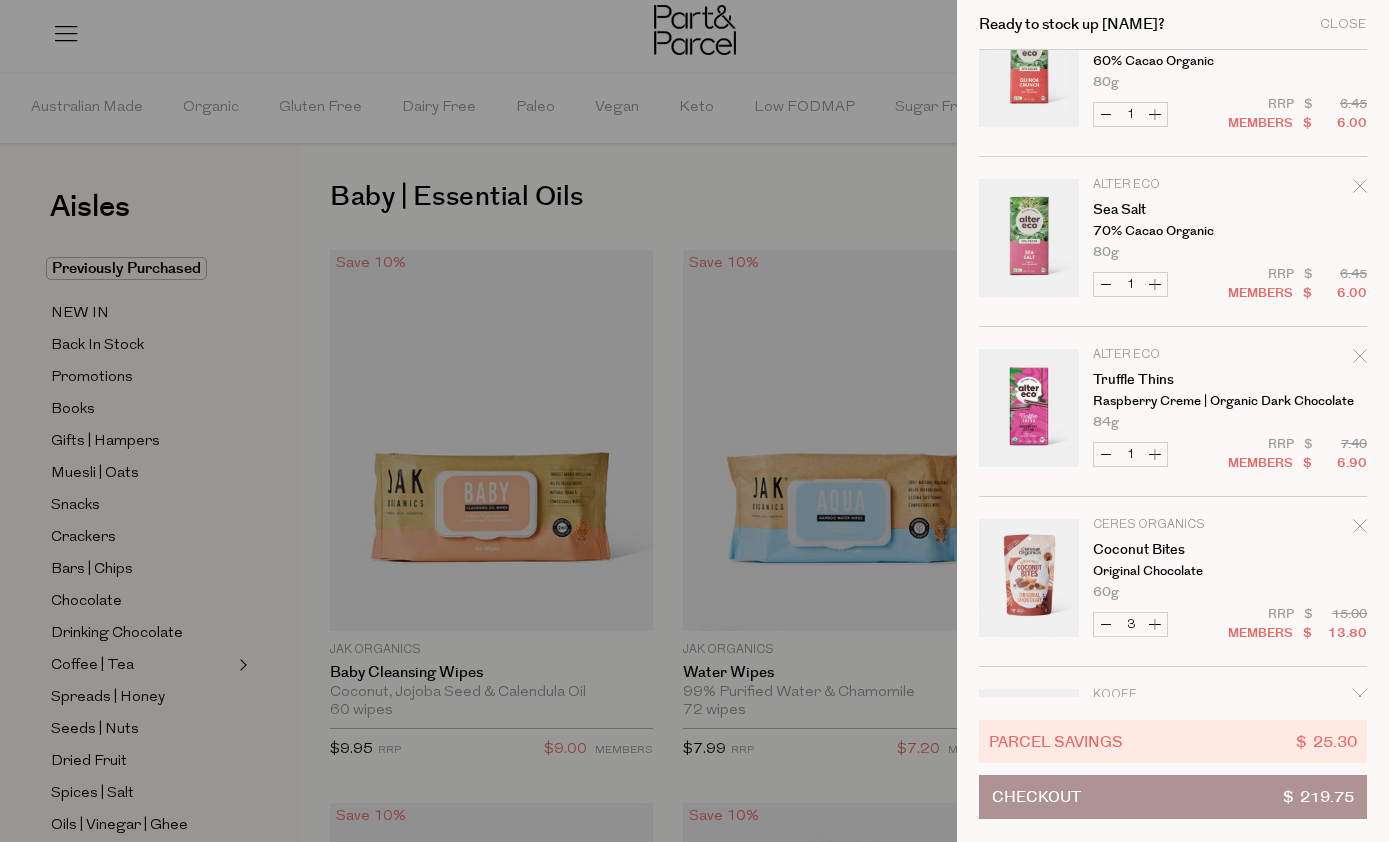 scroll, scrollTop: 1965, scrollLeft: 0, axis: vertical 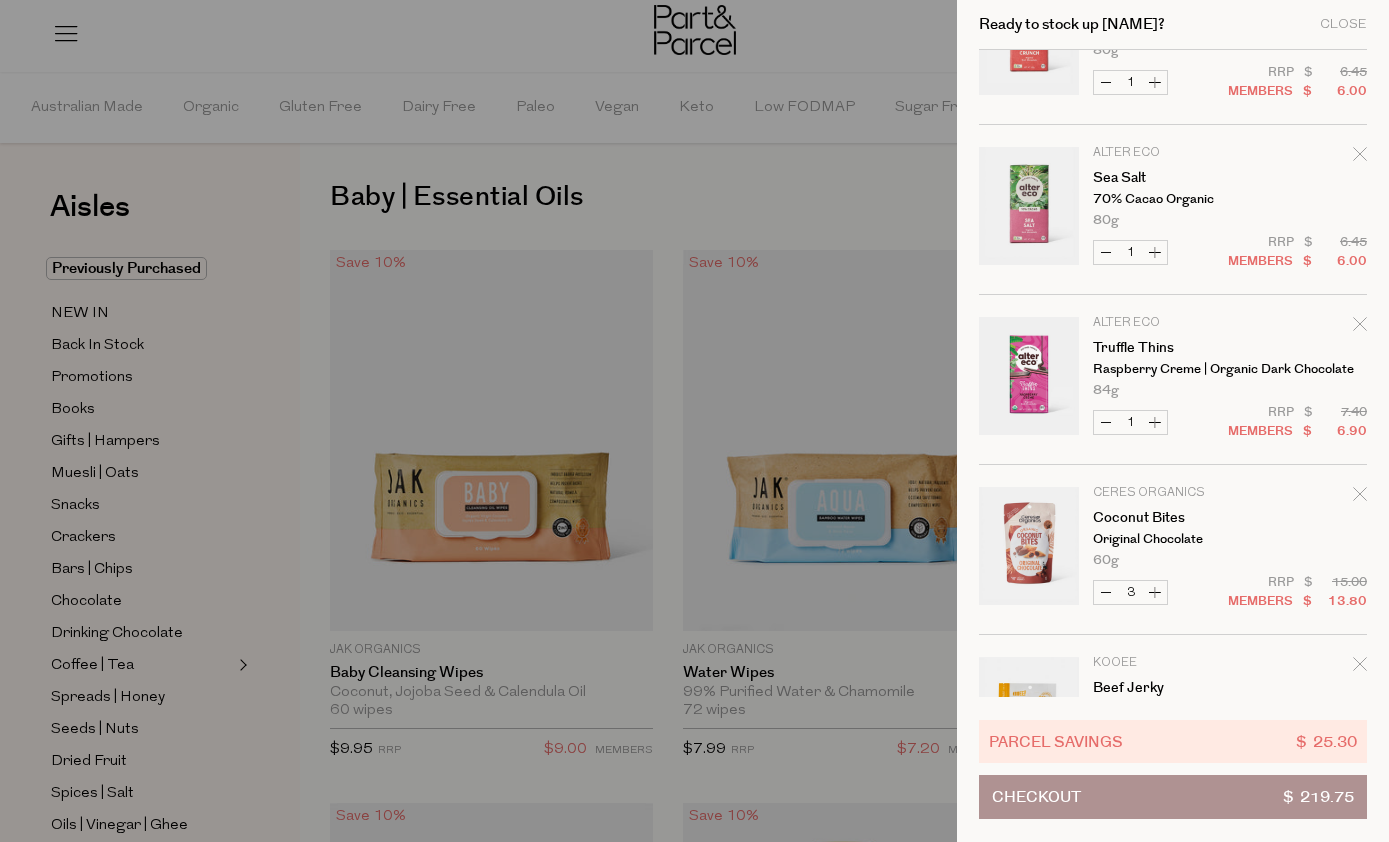 click on "Decrease Coconut Bites" at bounding box center (1106, 592) 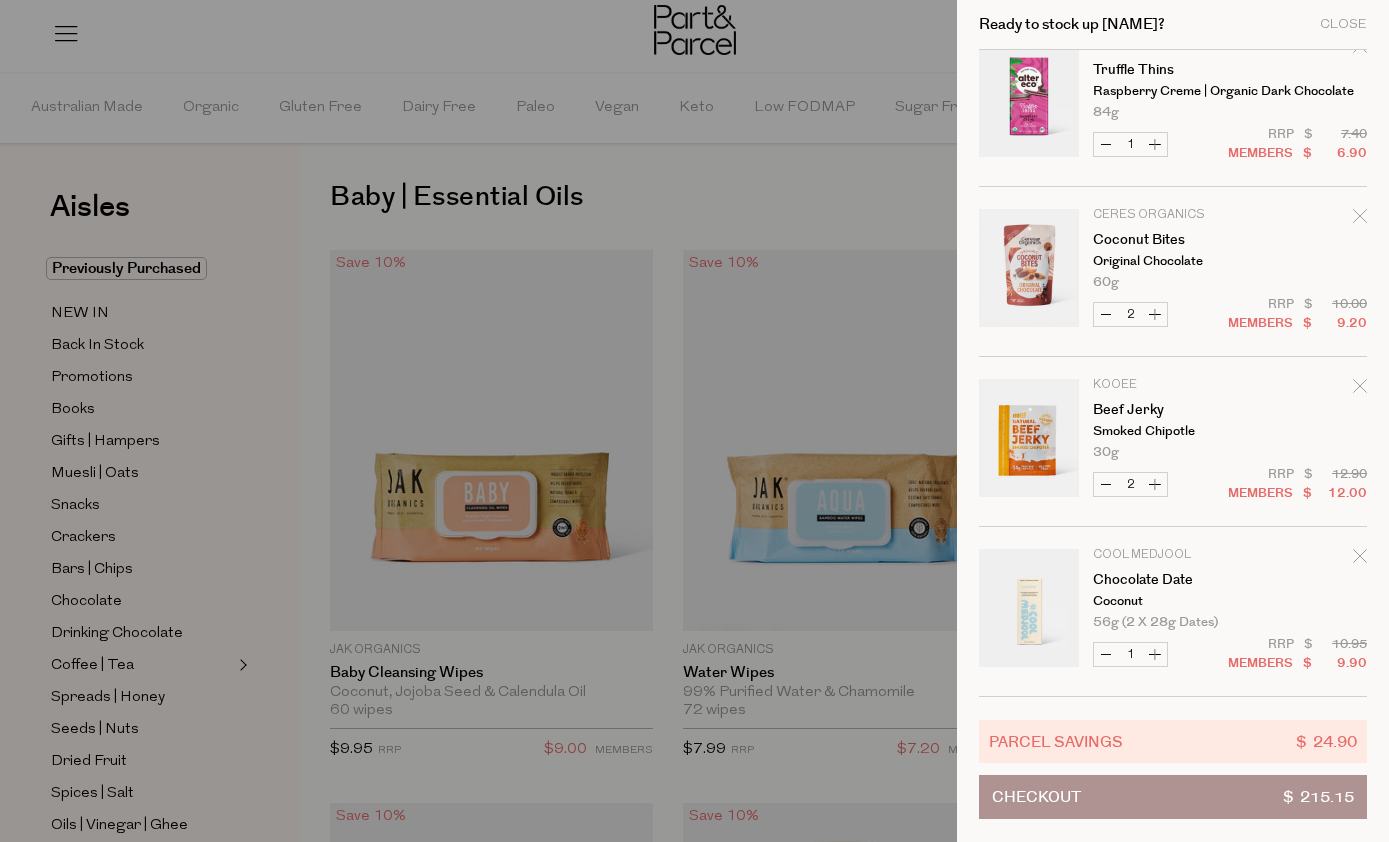 scroll, scrollTop: 2243, scrollLeft: 0, axis: vertical 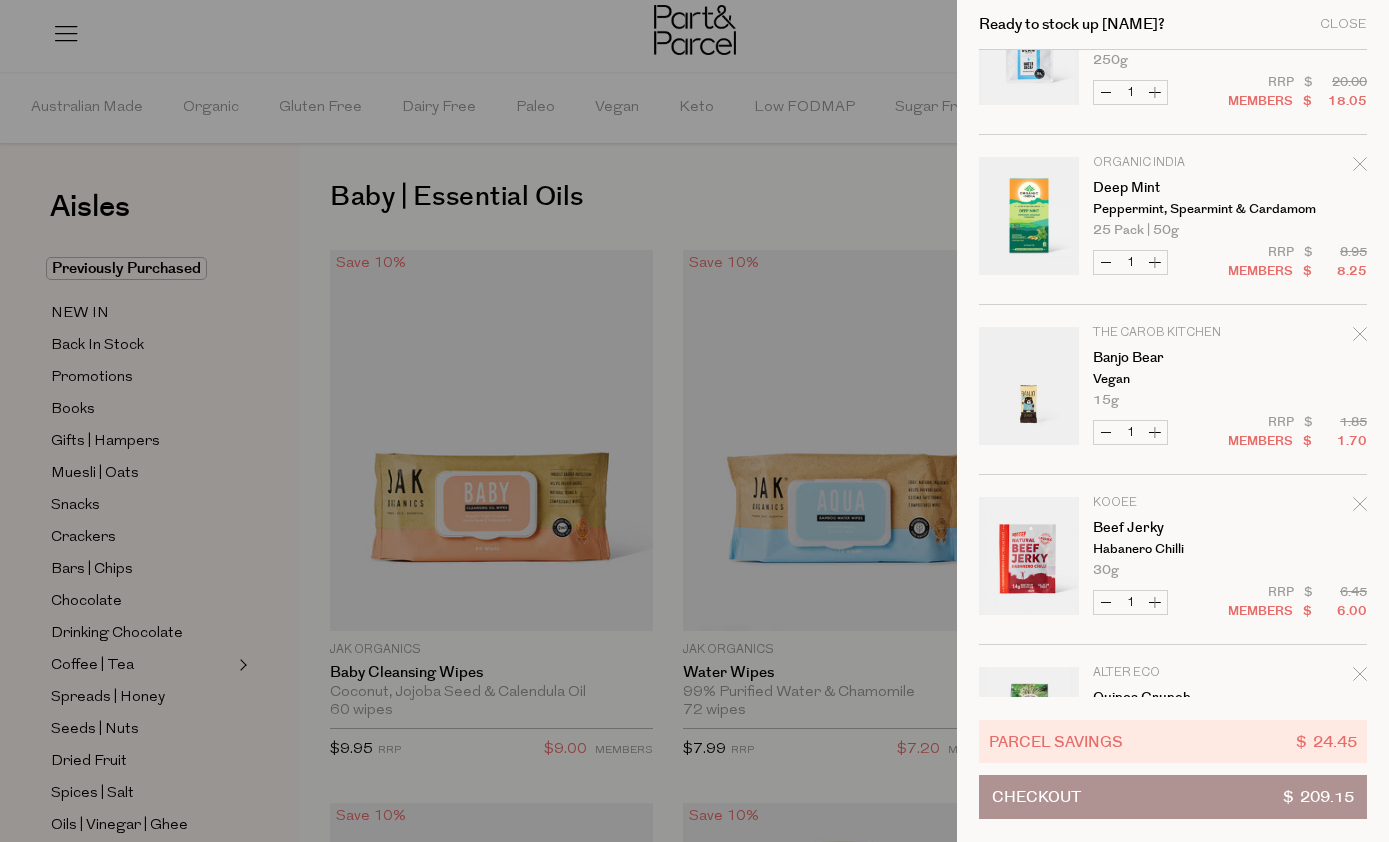 click 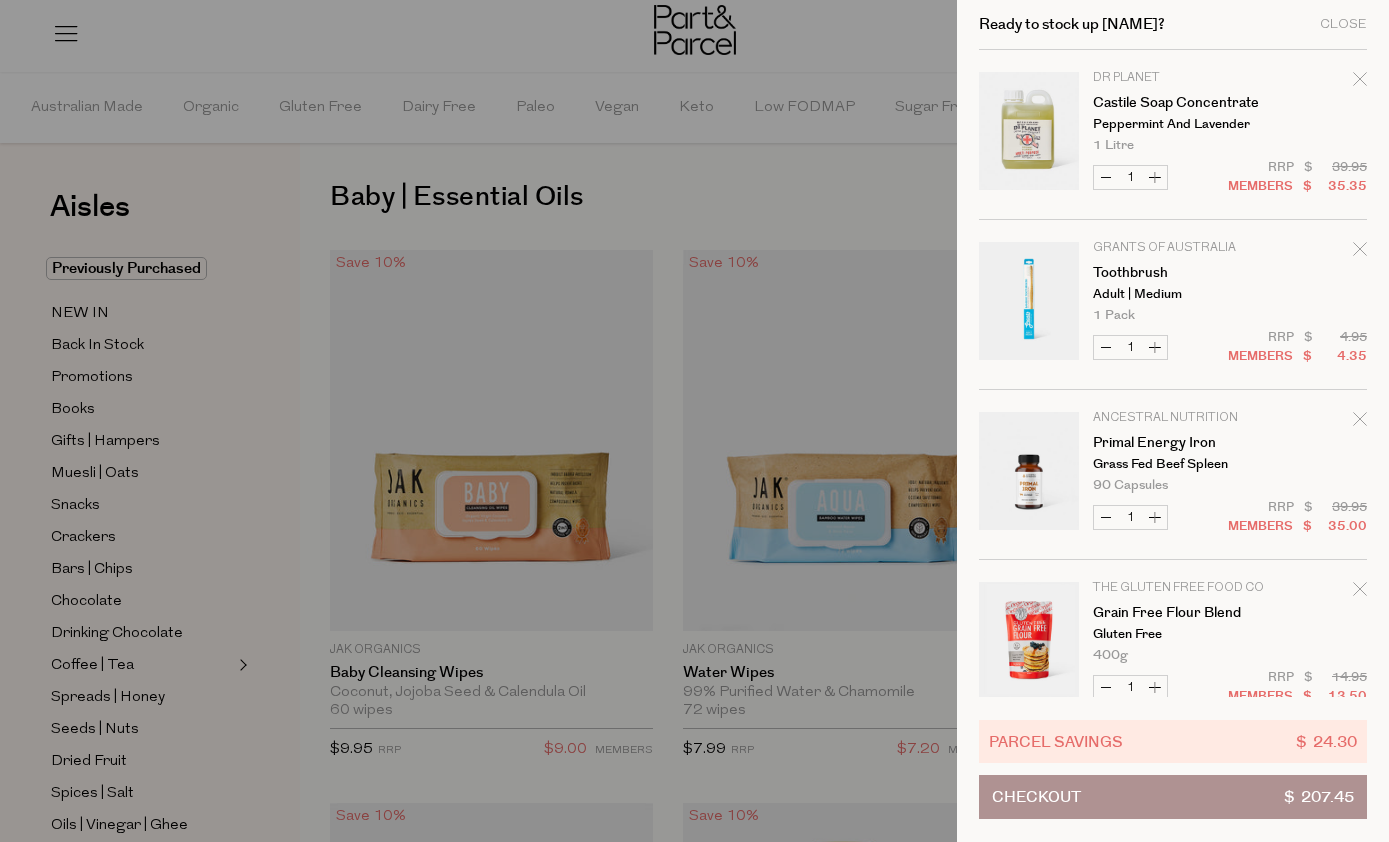scroll, scrollTop: 0, scrollLeft: 0, axis: both 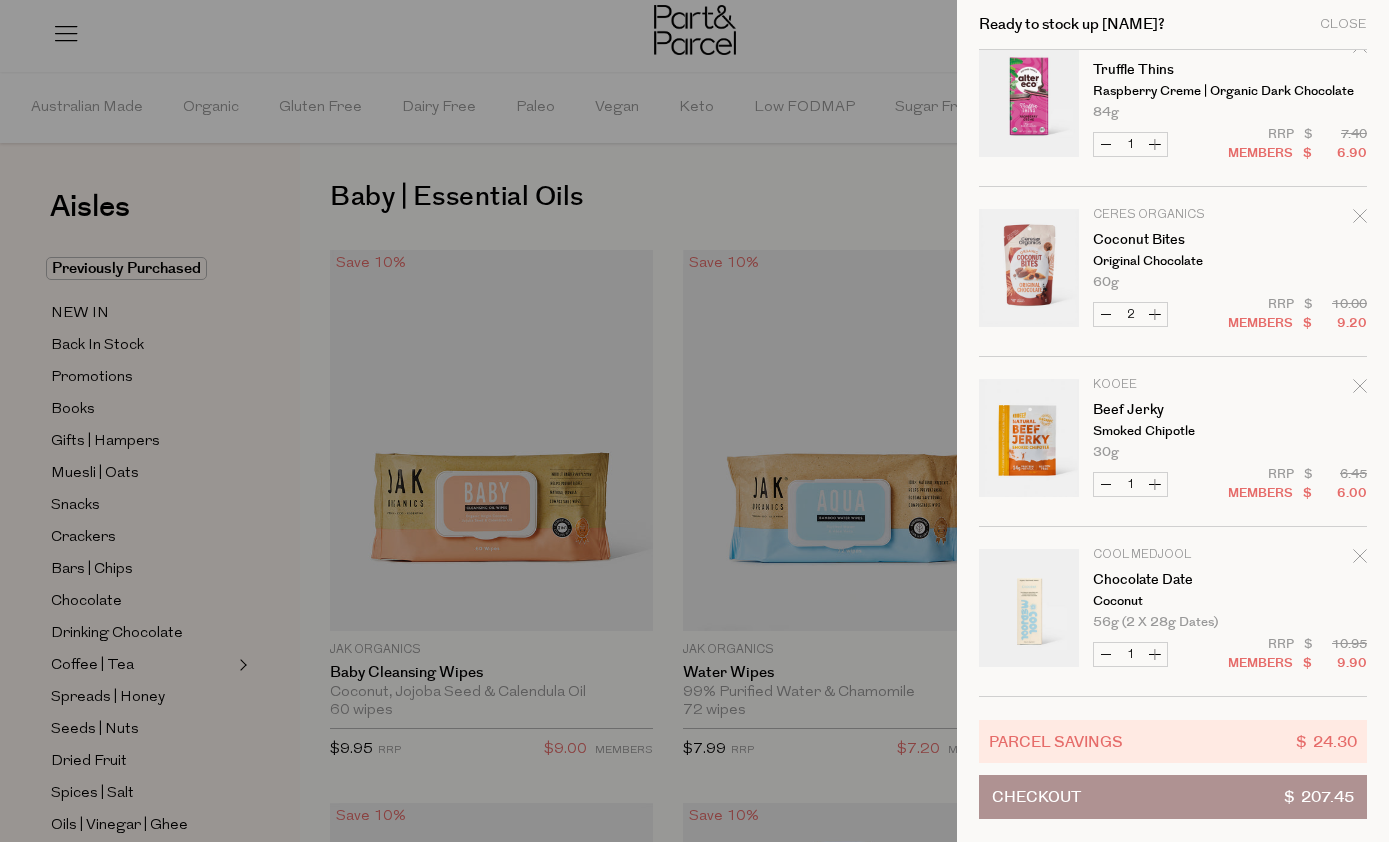 click on "Increase Coconut Bites" at bounding box center (1155, 314) 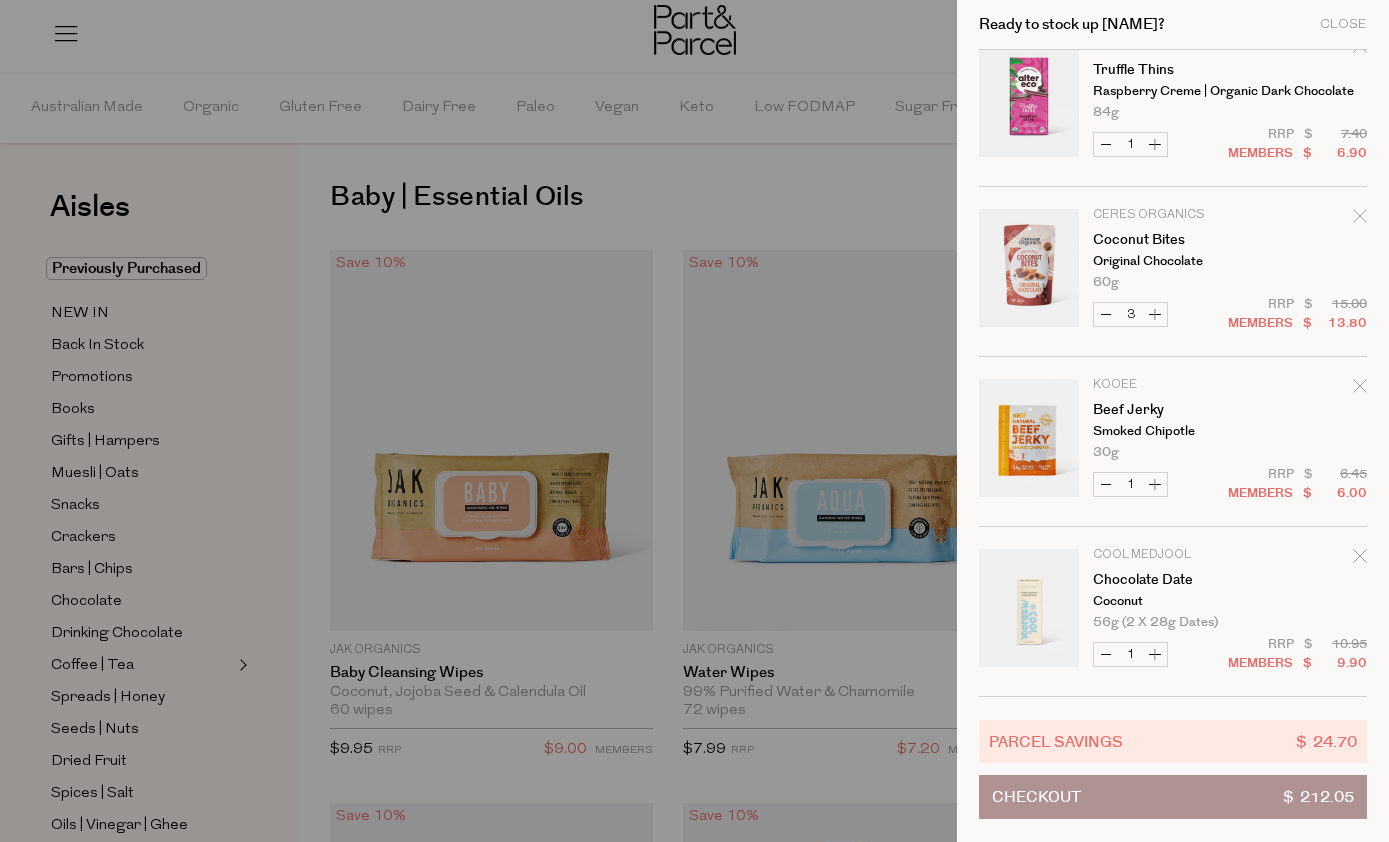 scroll, scrollTop: 2073, scrollLeft: 0, axis: vertical 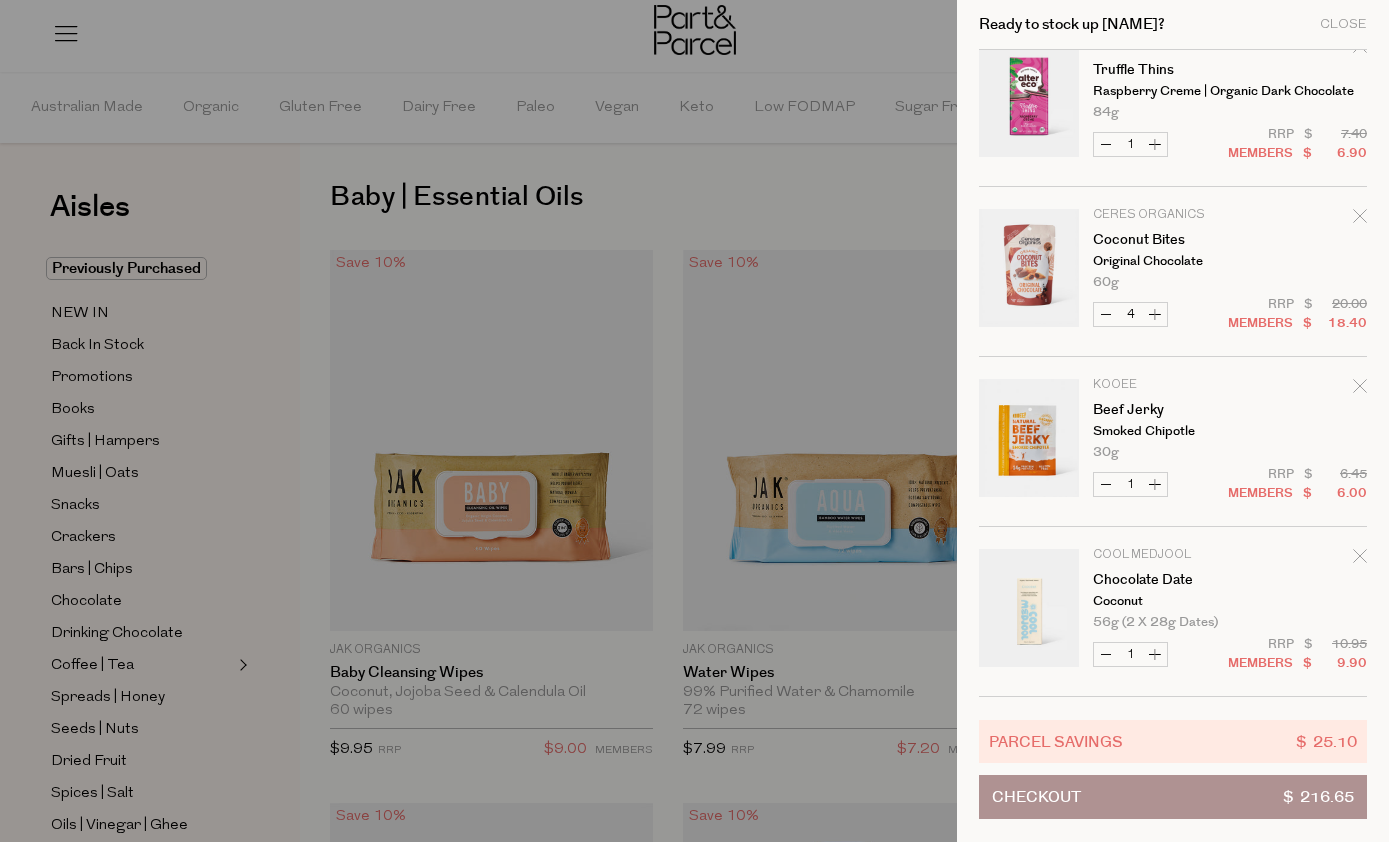 click on "$ 216.65" at bounding box center (1318, 797) 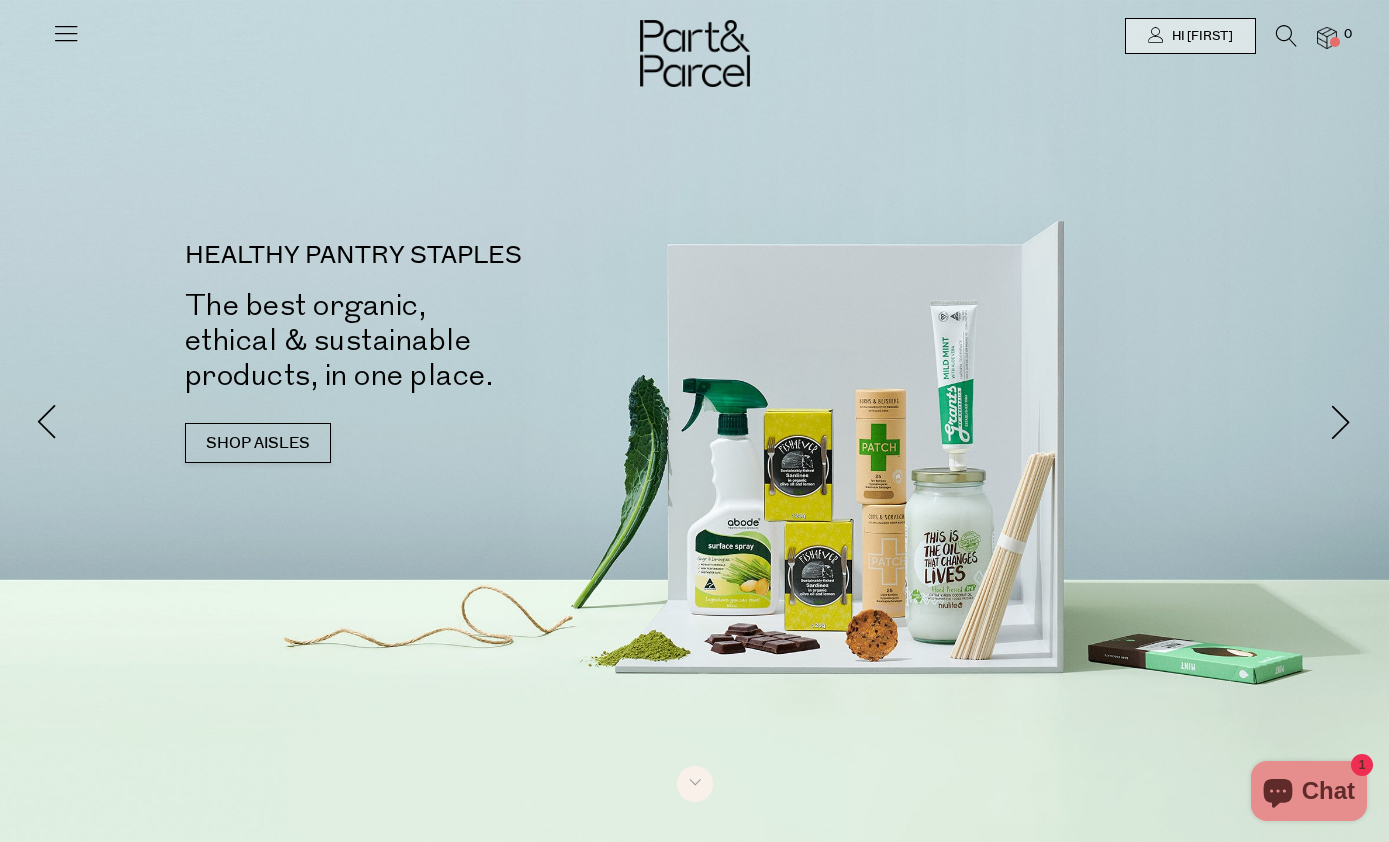 scroll, scrollTop: 0, scrollLeft: 0, axis: both 